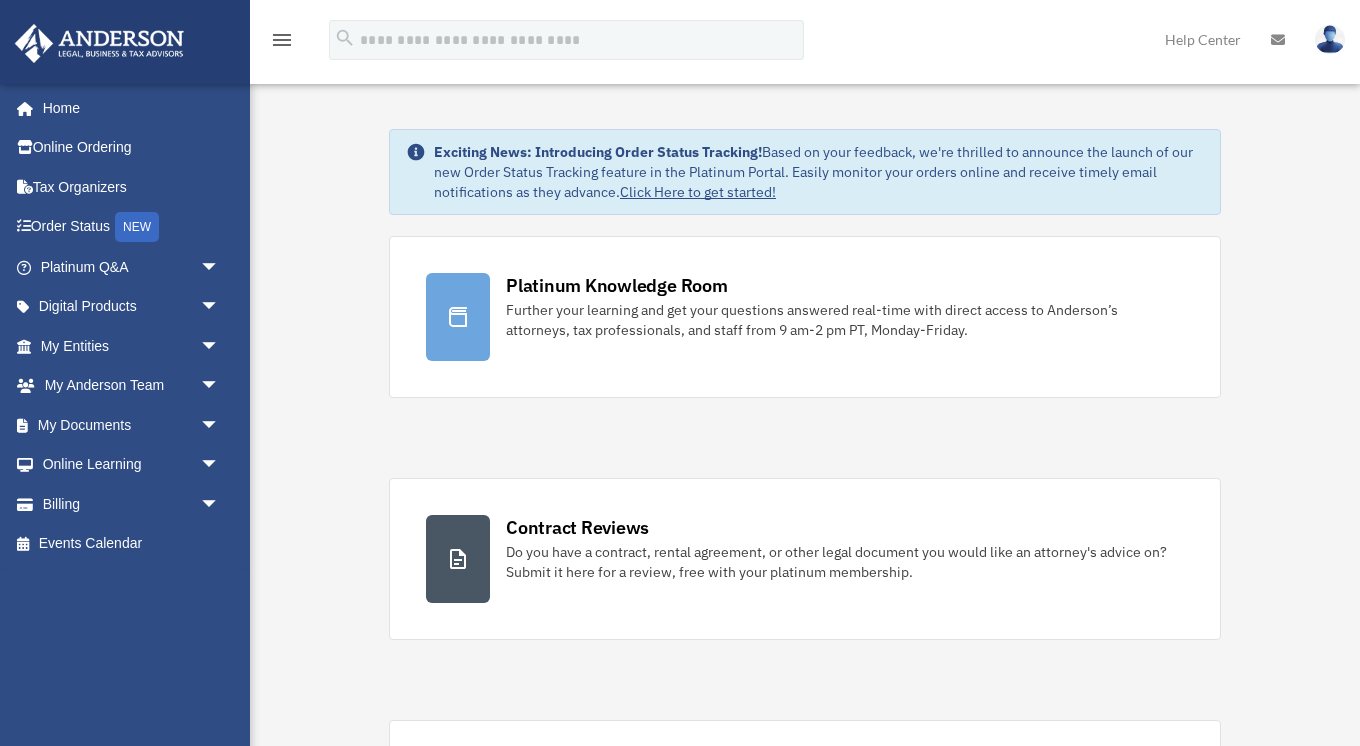 scroll, scrollTop: 0, scrollLeft: 0, axis: both 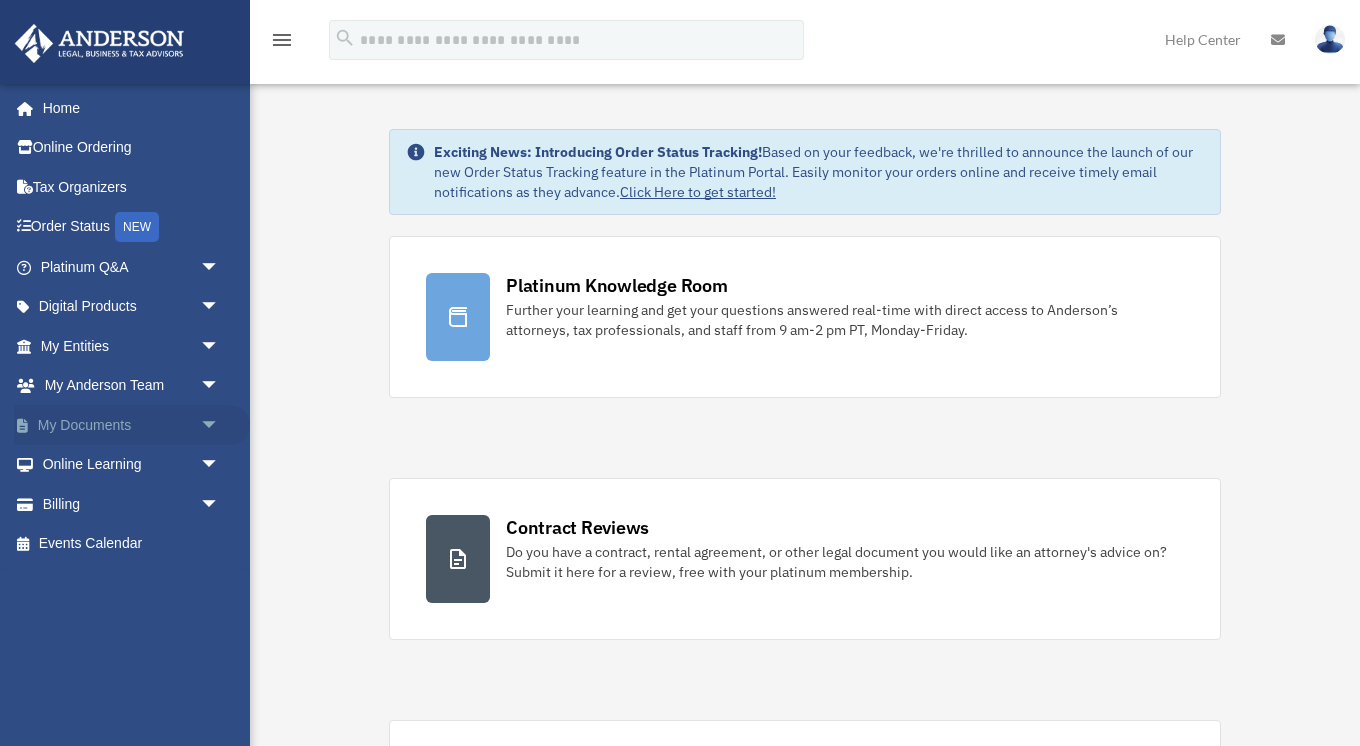 click on "My Documents arrow_drop_down" at bounding box center [132, 425] 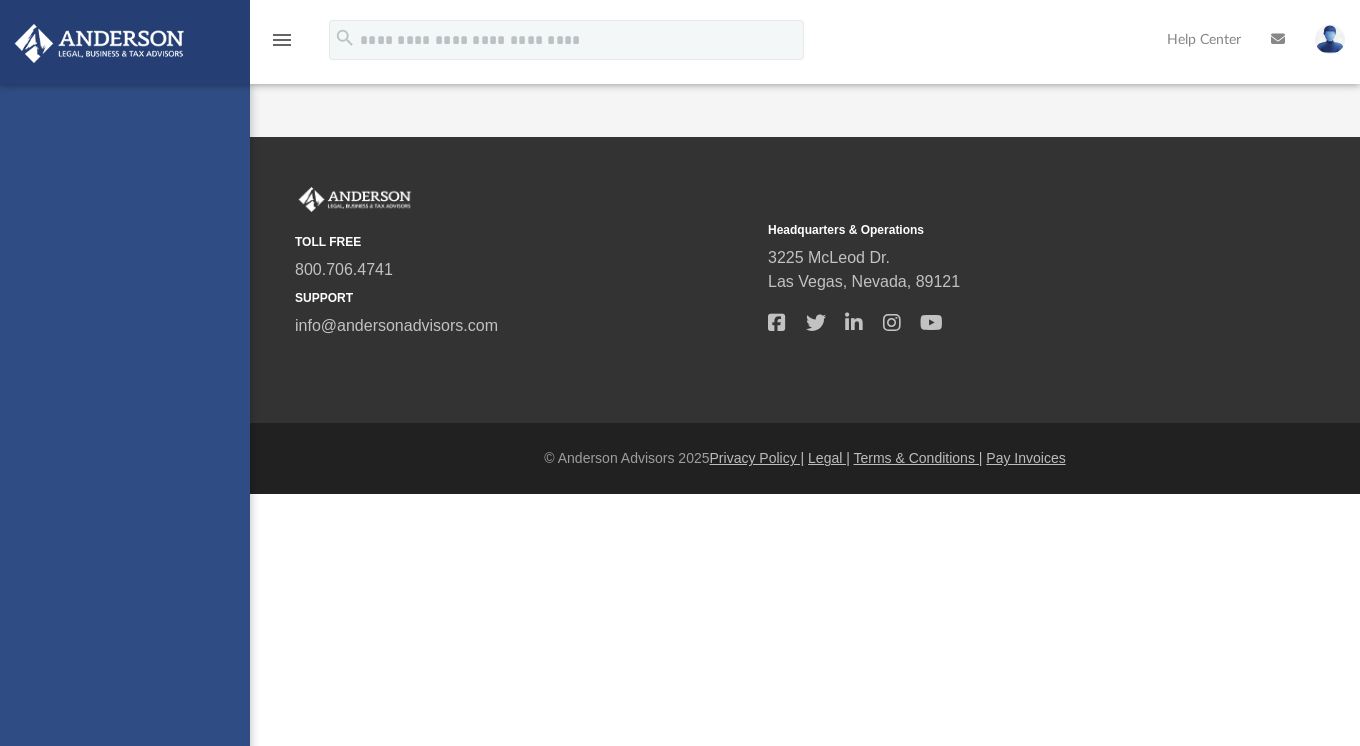 scroll, scrollTop: 0, scrollLeft: 0, axis: both 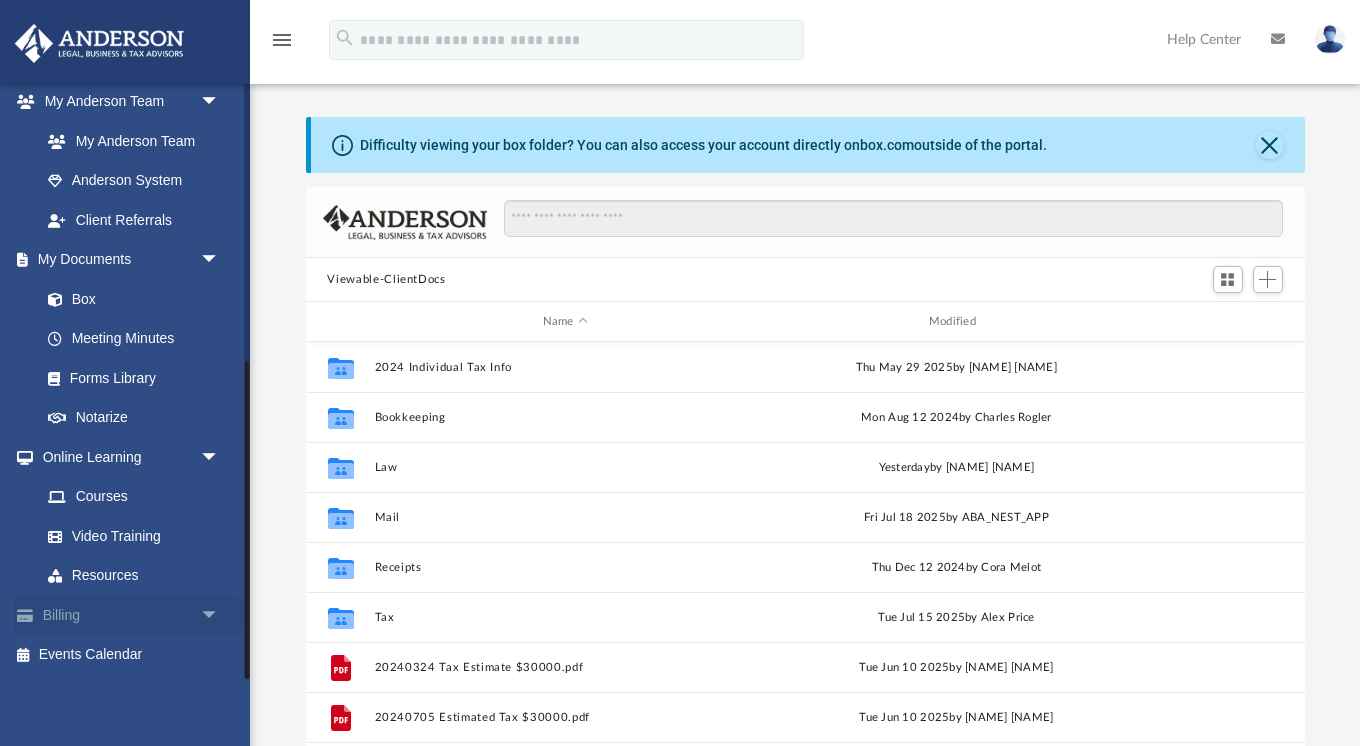 click on "Billing arrow_drop_down" at bounding box center (132, 615) 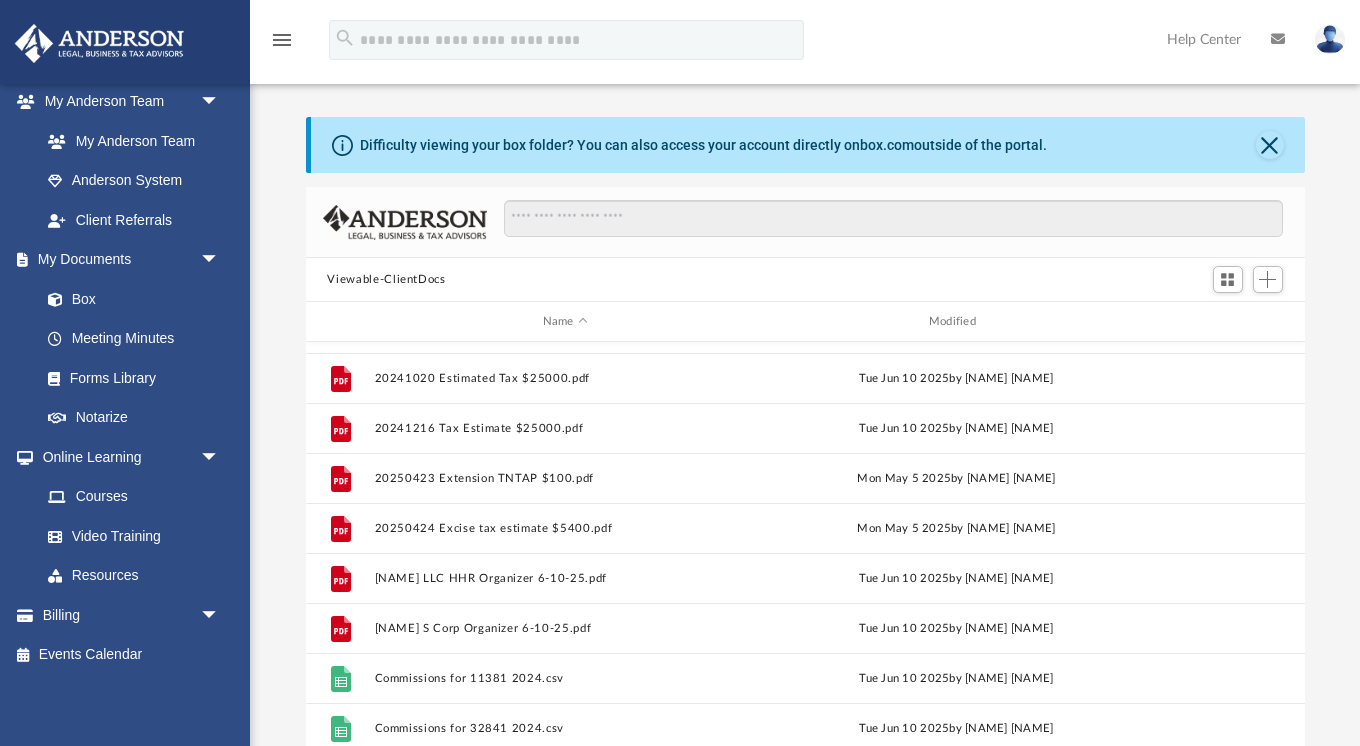 scroll, scrollTop: 403, scrollLeft: 0, axis: vertical 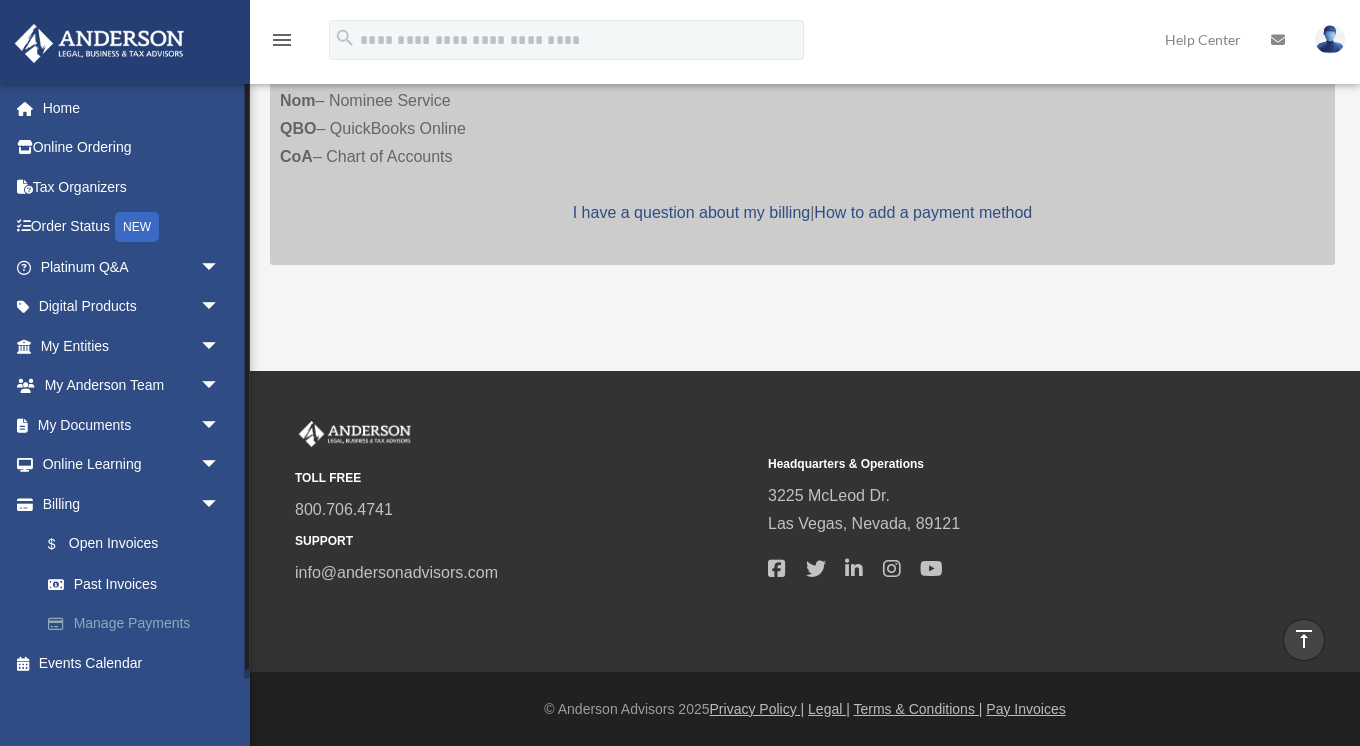 click on "Manage Payments" at bounding box center (139, 624) 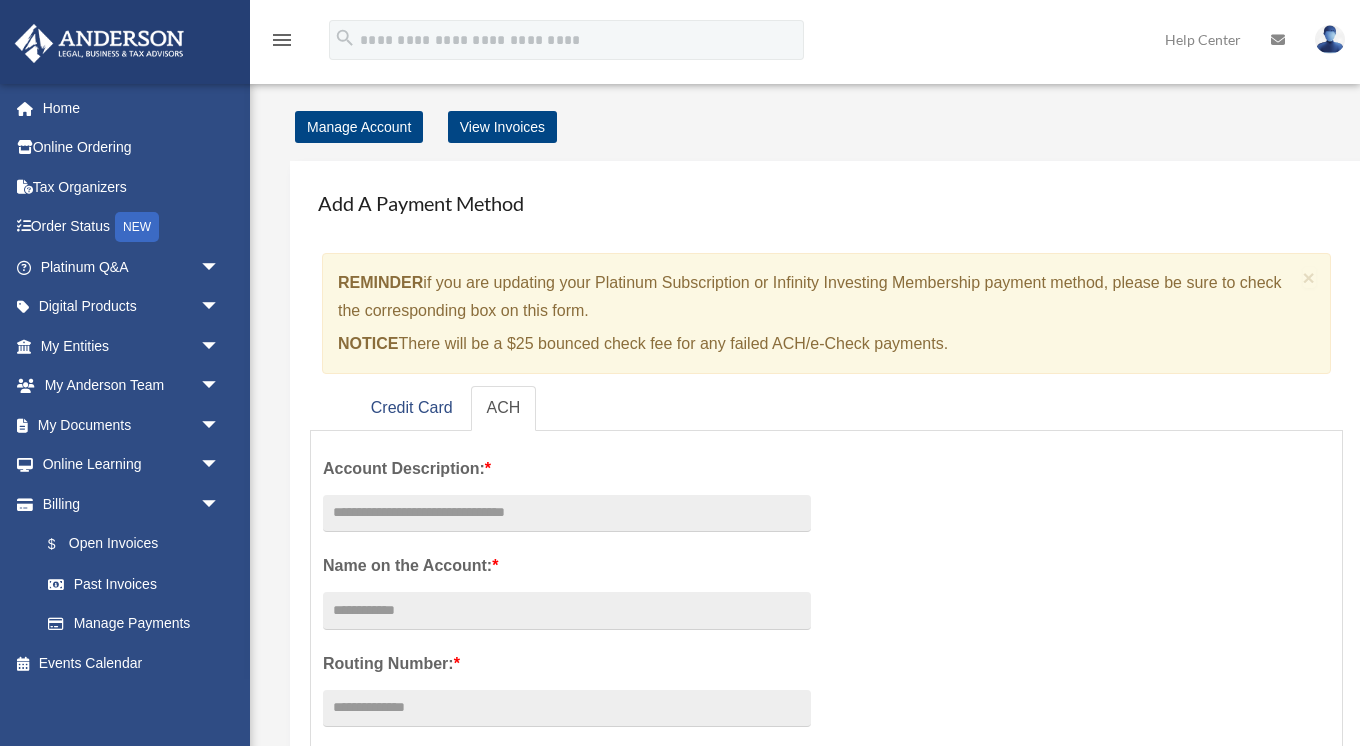 scroll, scrollTop: 0, scrollLeft: 0, axis: both 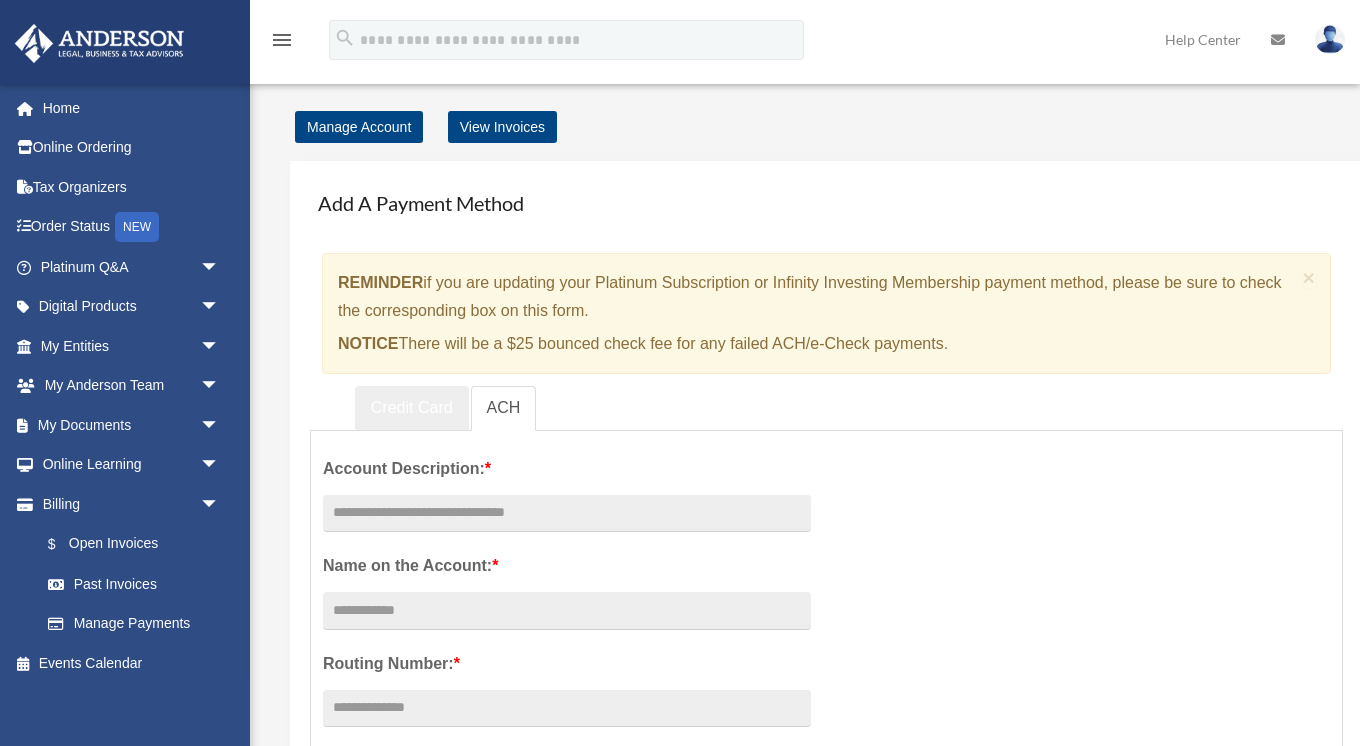 click on "Credit Card" at bounding box center [412, 408] 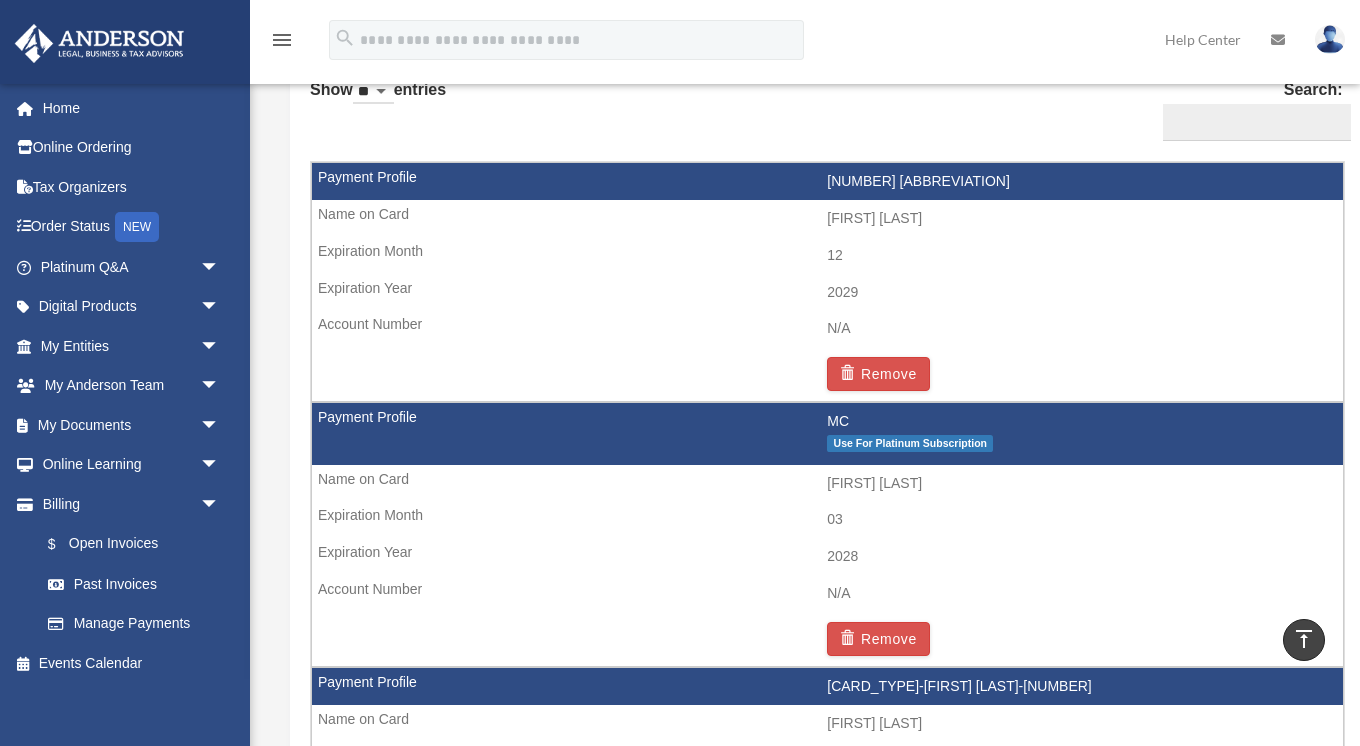 scroll, scrollTop: 1127, scrollLeft: 0, axis: vertical 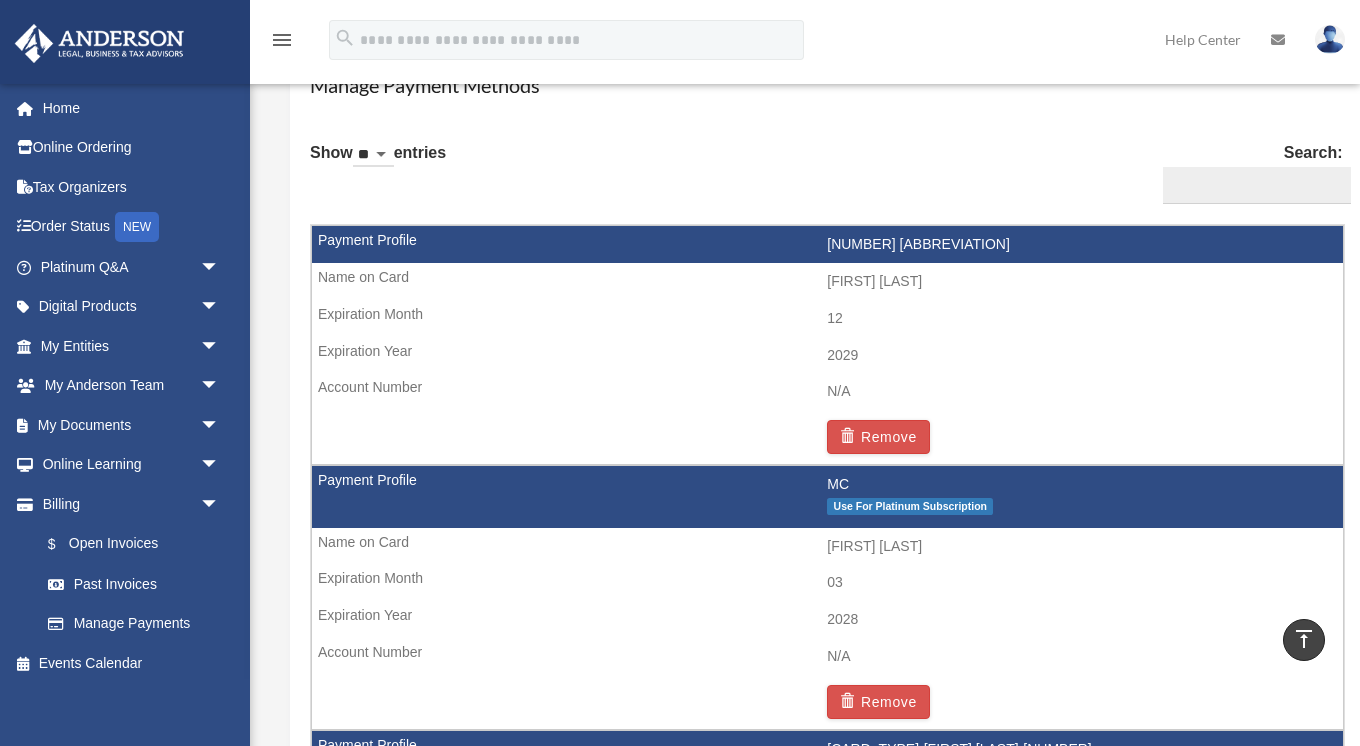 click on "[NUMBER] [BRAND]" at bounding box center (827, 245) 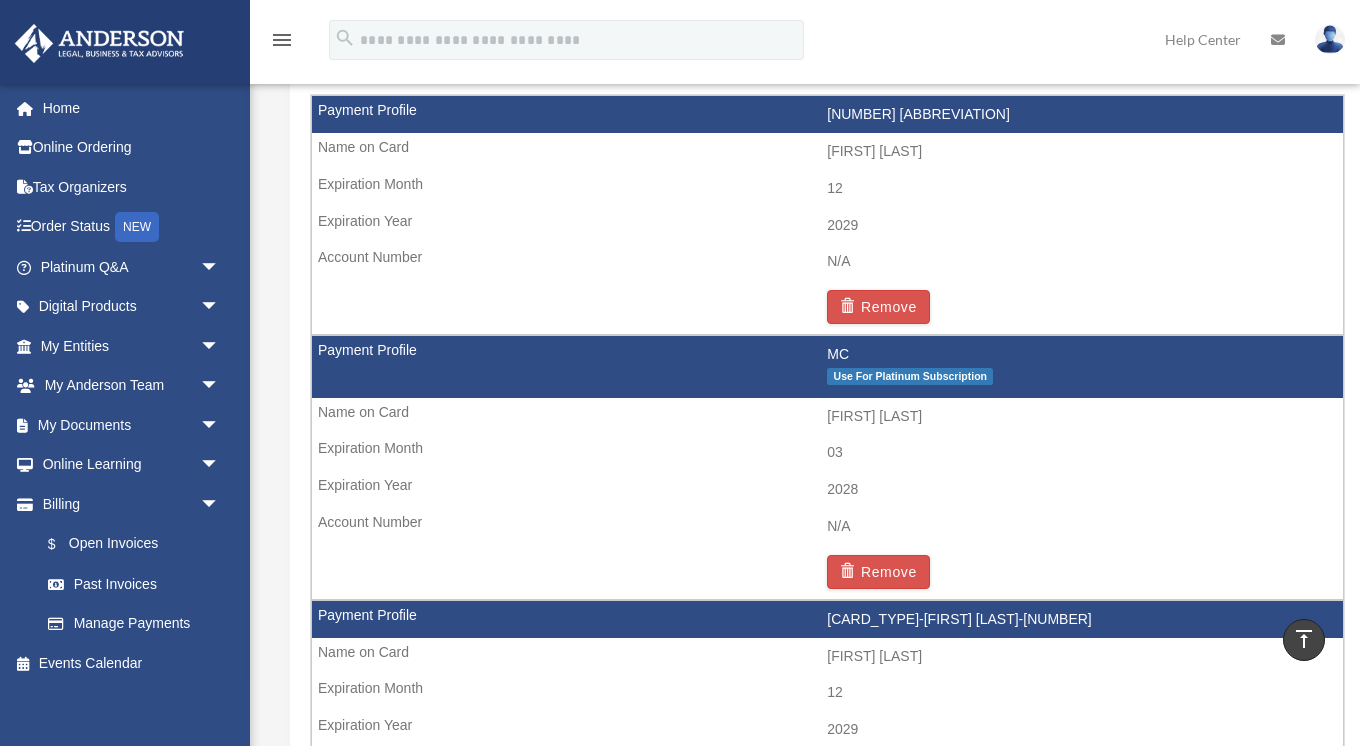 scroll, scrollTop: 1295, scrollLeft: 0, axis: vertical 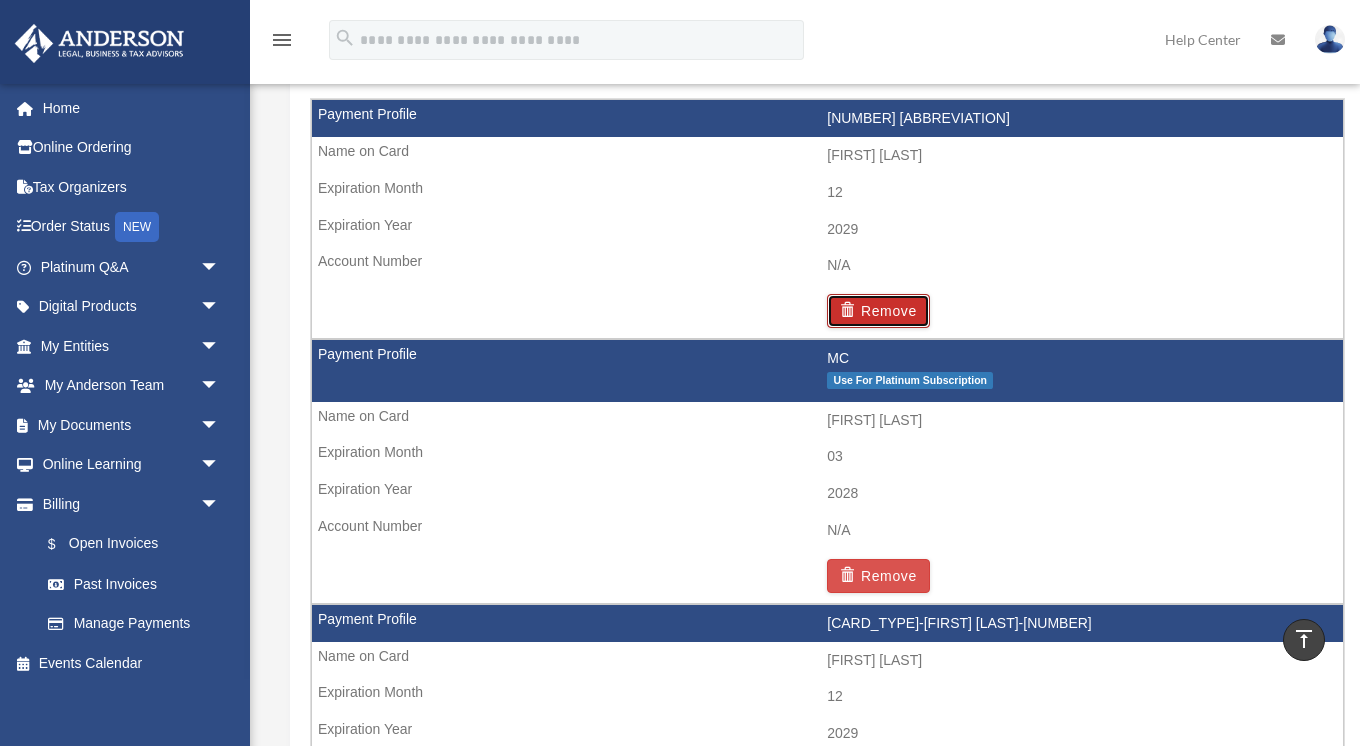 click on "Remove" at bounding box center [878, 311] 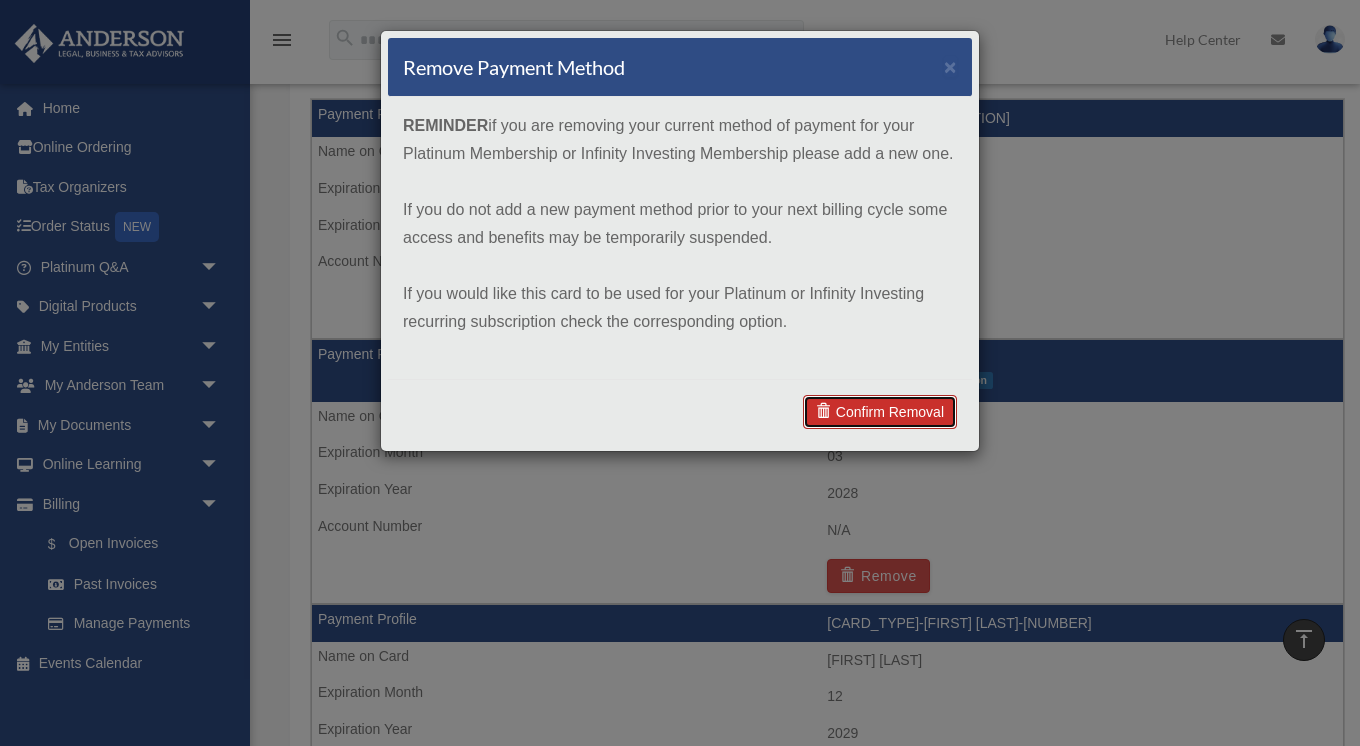 click on "Confirm Removal" at bounding box center [880, 412] 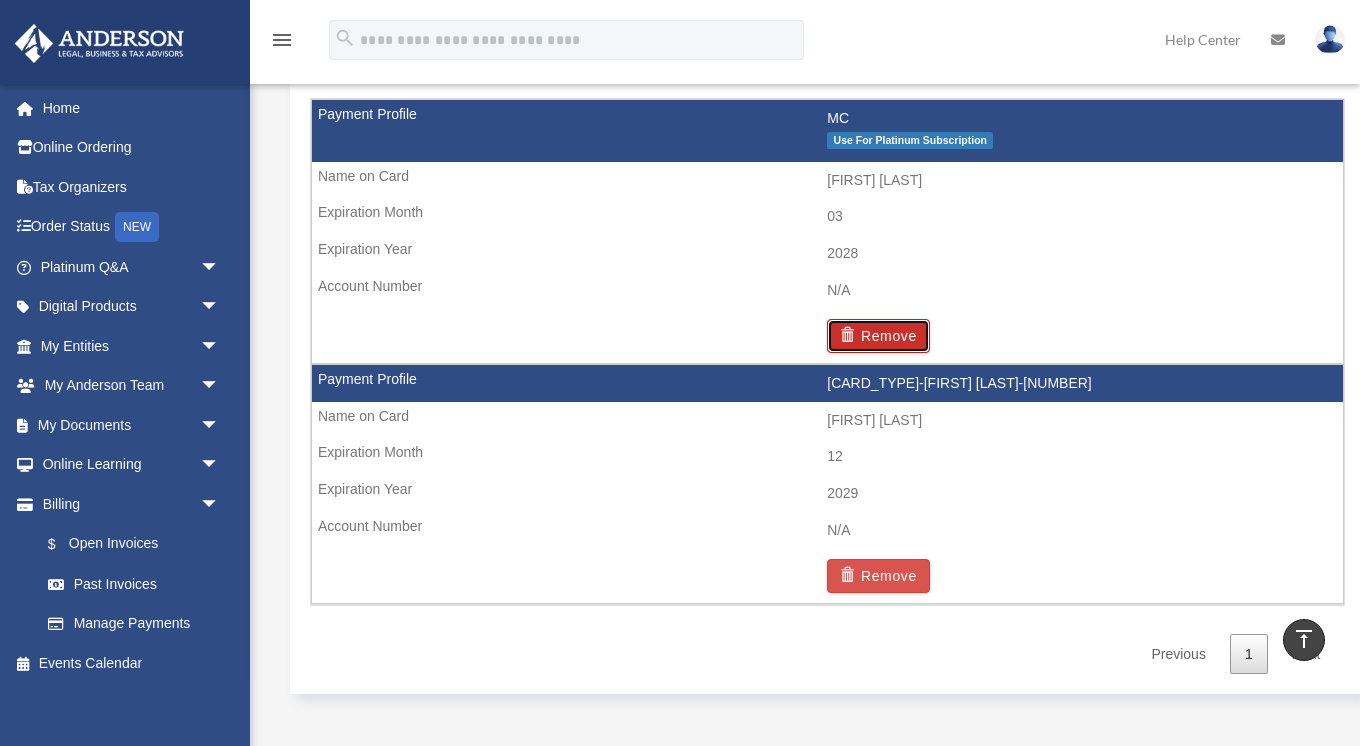 click on "Remove" at bounding box center (878, 336) 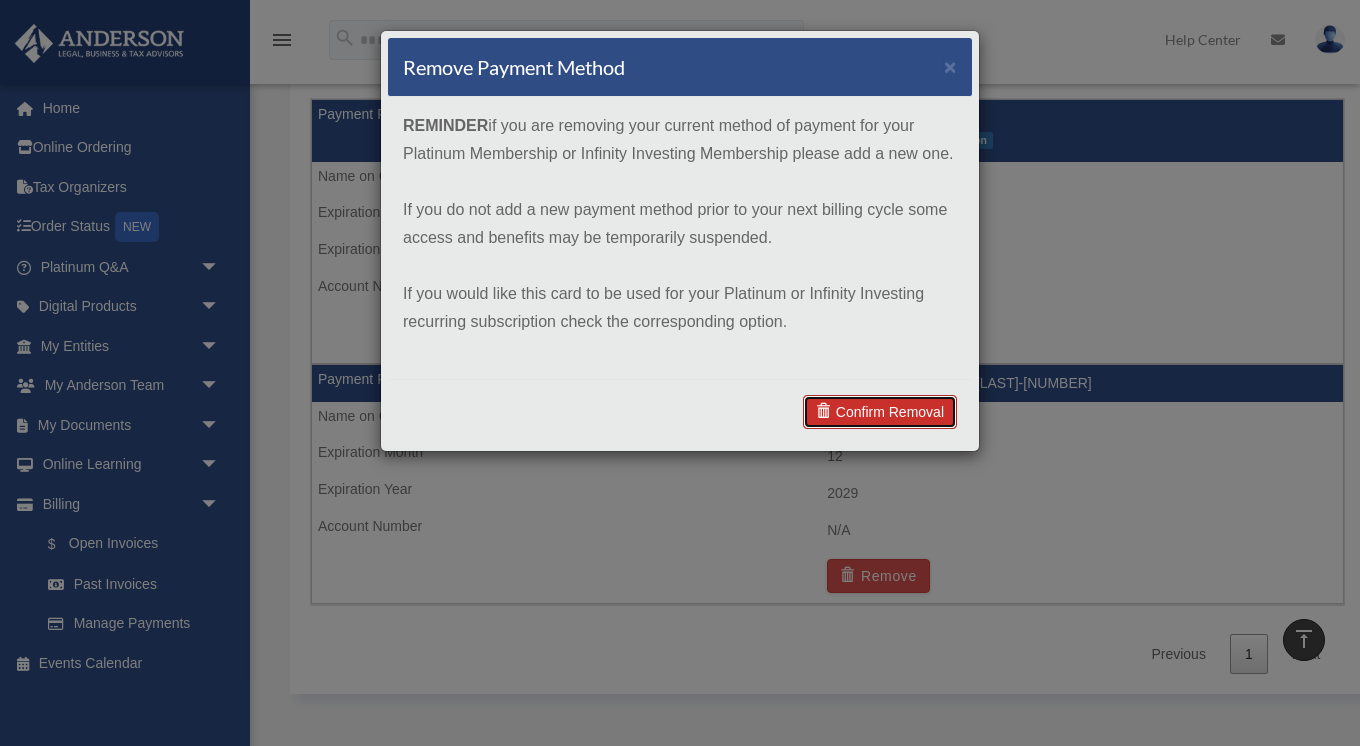 click on "Confirm Removal" at bounding box center [880, 412] 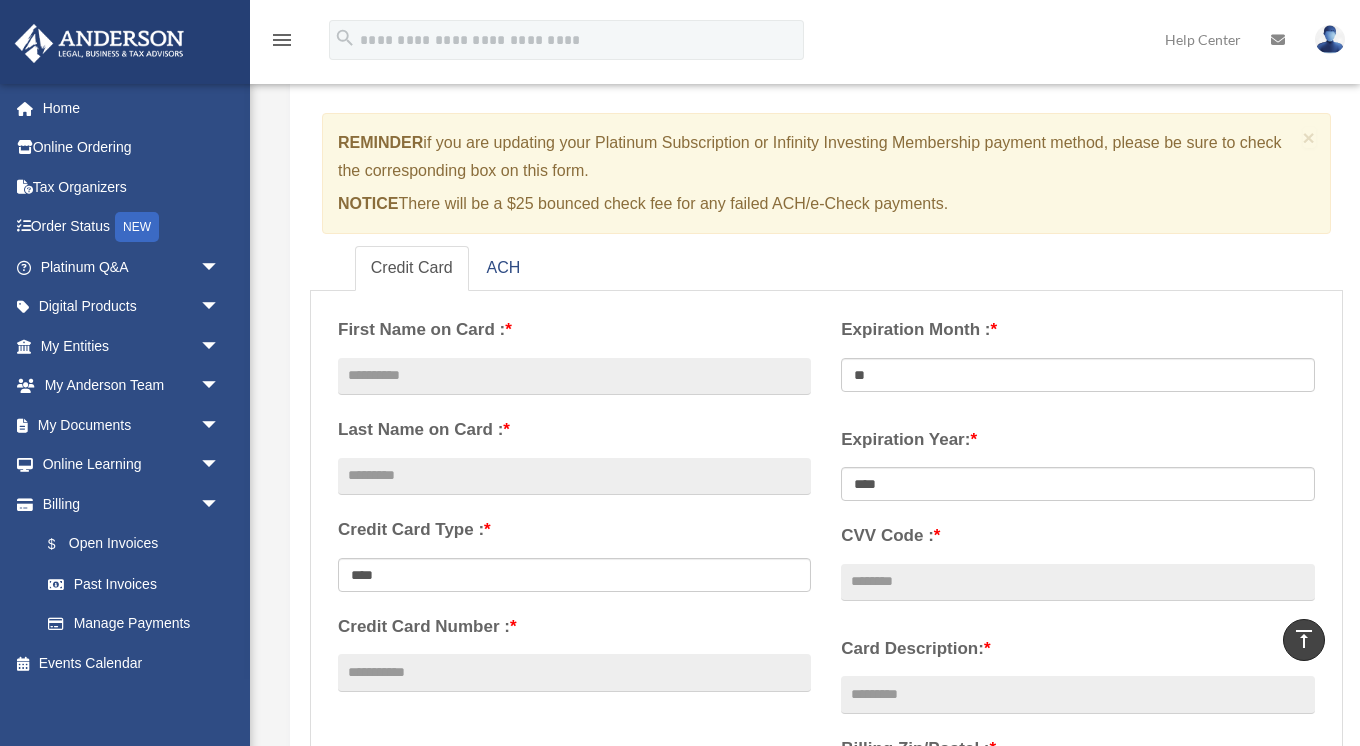 scroll, scrollTop: 148, scrollLeft: 0, axis: vertical 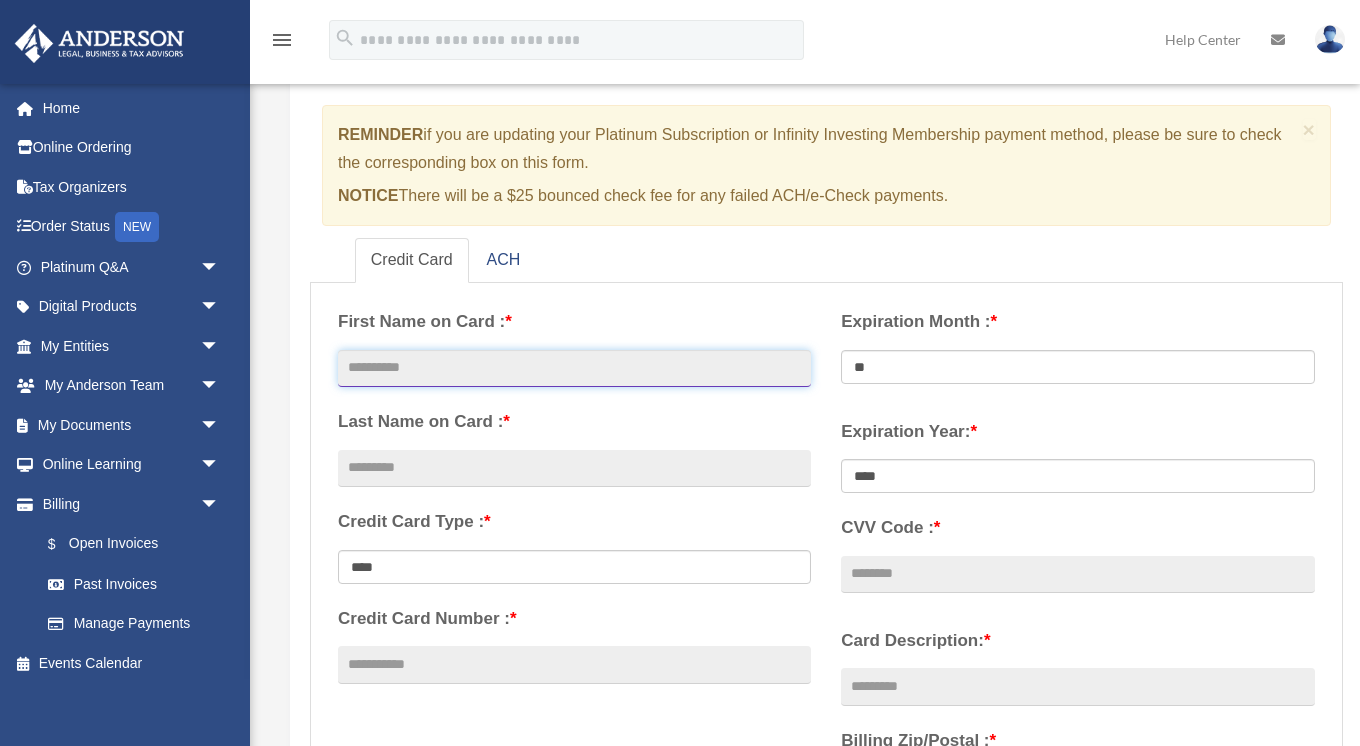 click at bounding box center (574, 369) 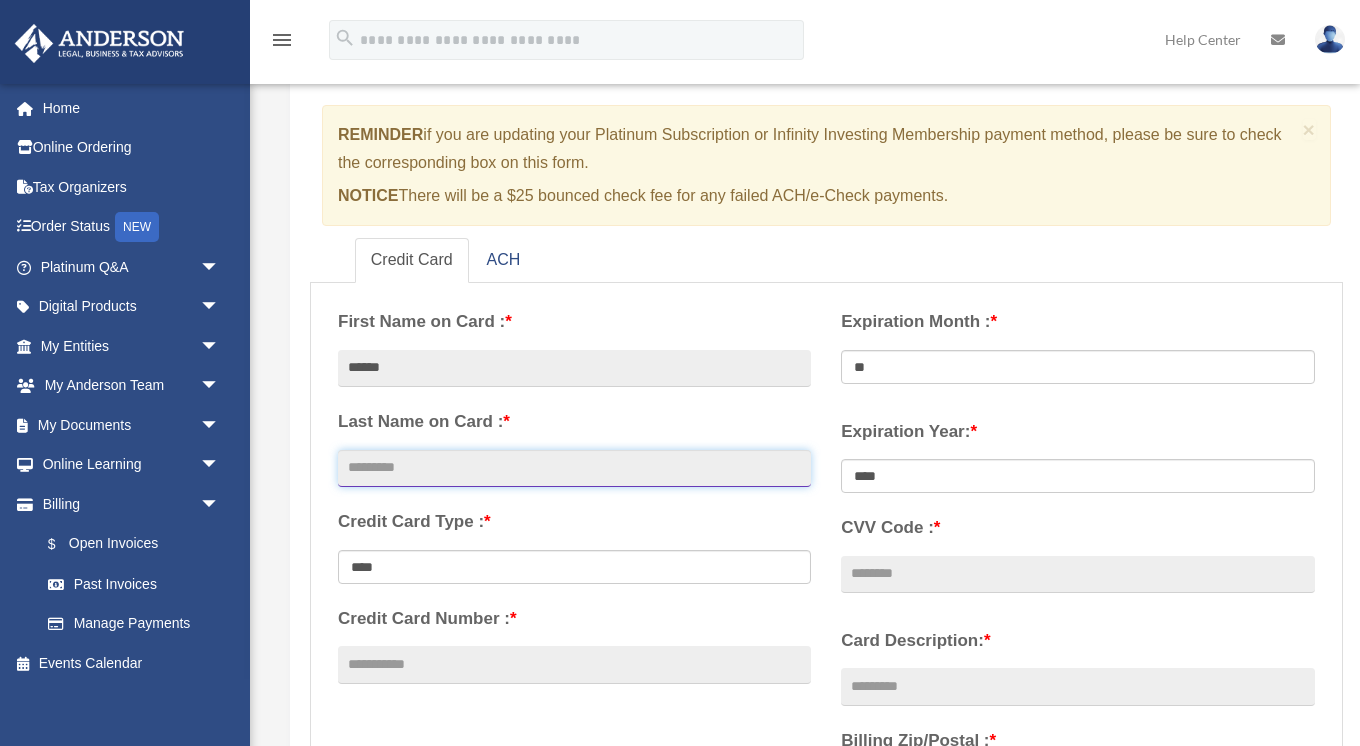 click at bounding box center (574, 469) 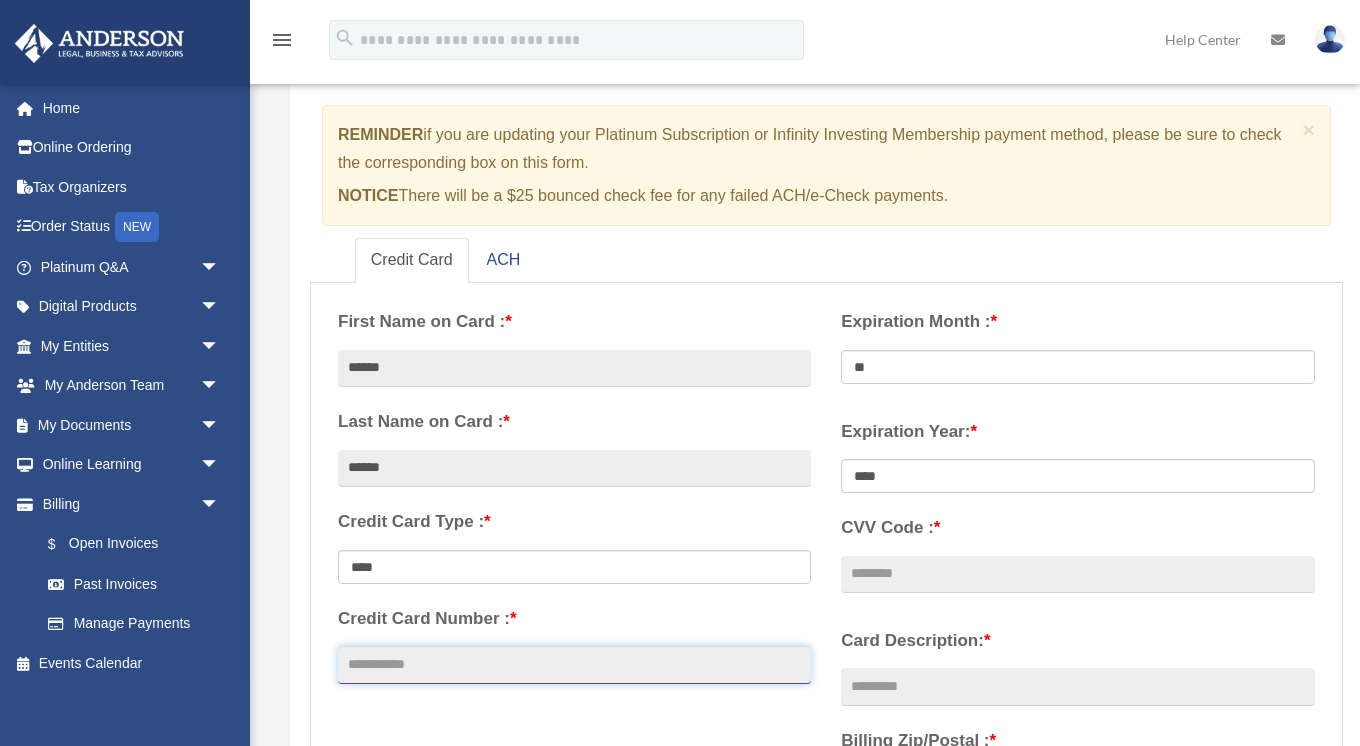 click on "Credit Card Number : *" at bounding box center (574, 665) 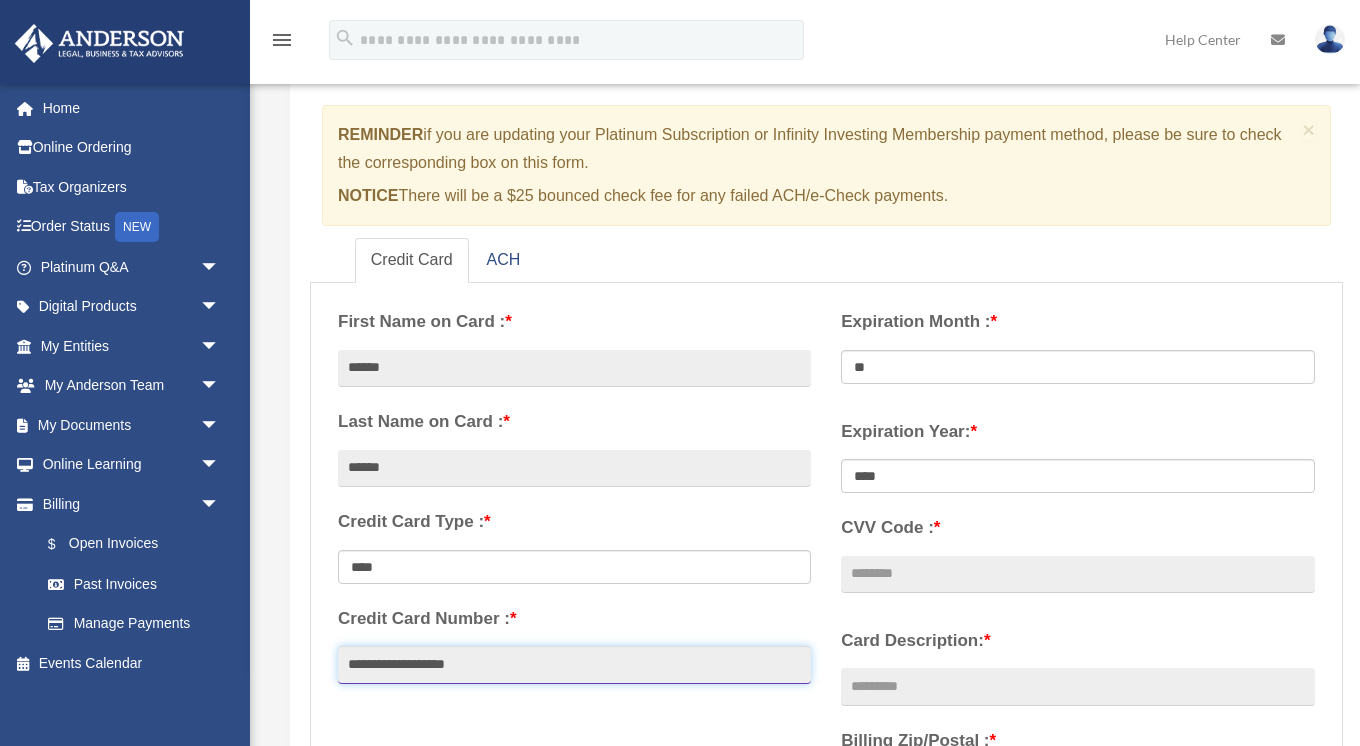 type on "**********" 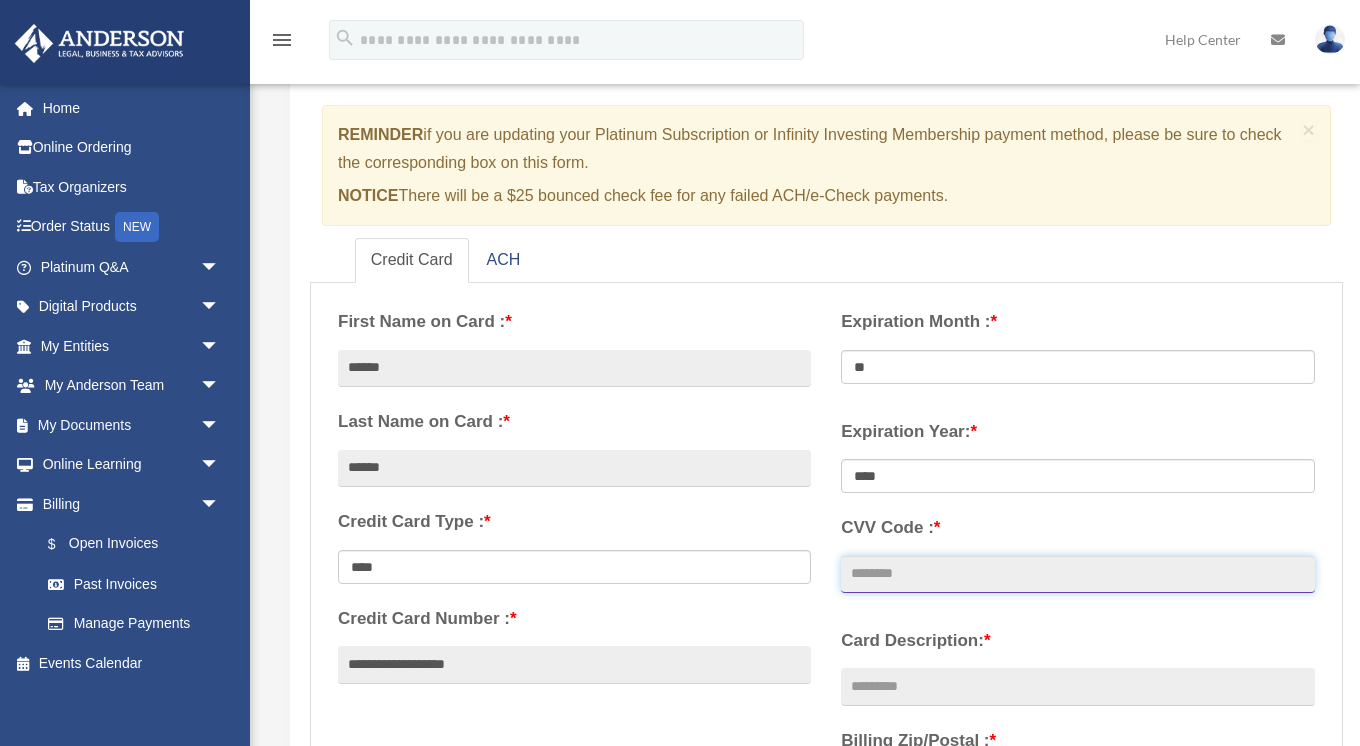 click on "CVV Code : *" at bounding box center (1077, 575) 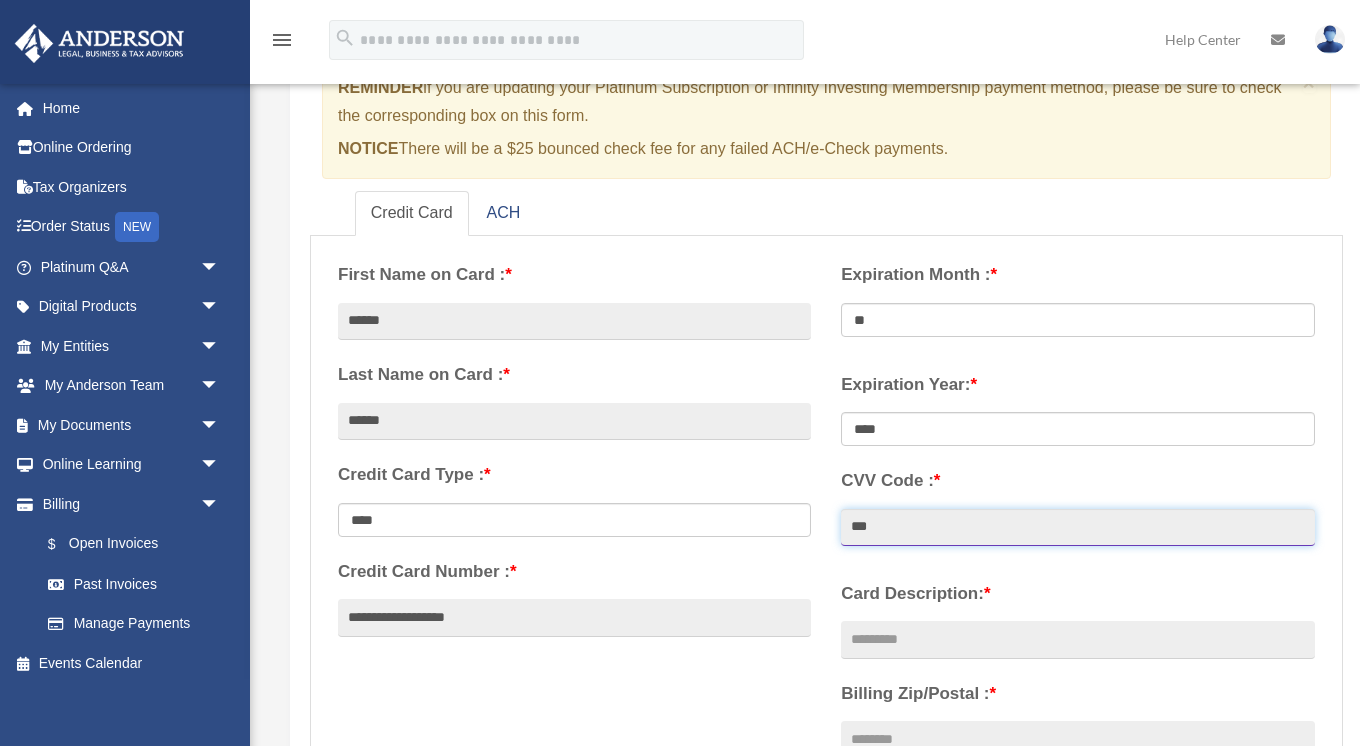 scroll, scrollTop: 199, scrollLeft: 0, axis: vertical 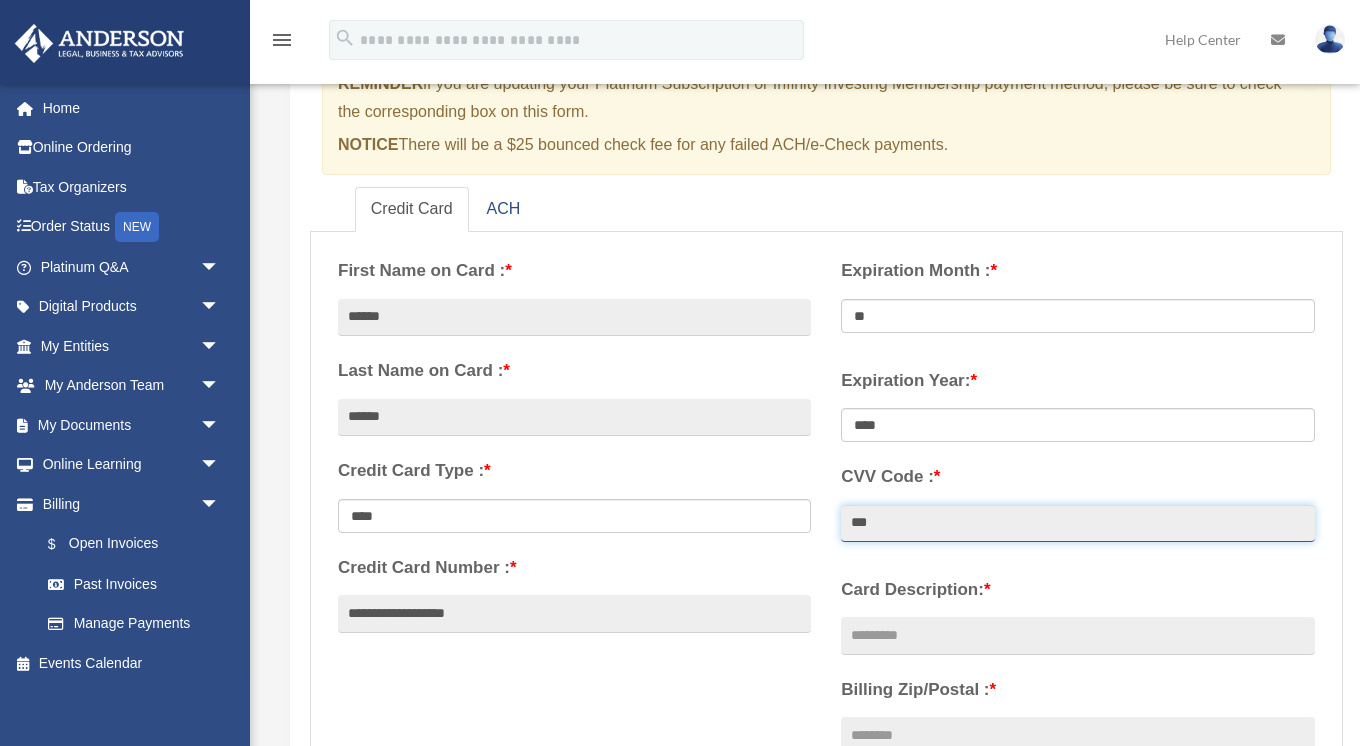 type on "***" 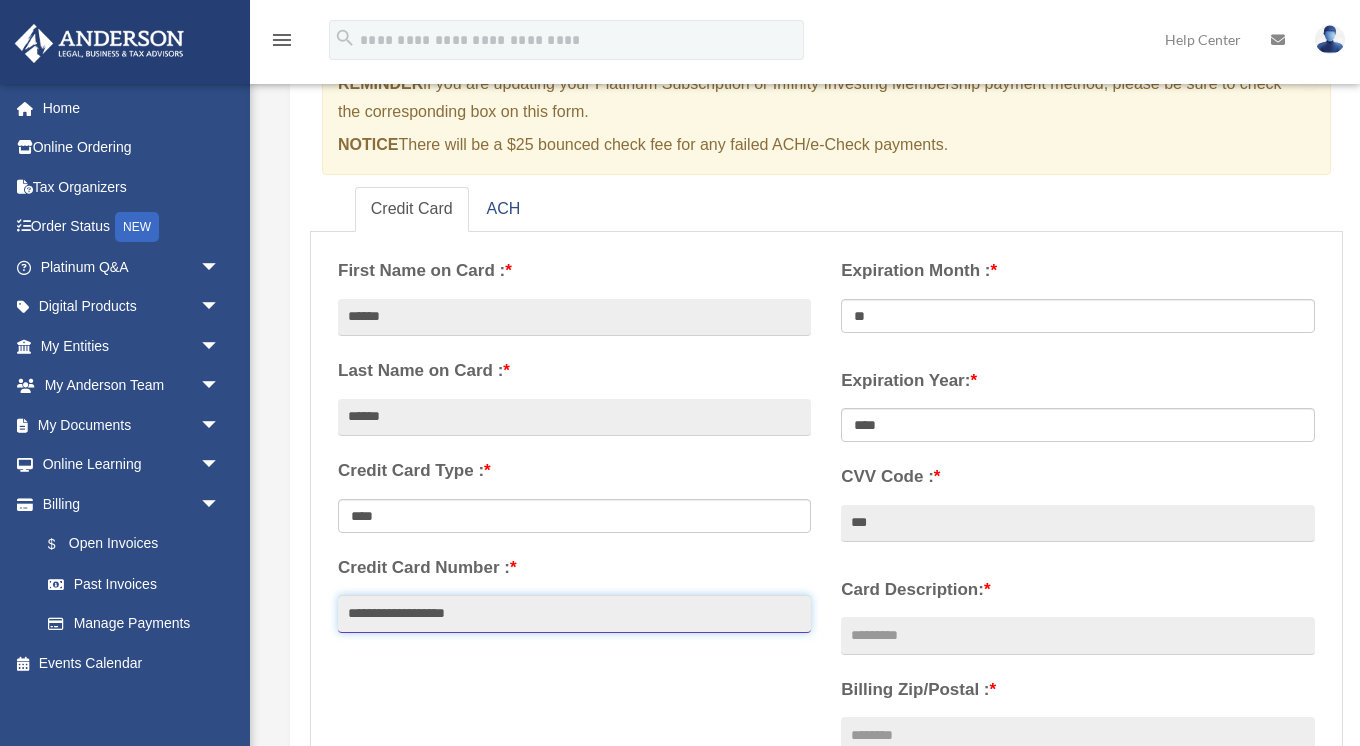 click on "**********" at bounding box center [574, 614] 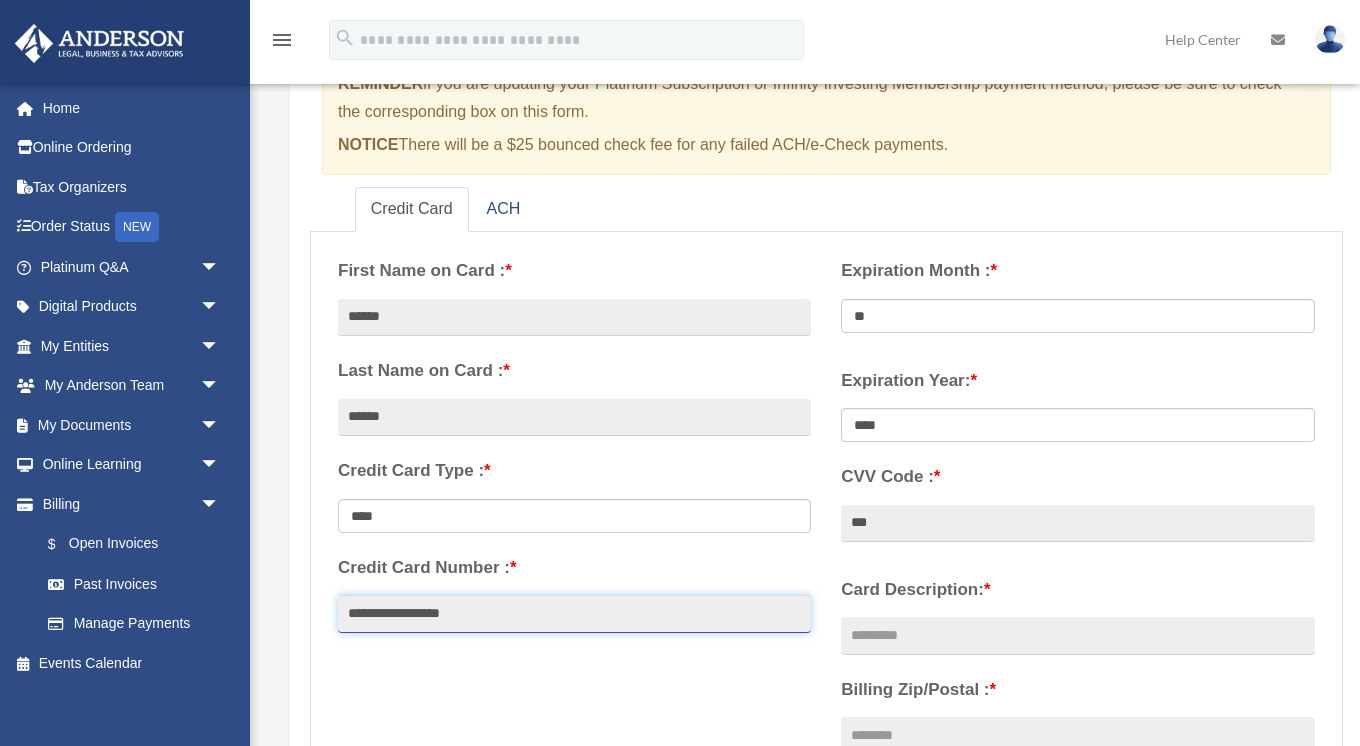 click on "**********" at bounding box center (574, 614) 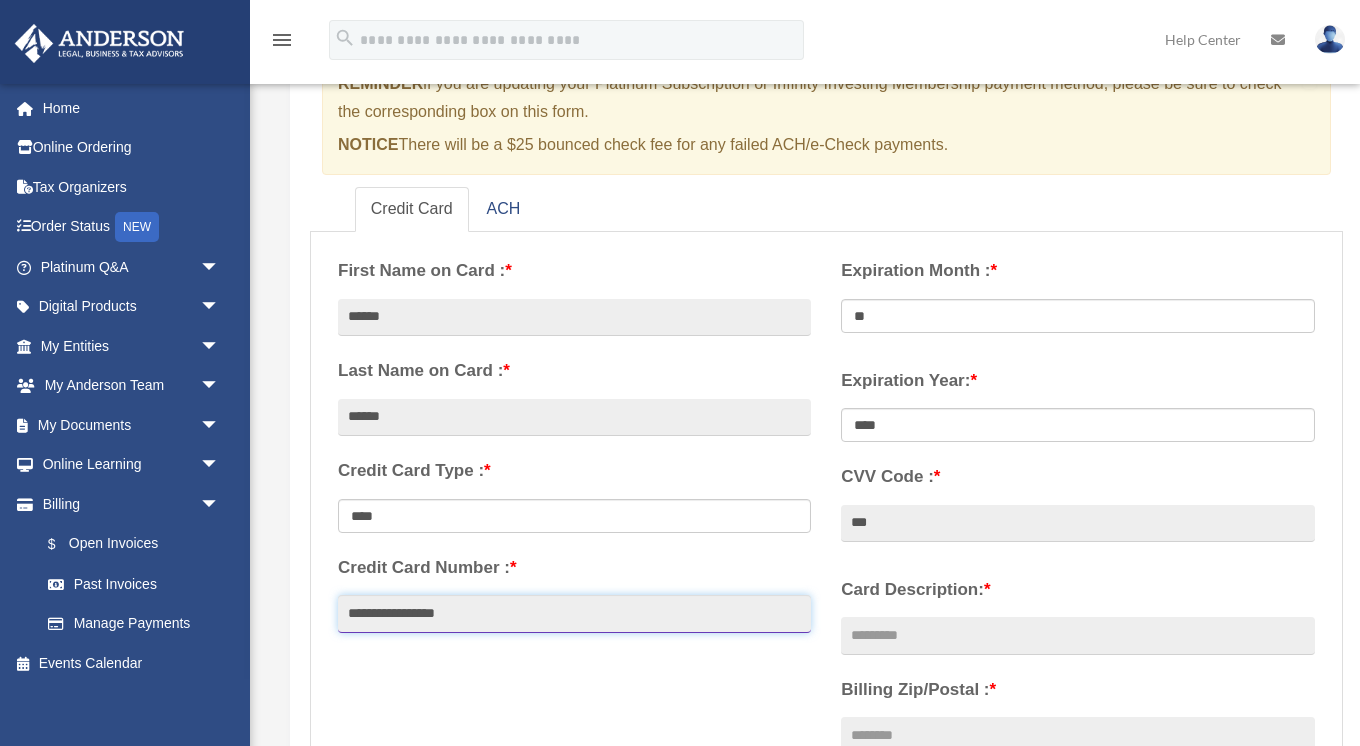click on "**********" at bounding box center [574, 614] 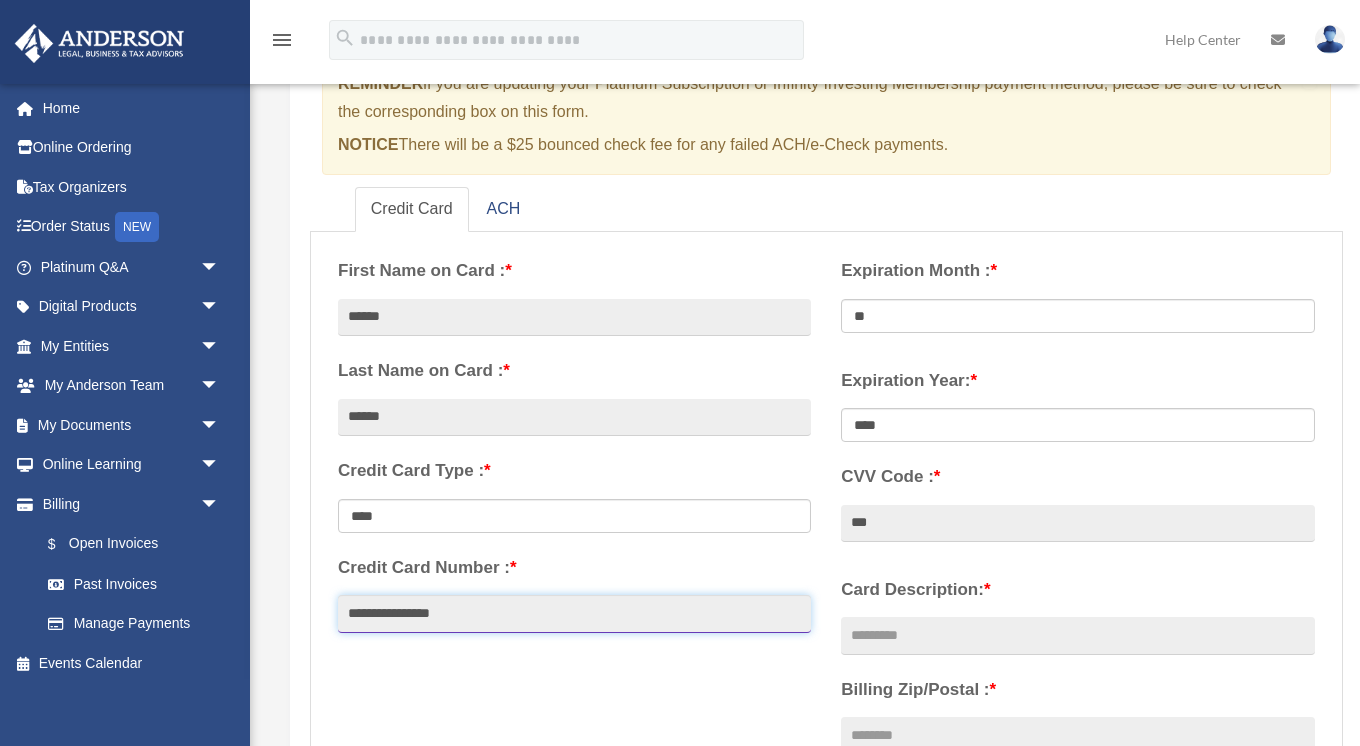 type on "**********" 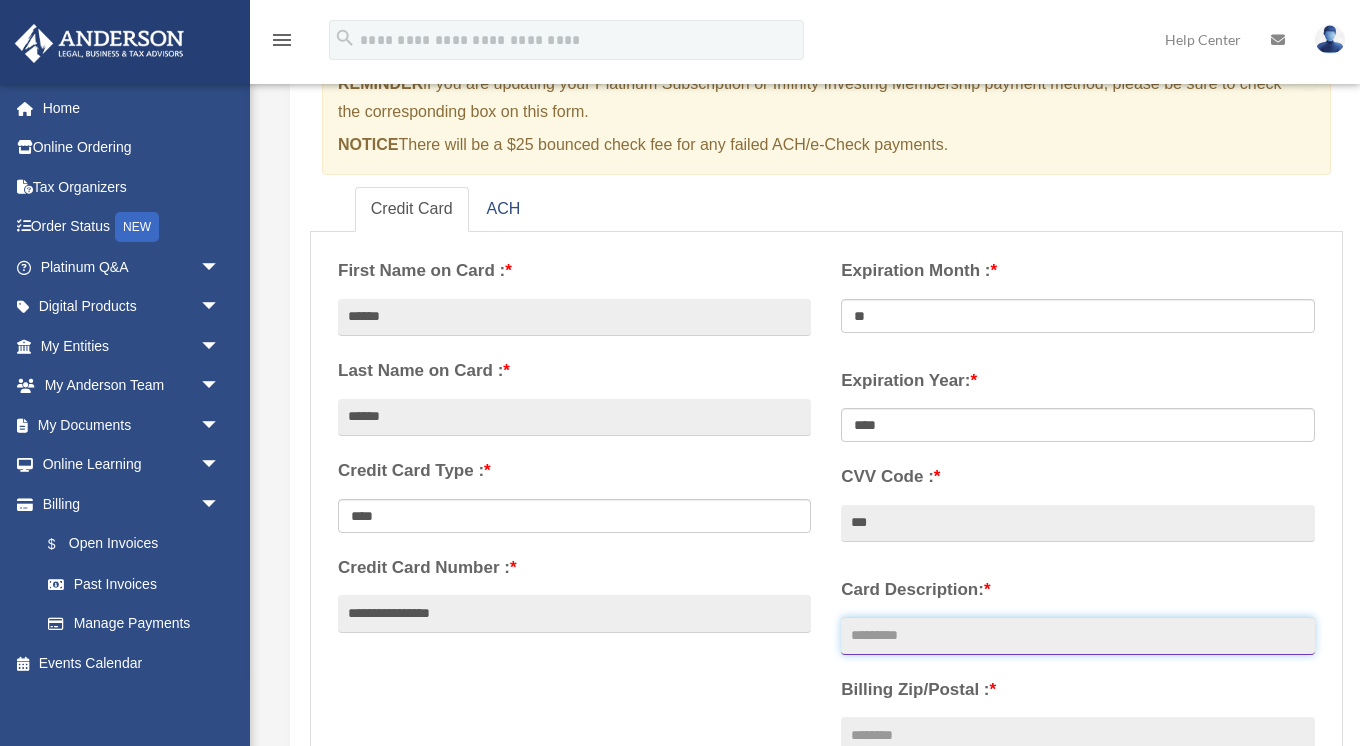 click on "Card Description: *" at bounding box center (1077, 636) 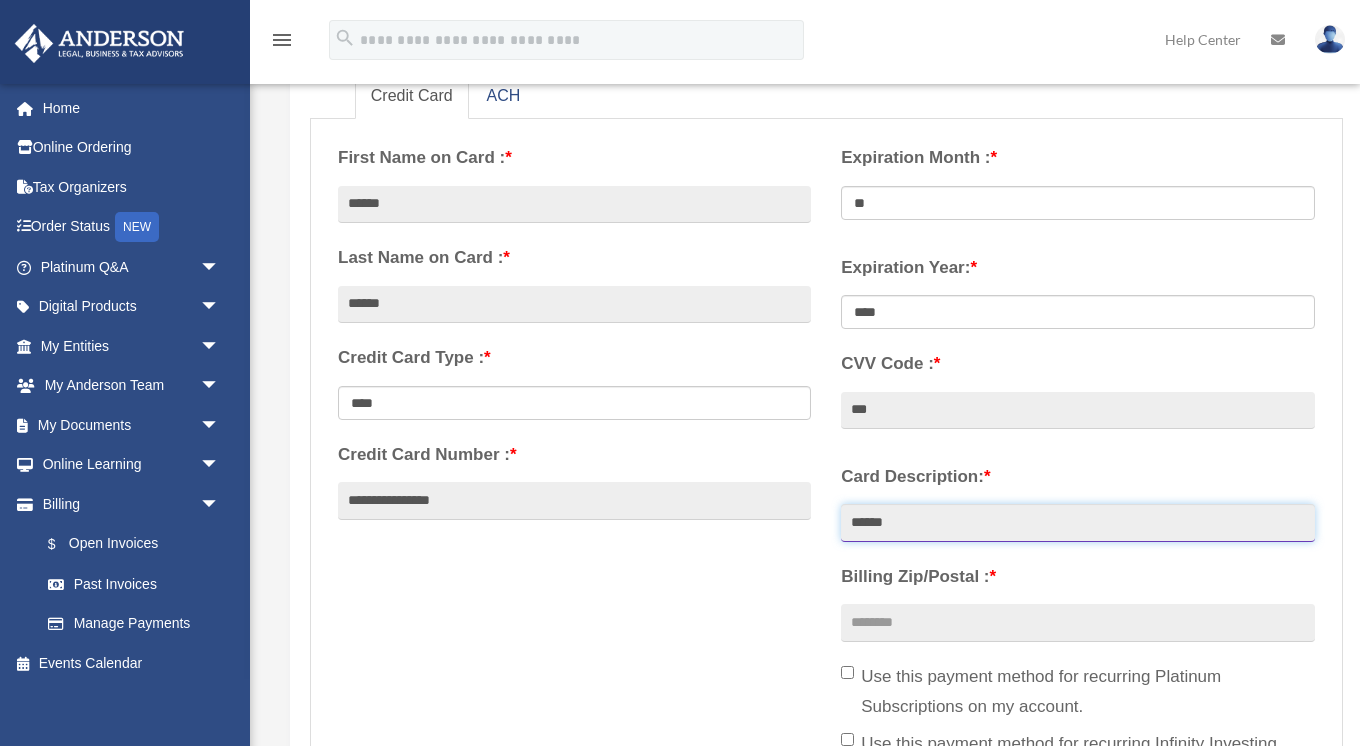 scroll, scrollTop: 334, scrollLeft: 0, axis: vertical 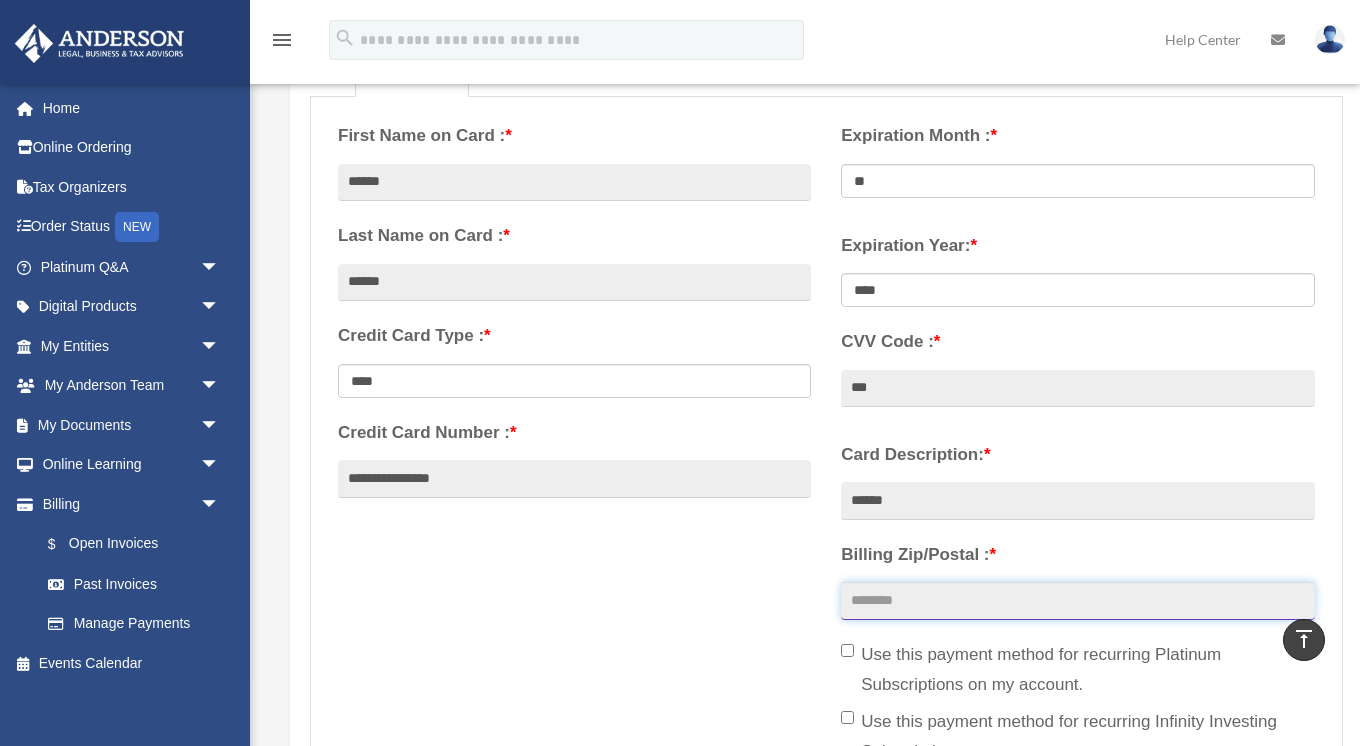 click on "Billing Zip/Postal : *" at bounding box center (1077, 601) 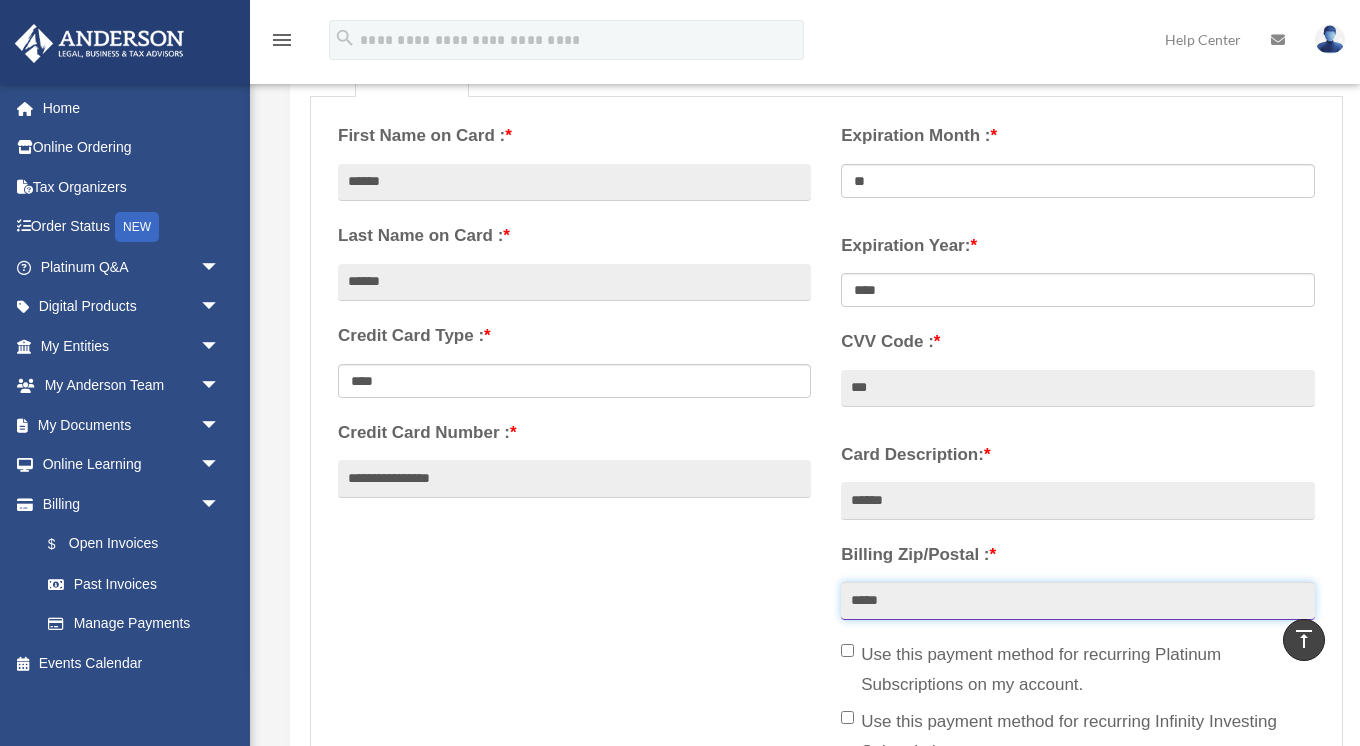 type on "*****" 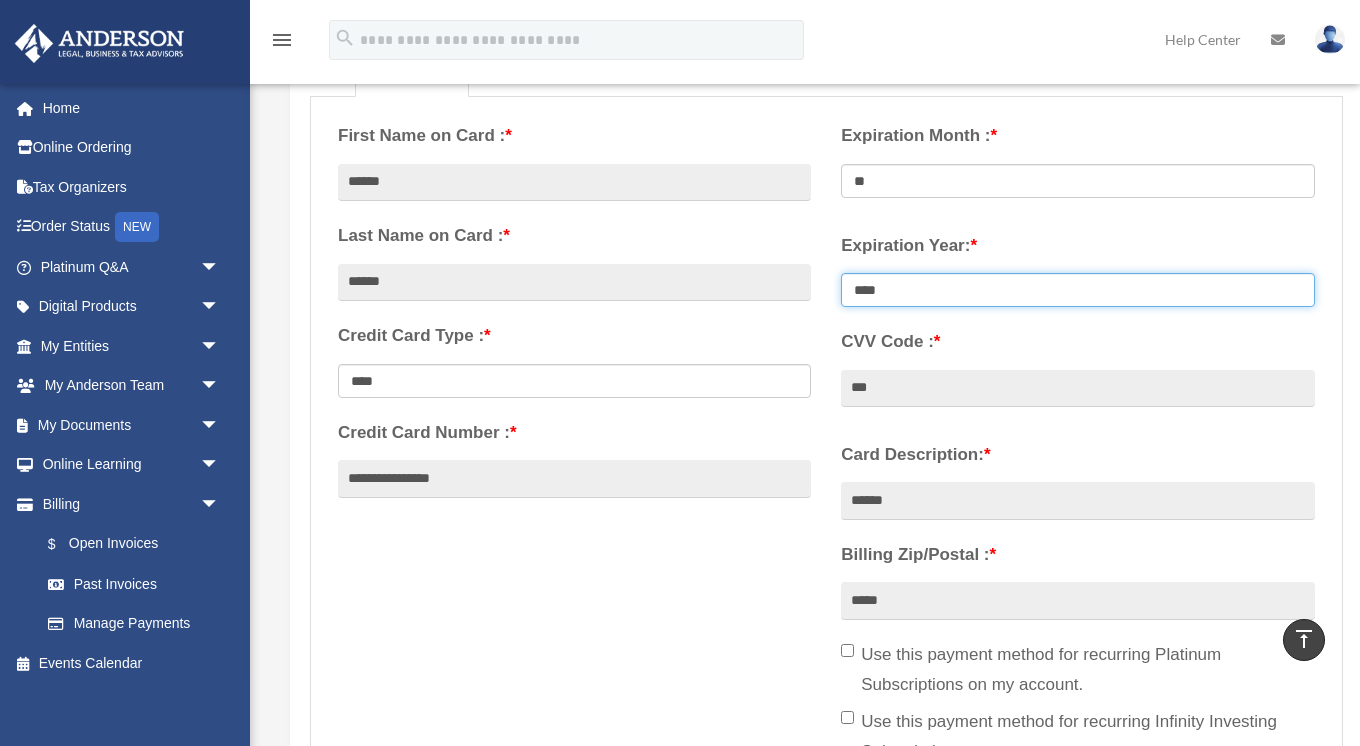 click on "****
****
****
****
****
****
****
**** ****" at bounding box center (1077, 290) 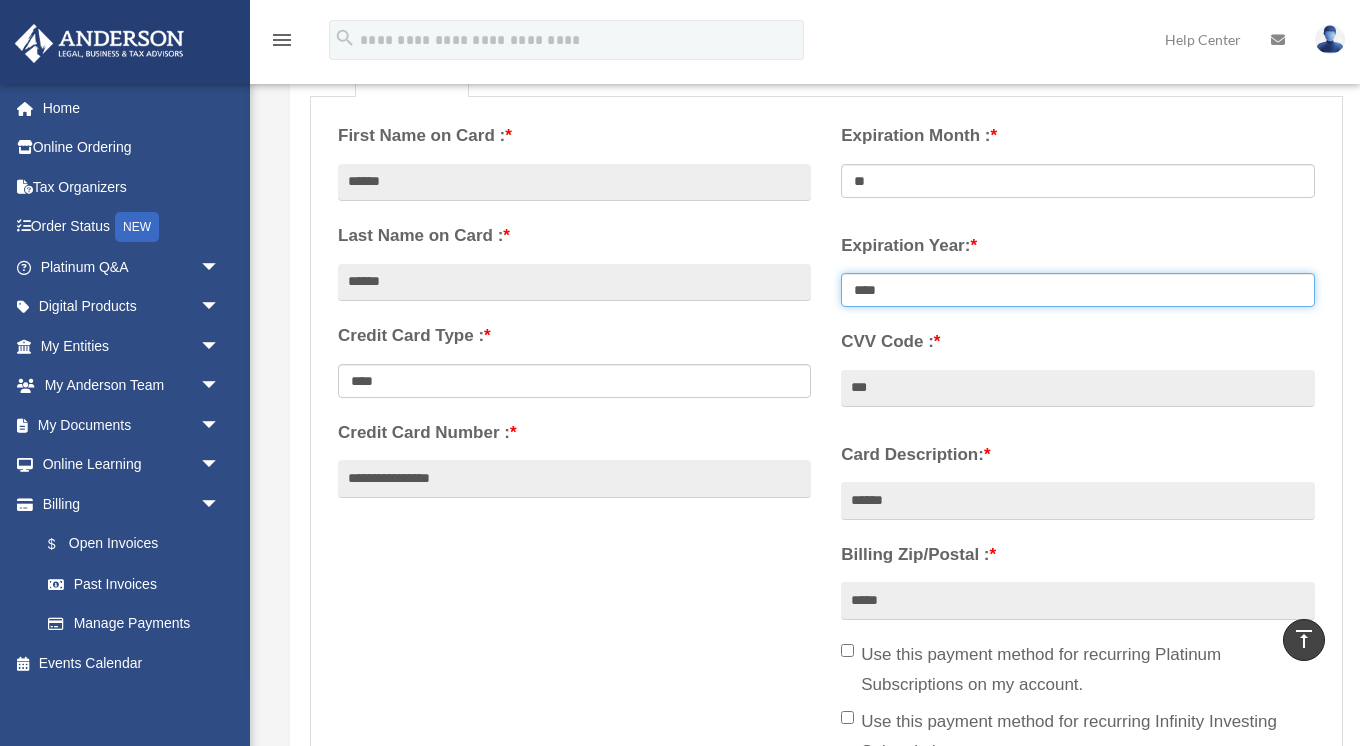 select on "****" 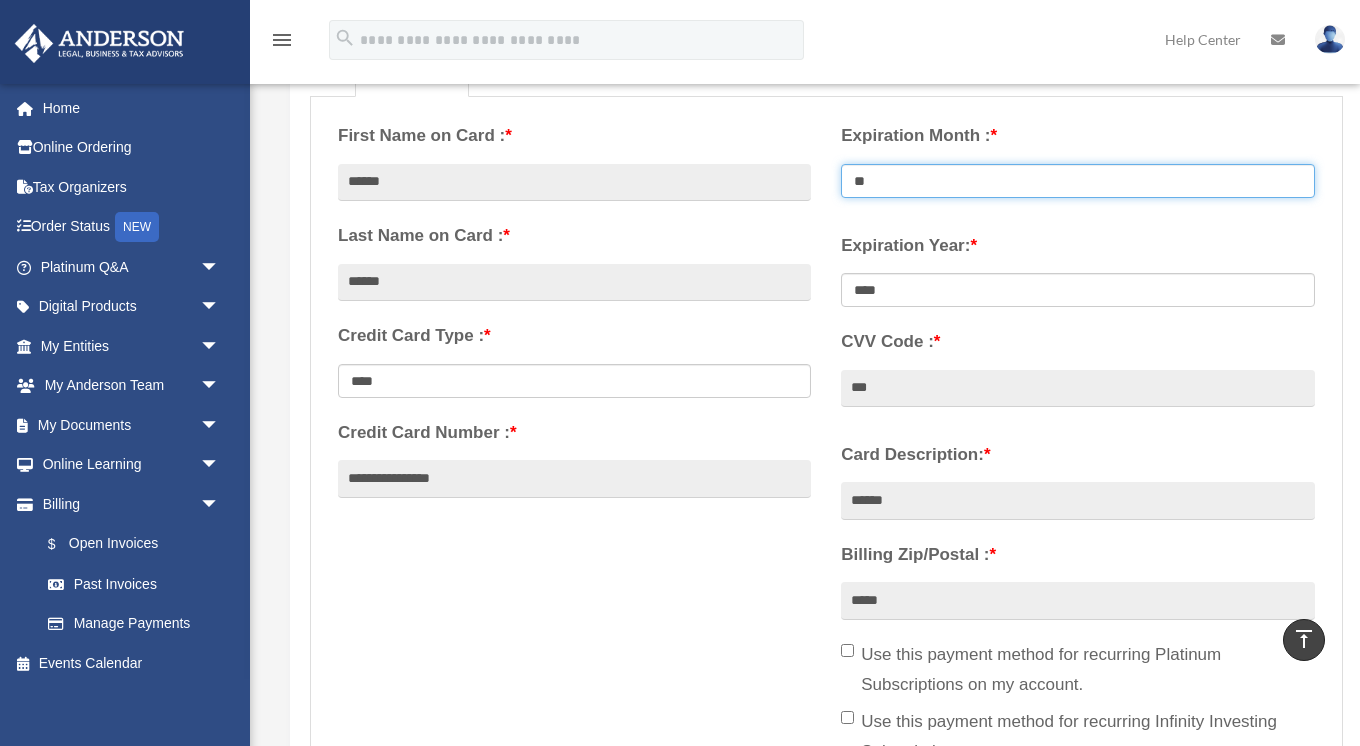 click on "**
**
**
**
**
**
**
** ** ** ** **" at bounding box center (1077, 181) 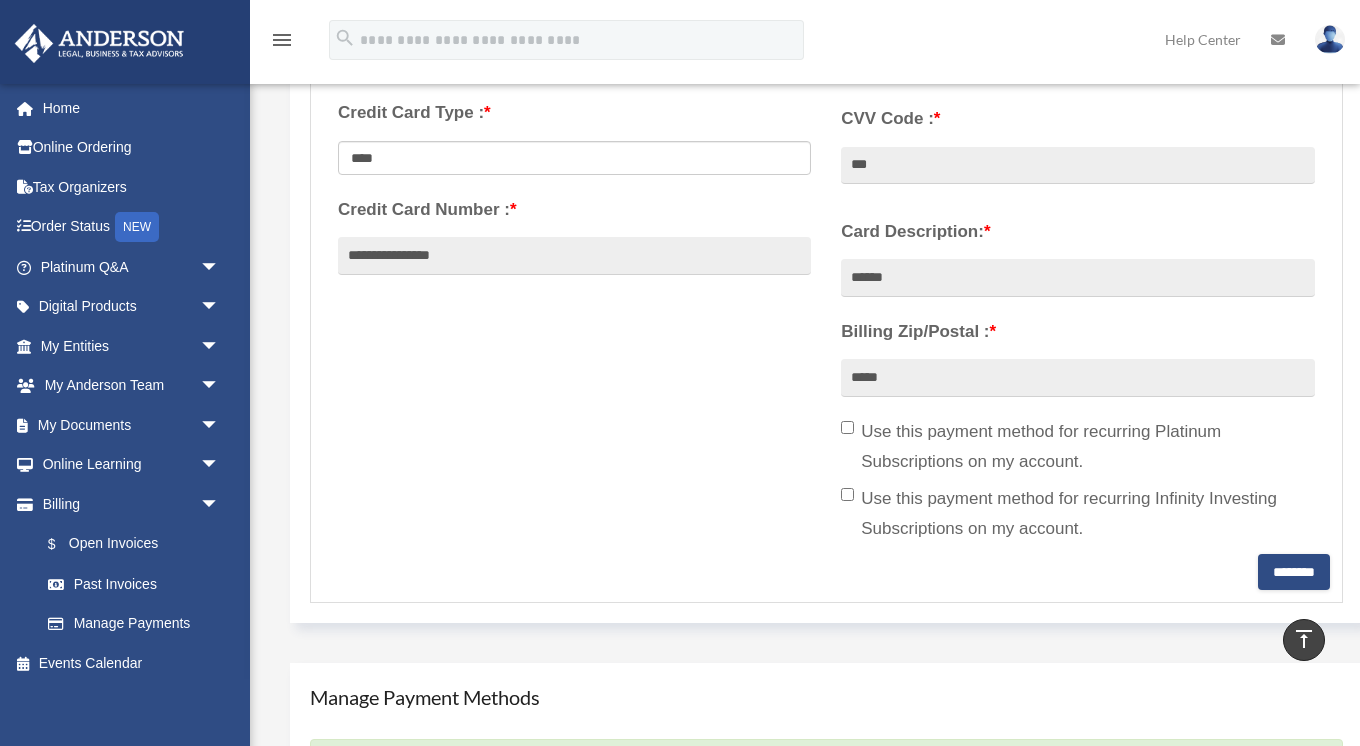 scroll, scrollTop: 560, scrollLeft: 0, axis: vertical 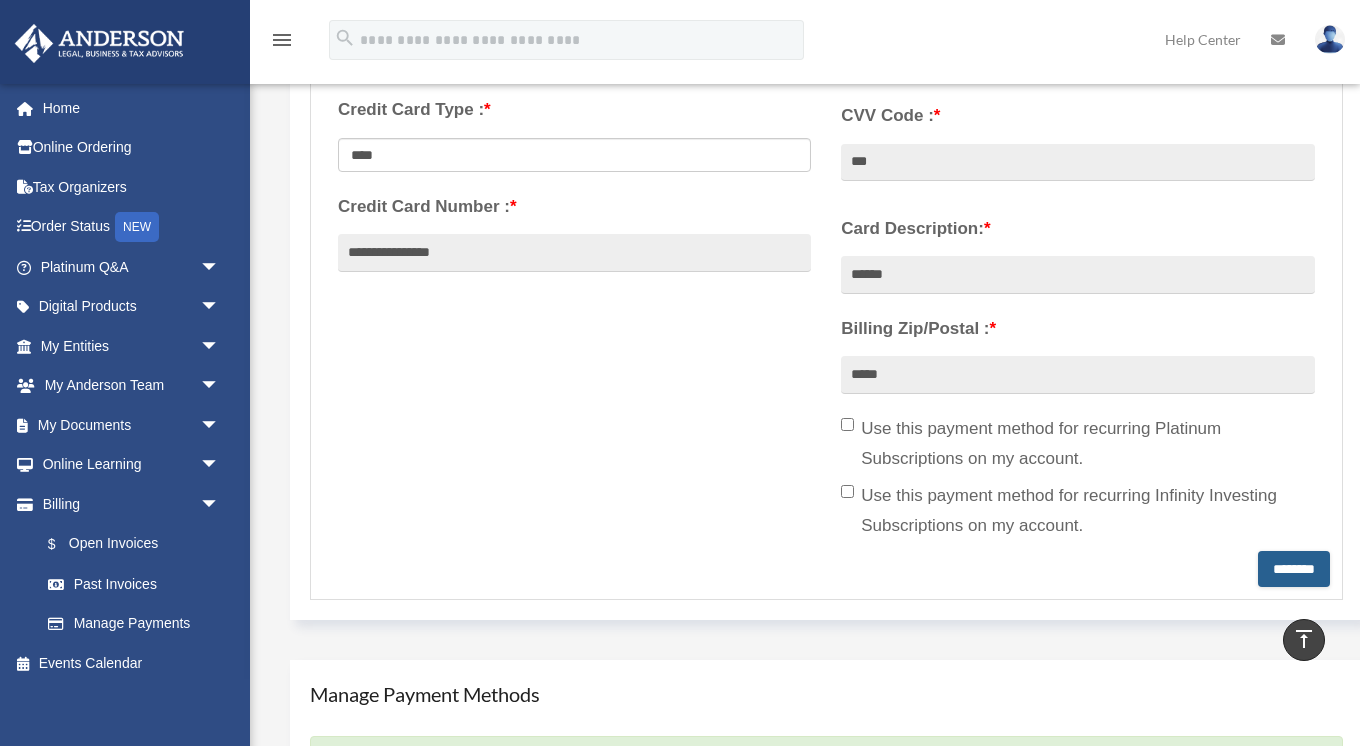 click on "********" at bounding box center (1294, 569) 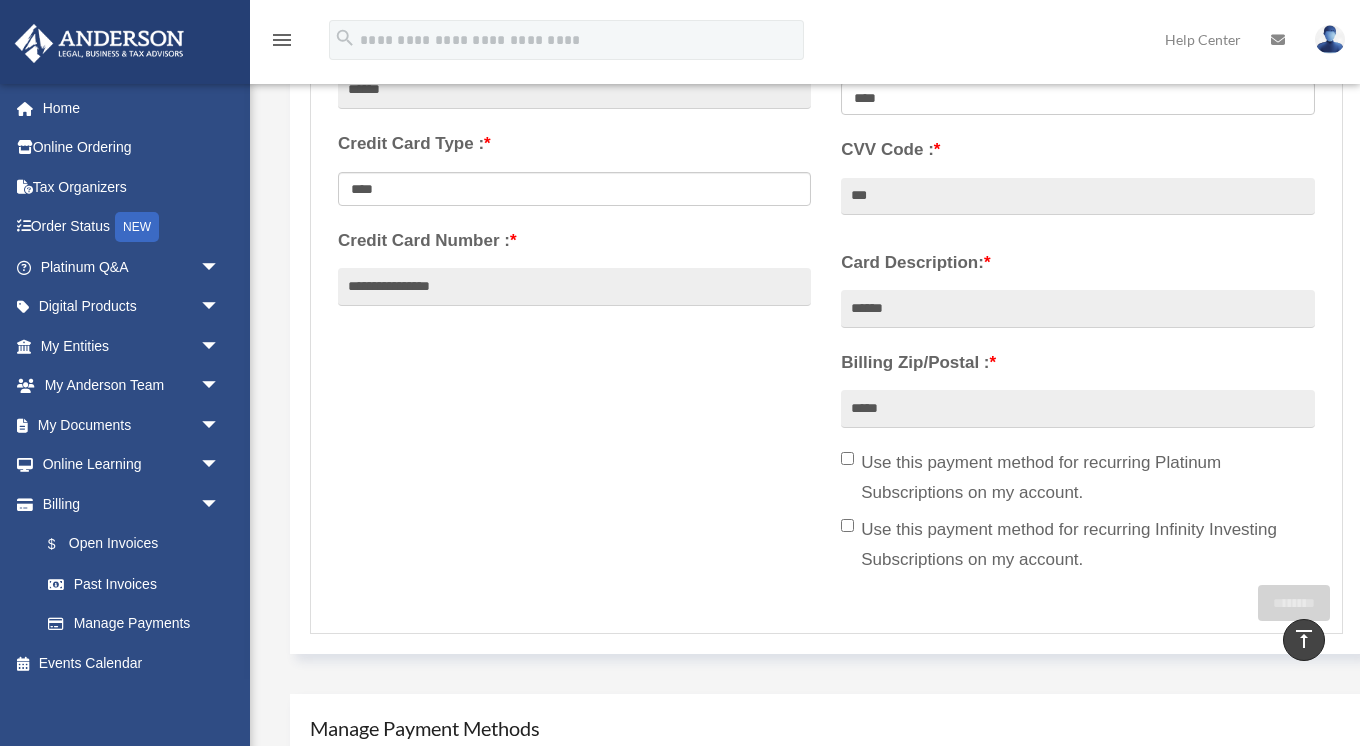 scroll, scrollTop: 525, scrollLeft: 0, axis: vertical 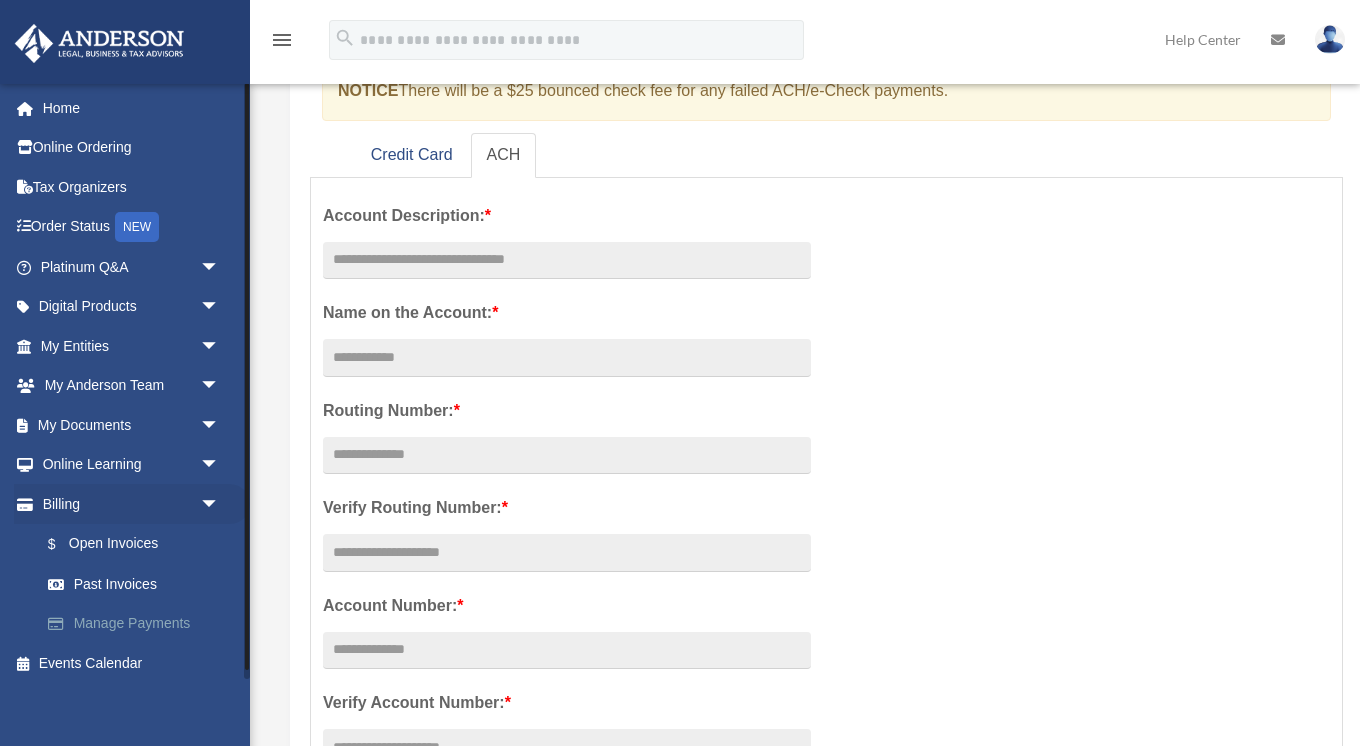 click on "Manage Payments" at bounding box center [139, 624] 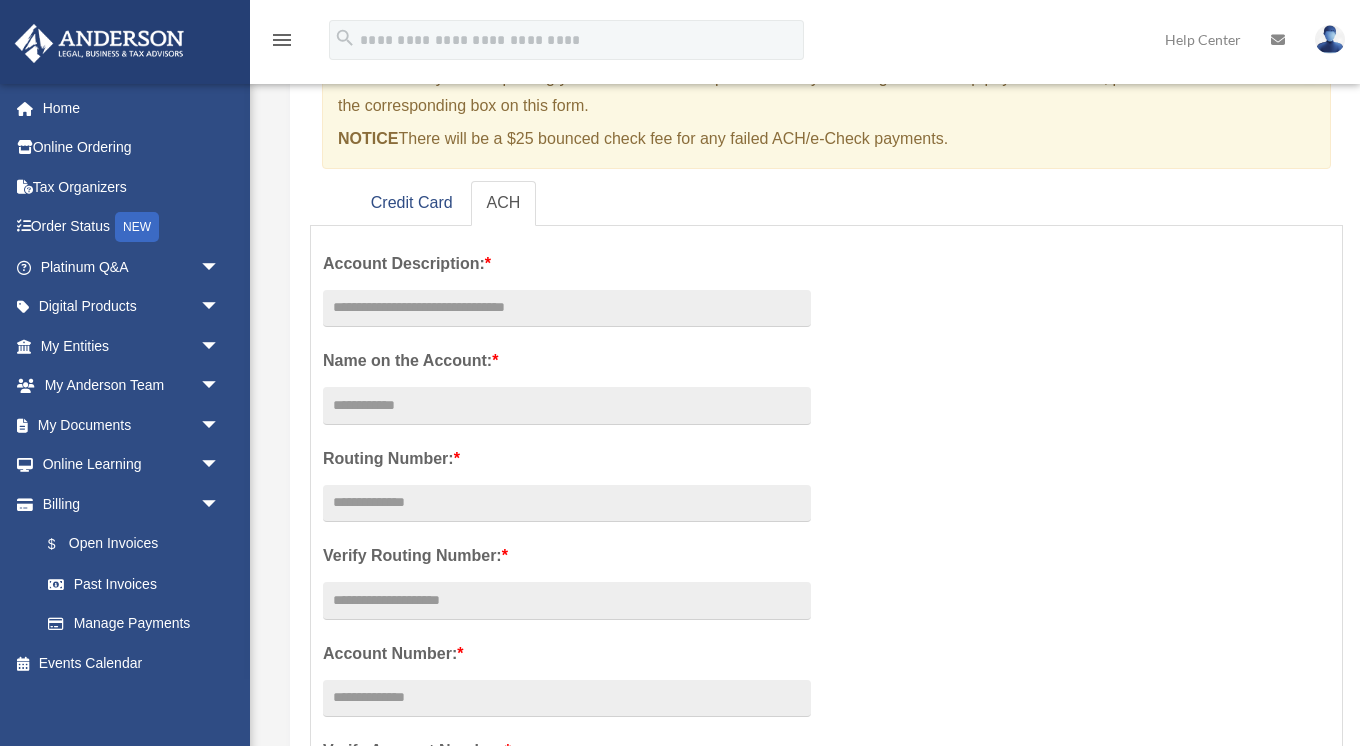 scroll, scrollTop: 189, scrollLeft: 0, axis: vertical 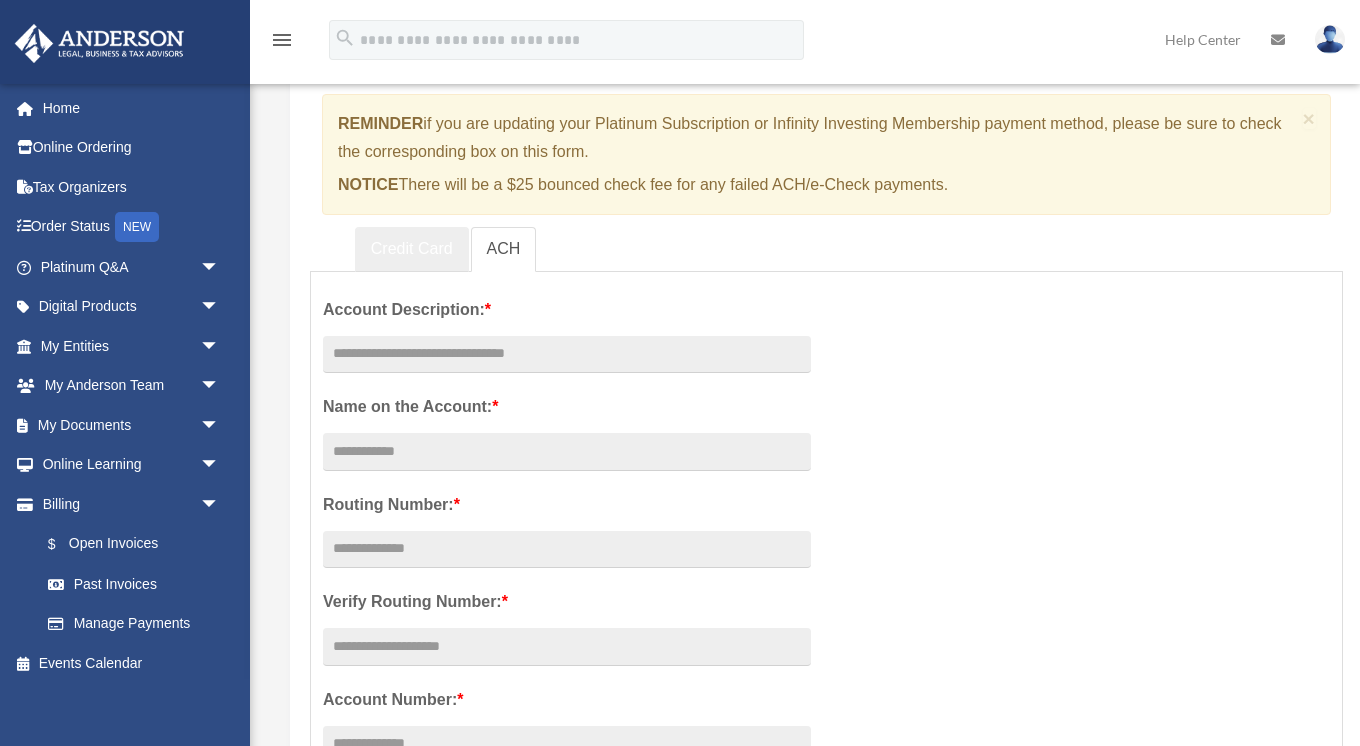 click on "Credit Card" at bounding box center (412, 249) 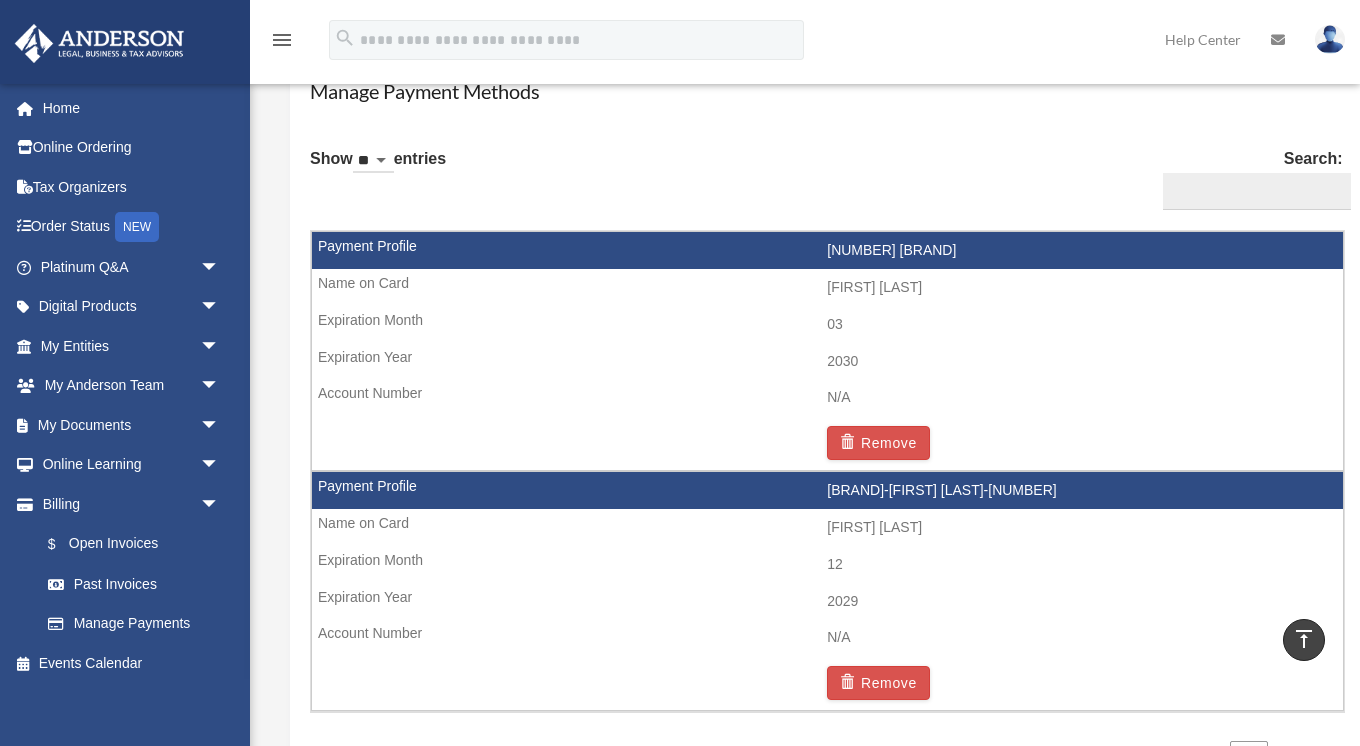 scroll, scrollTop: 1161, scrollLeft: 0, axis: vertical 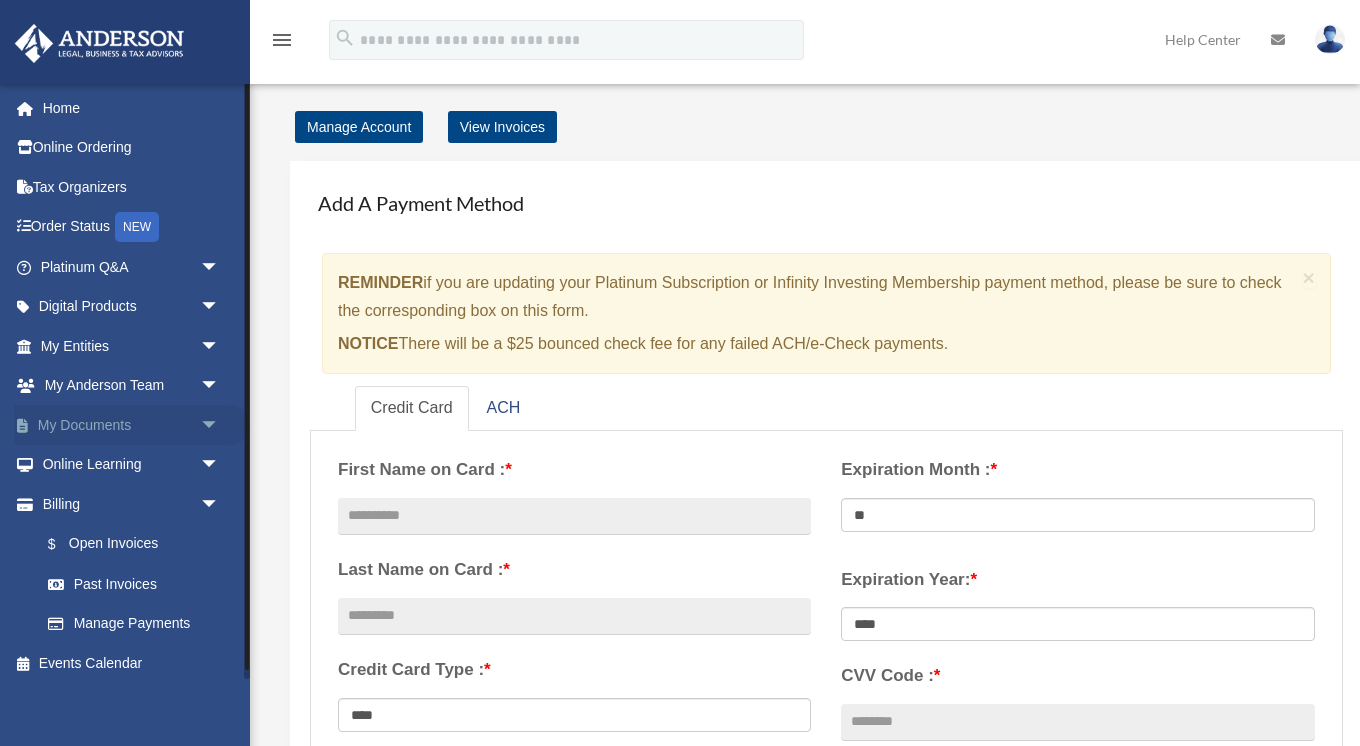 click on "My Documents arrow_drop_down" at bounding box center [132, 425] 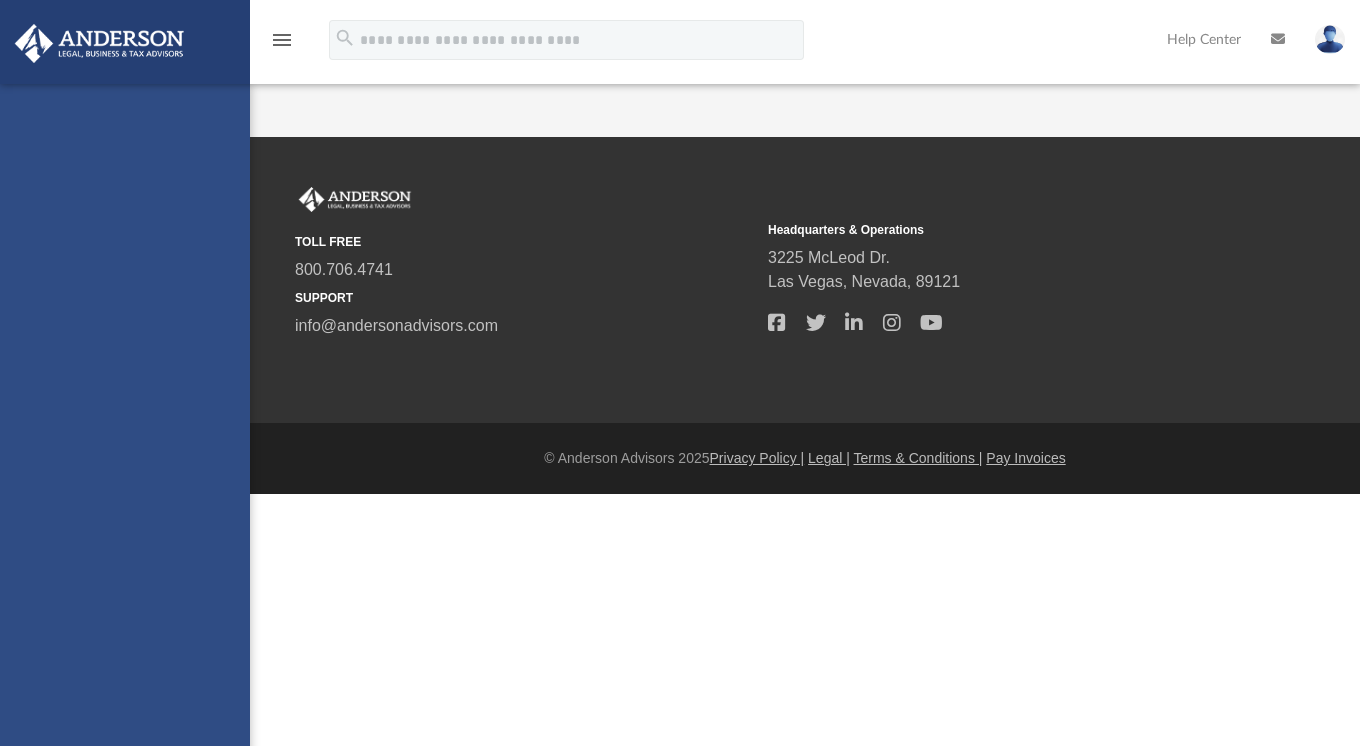 scroll, scrollTop: 0, scrollLeft: 0, axis: both 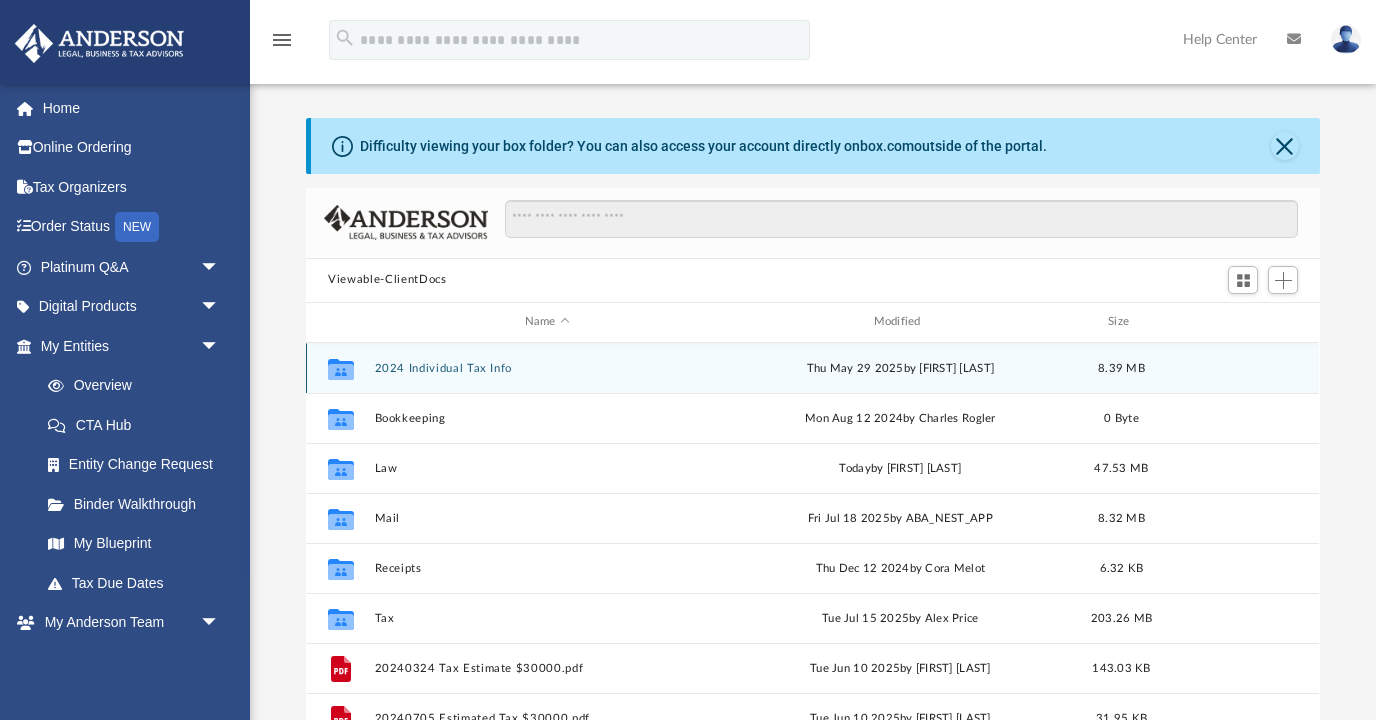 click on "2024 Individual Tax Info" at bounding box center [547, 367] 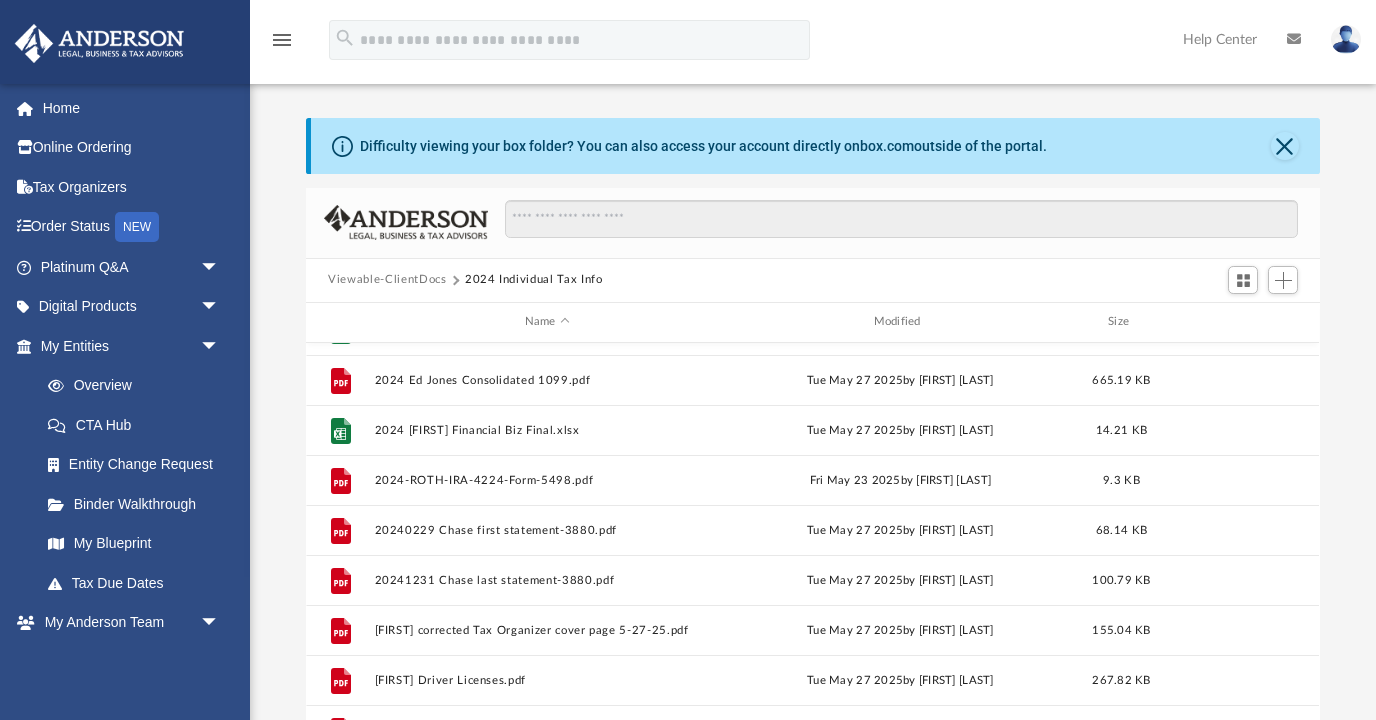 scroll, scrollTop: 235, scrollLeft: 0, axis: vertical 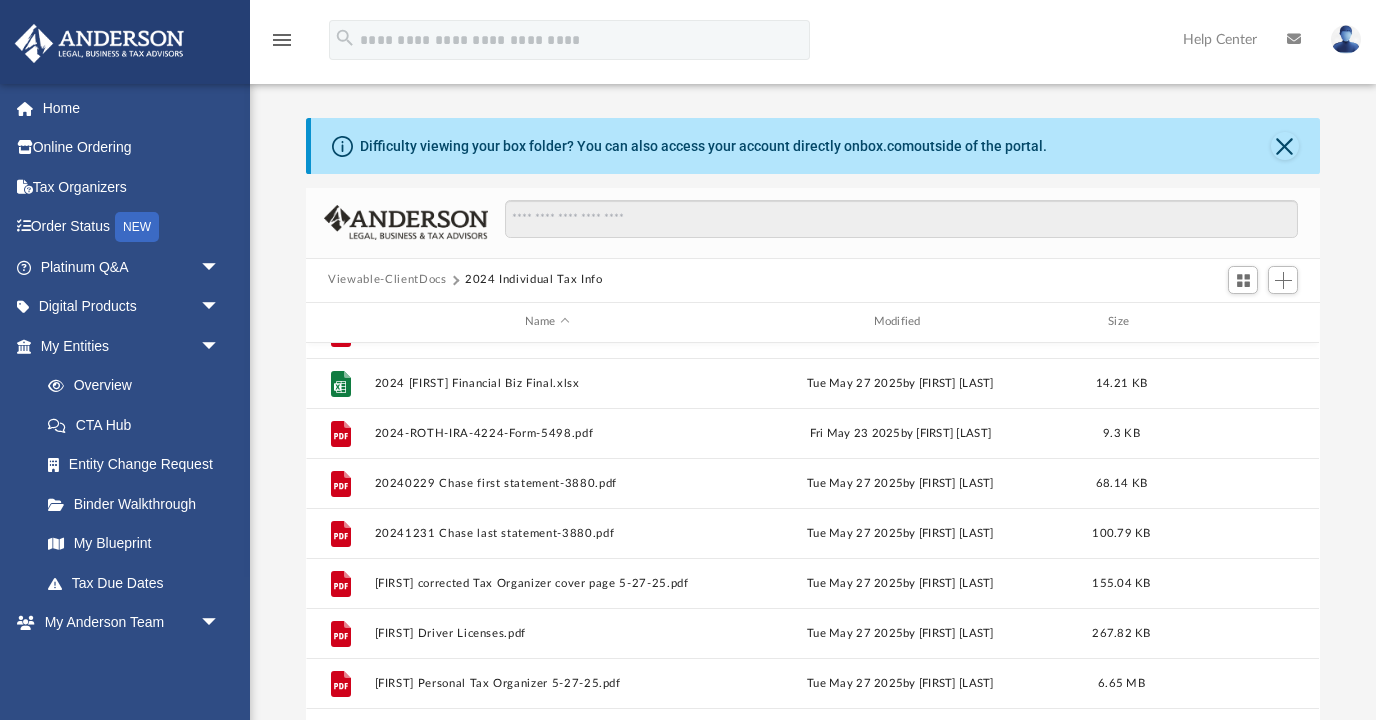 click on "Viewable-ClientDocs" at bounding box center [387, 280] 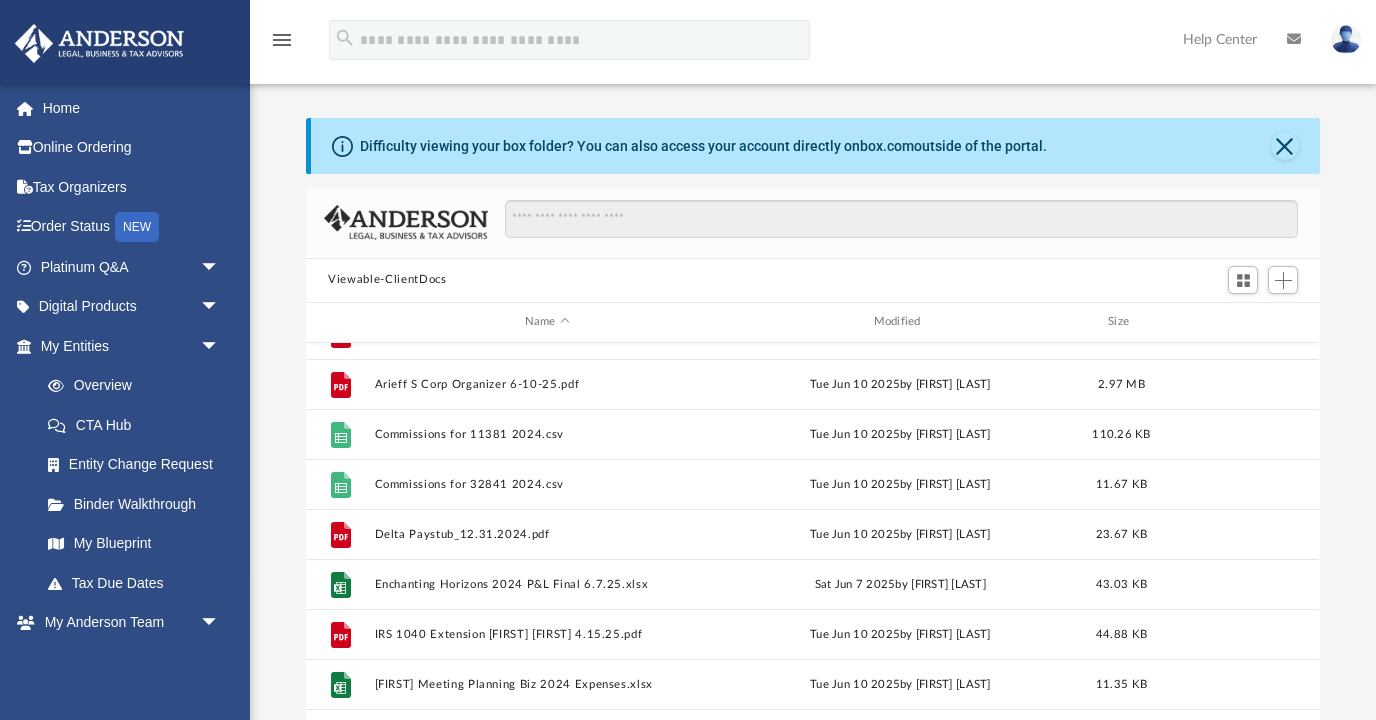 scroll, scrollTop: 635, scrollLeft: 0, axis: vertical 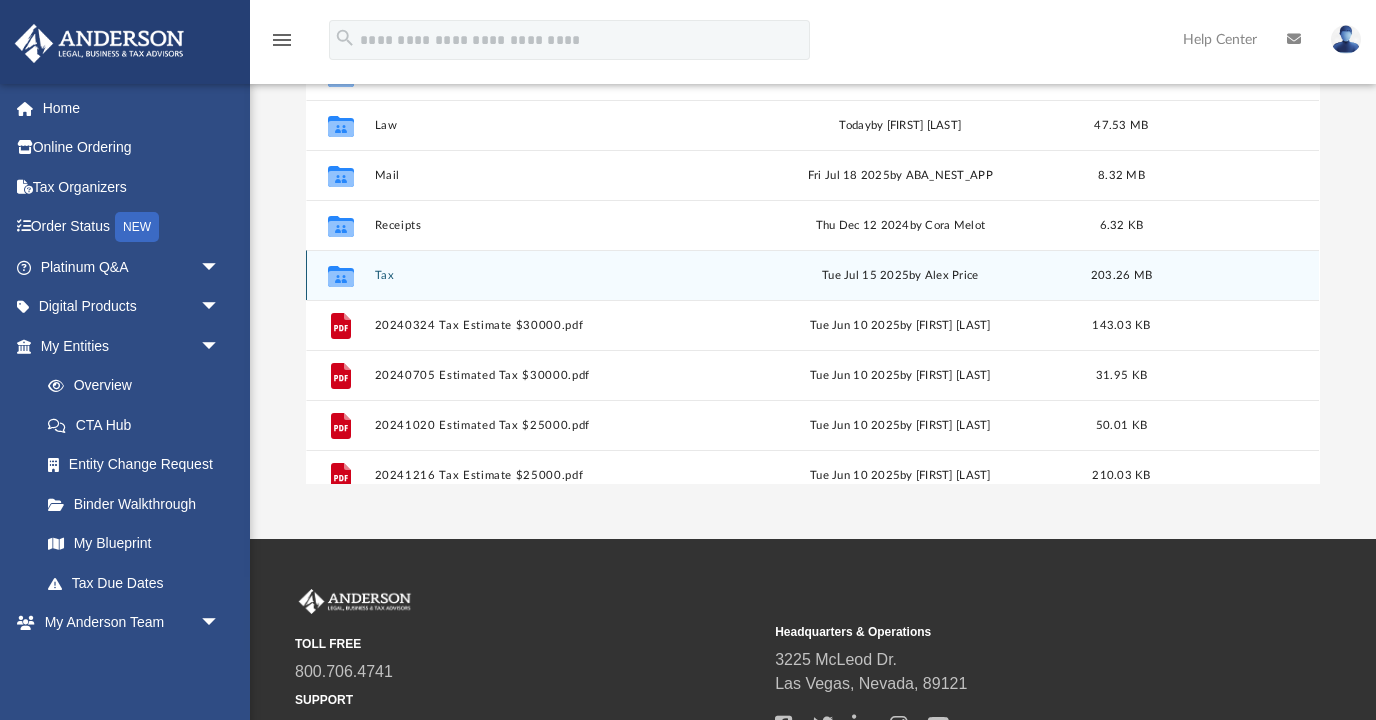 click on "Tax" at bounding box center [547, 274] 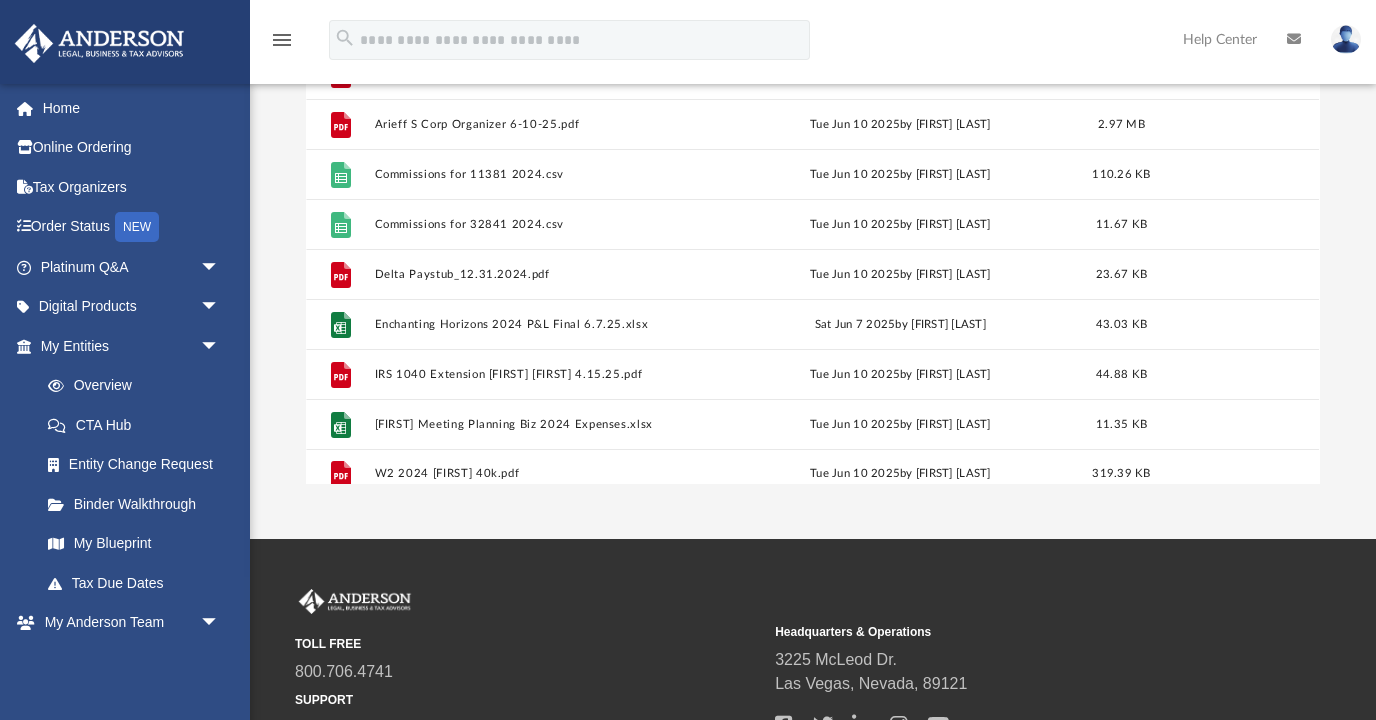 scroll, scrollTop: 0, scrollLeft: 0, axis: both 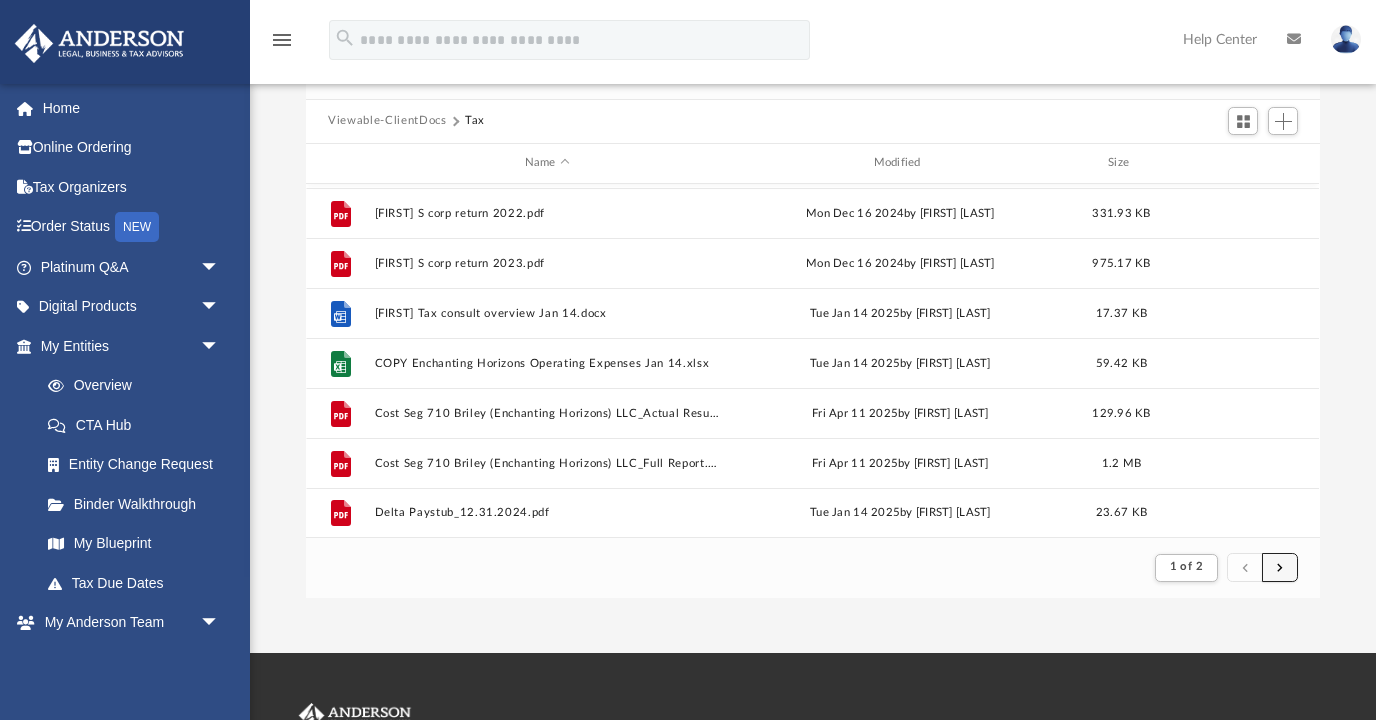 click at bounding box center [1280, 566] 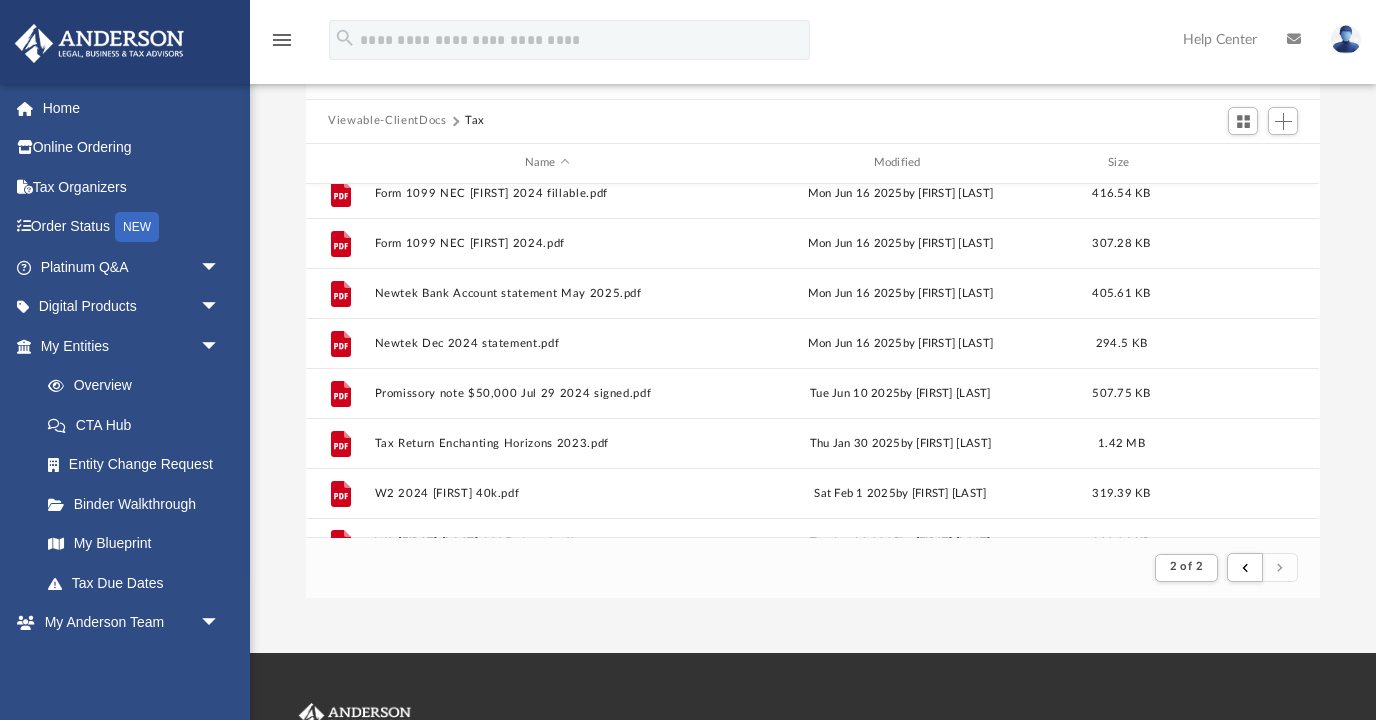 scroll, scrollTop: 146, scrollLeft: 0, axis: vertical 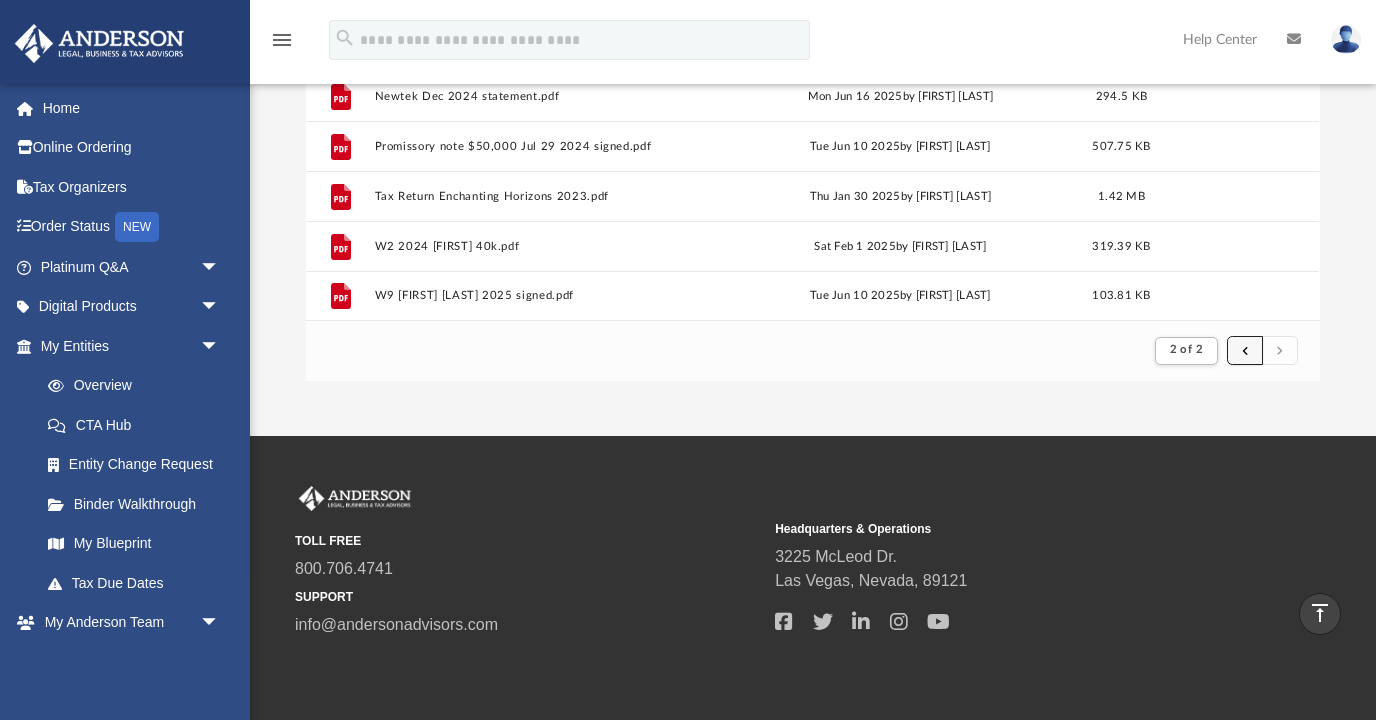 click at bounding box center [1245, 350] 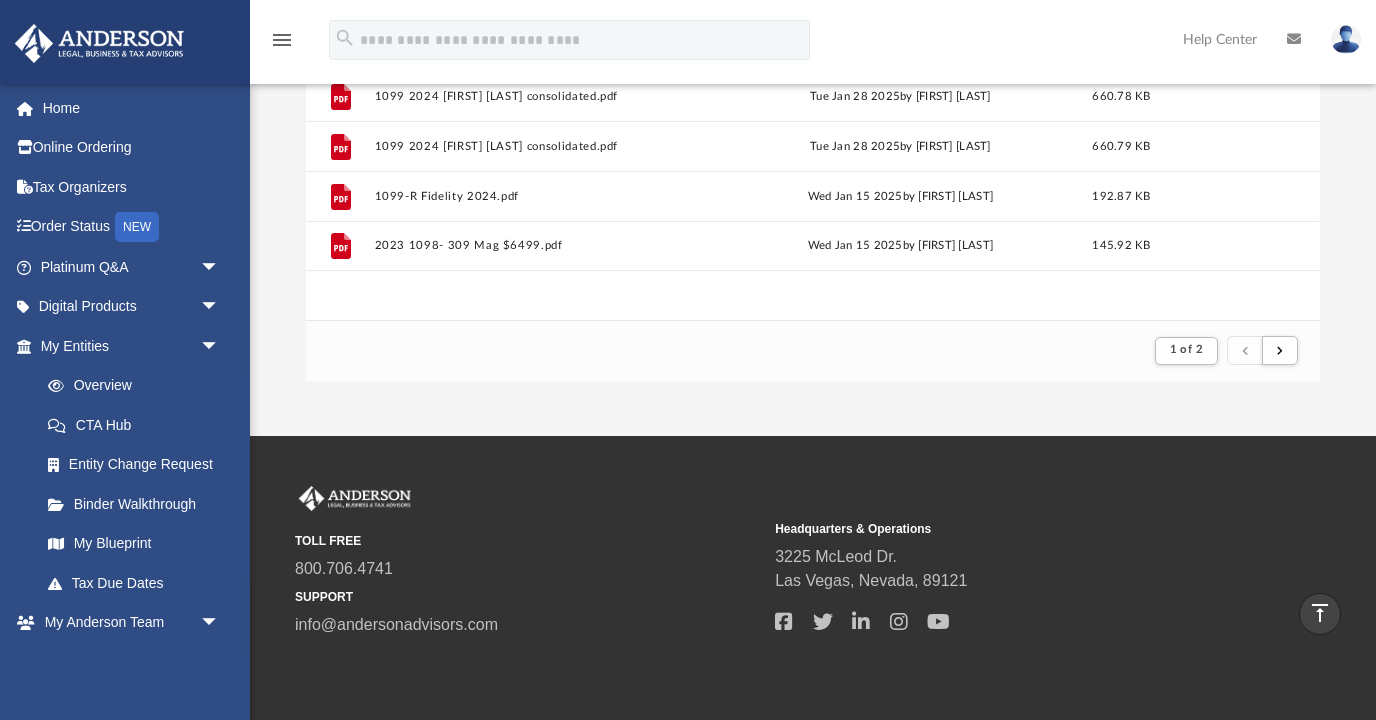 scroll, scrollTop: 0, scrollLeft: 0, axis: both 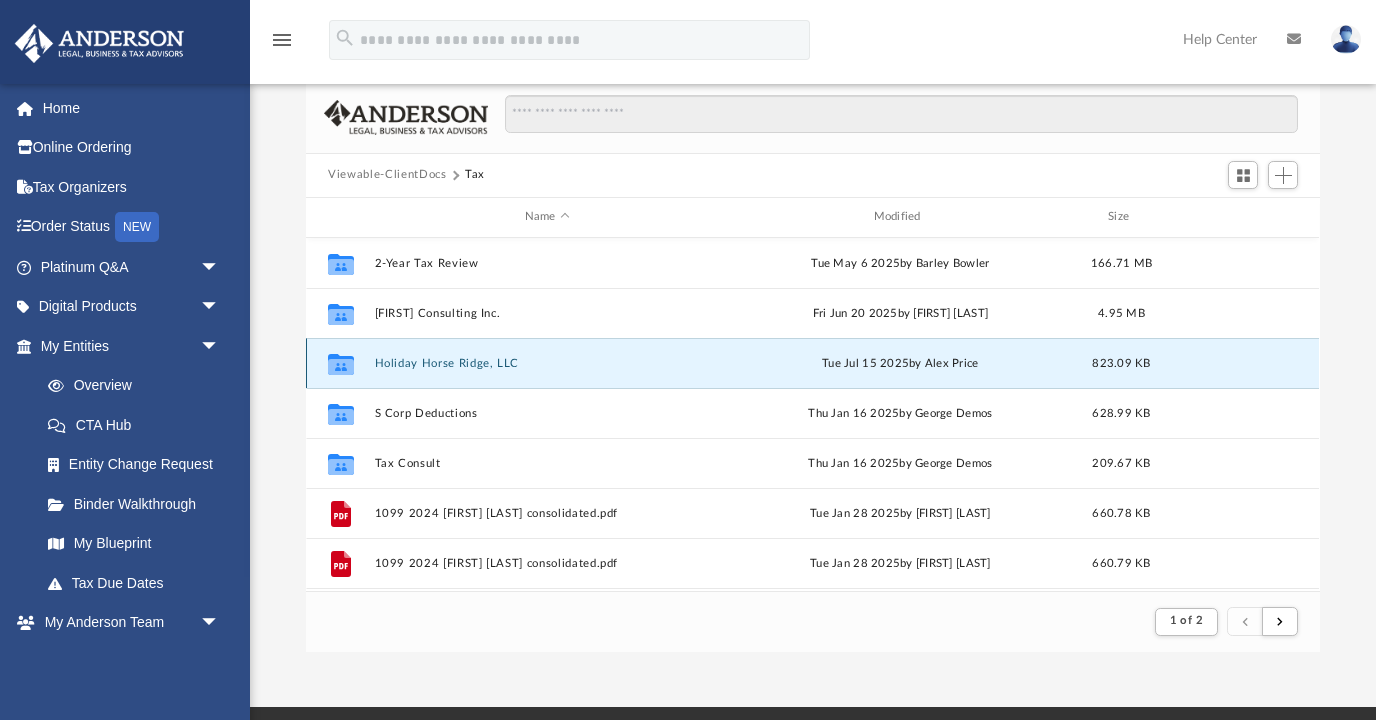 click on "Holiday Horse Ridge, LLC" at bounding box center (547, 362) 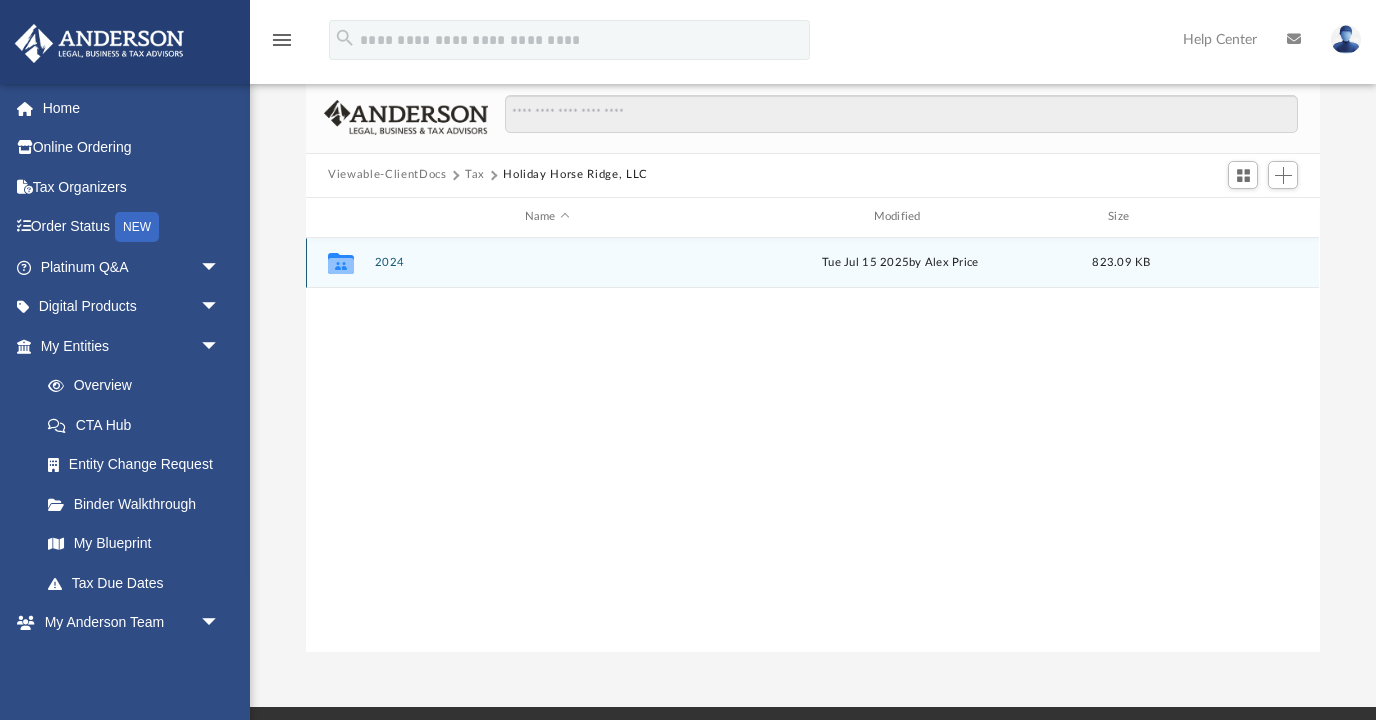scroll, scrollTop: 1, scrollLeft: 0, axis: vertical 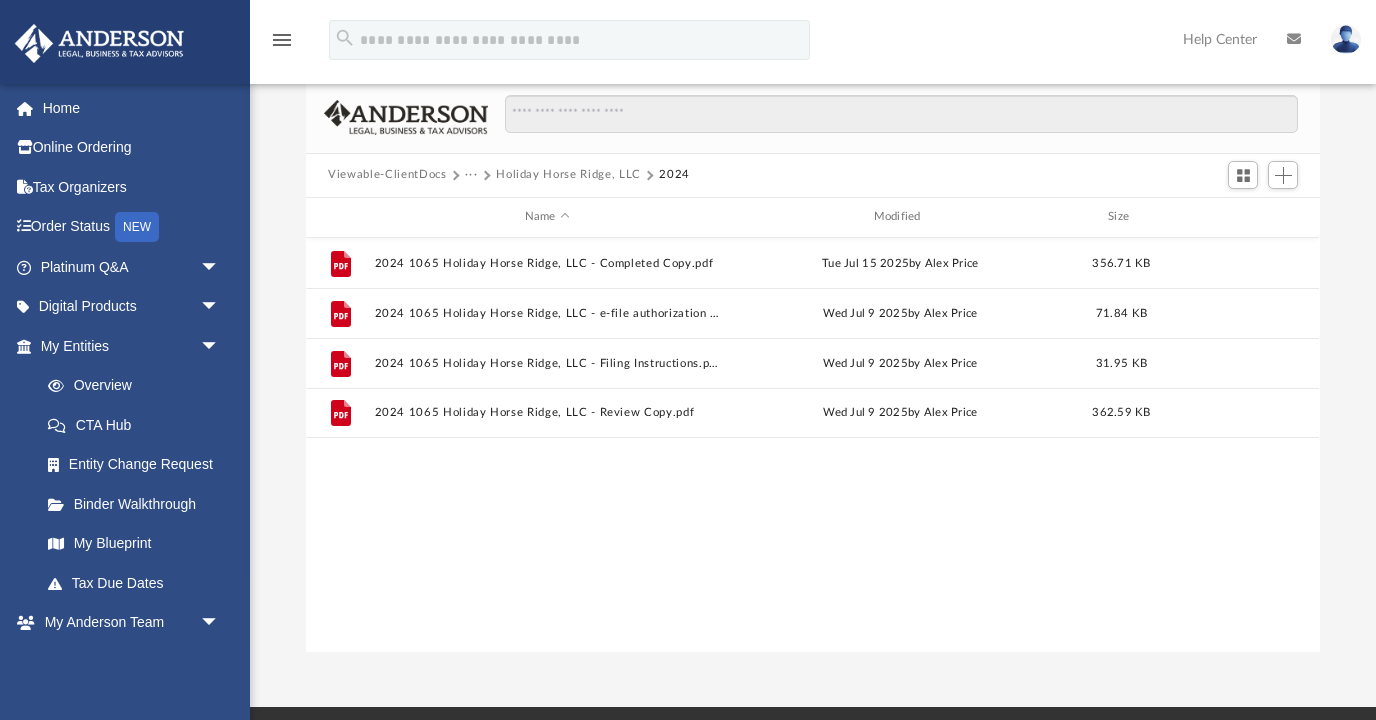 click on "Viewable-ClientDocs" at bounding box center [387, 175] 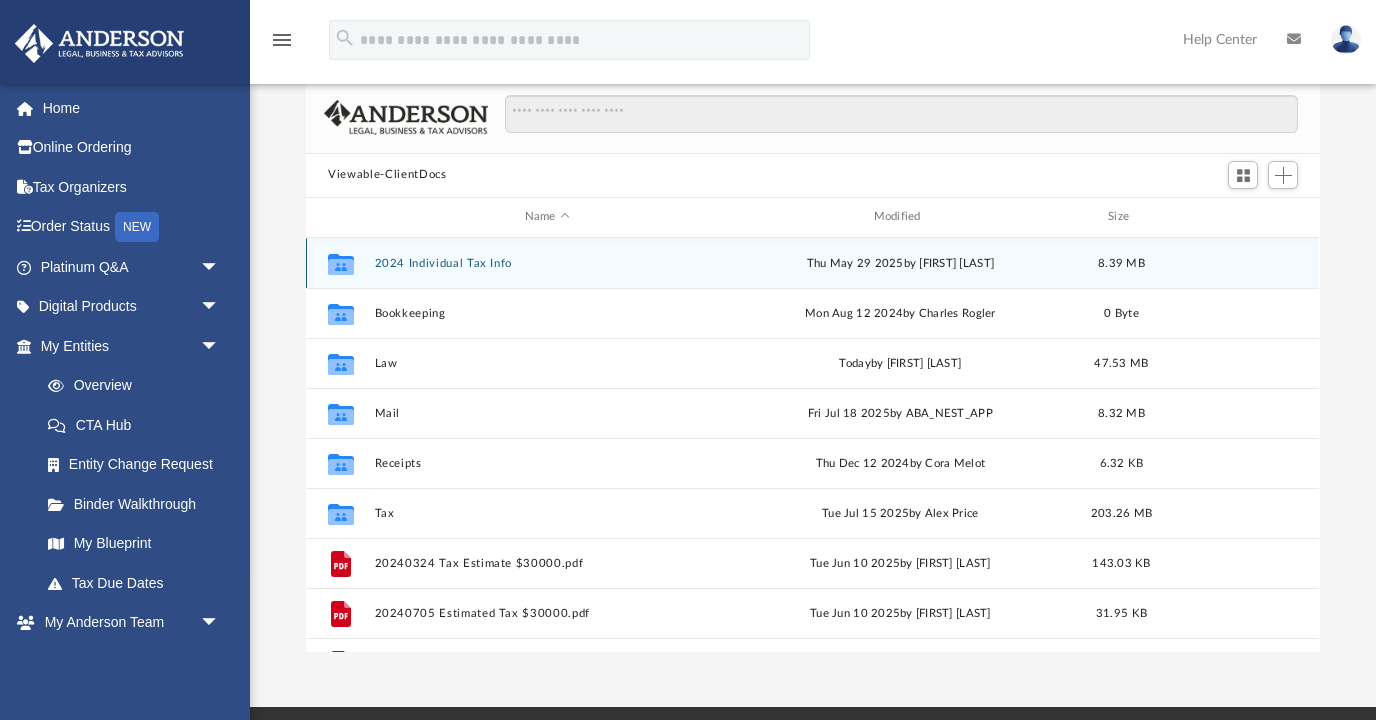 click on "2024 Individual Tax Info" at bounding box center (547, 262) 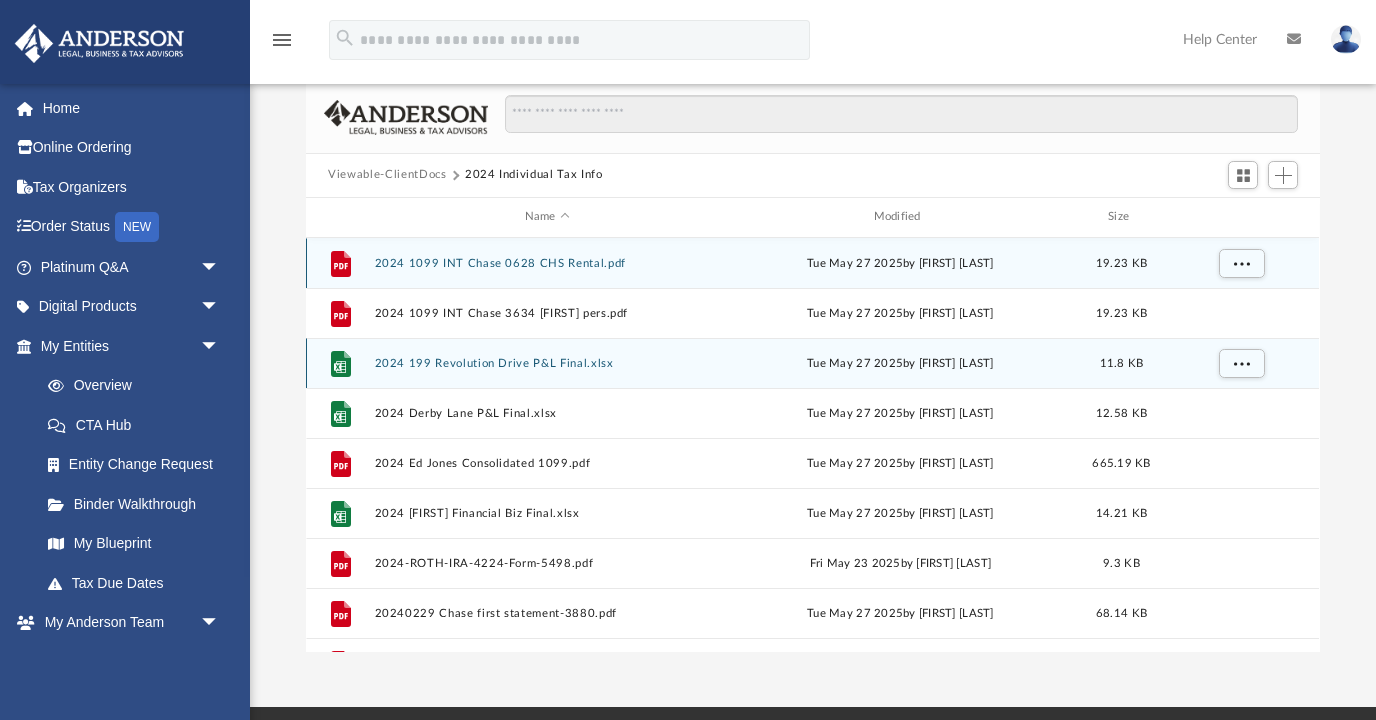 scroll, scrollTop: 0, scrollLeft: 0, axis: both 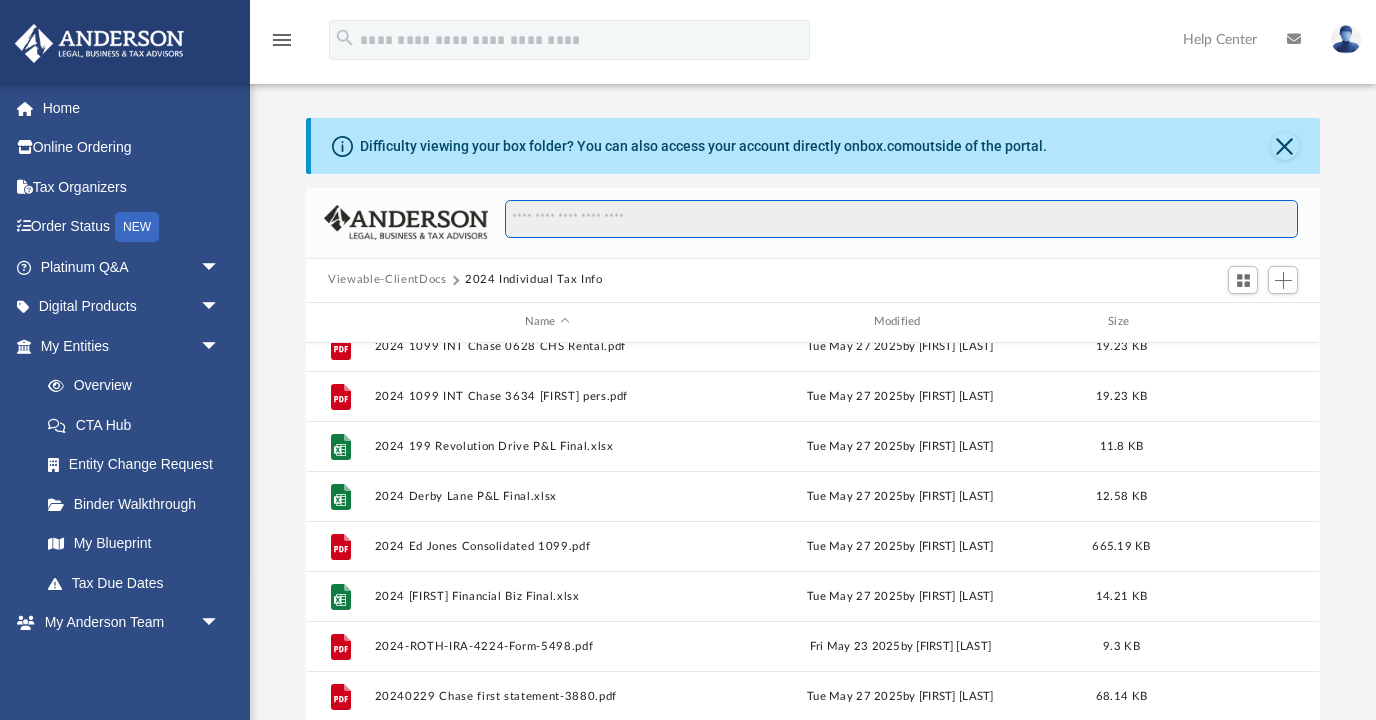 click at bounding box center (901, 219) 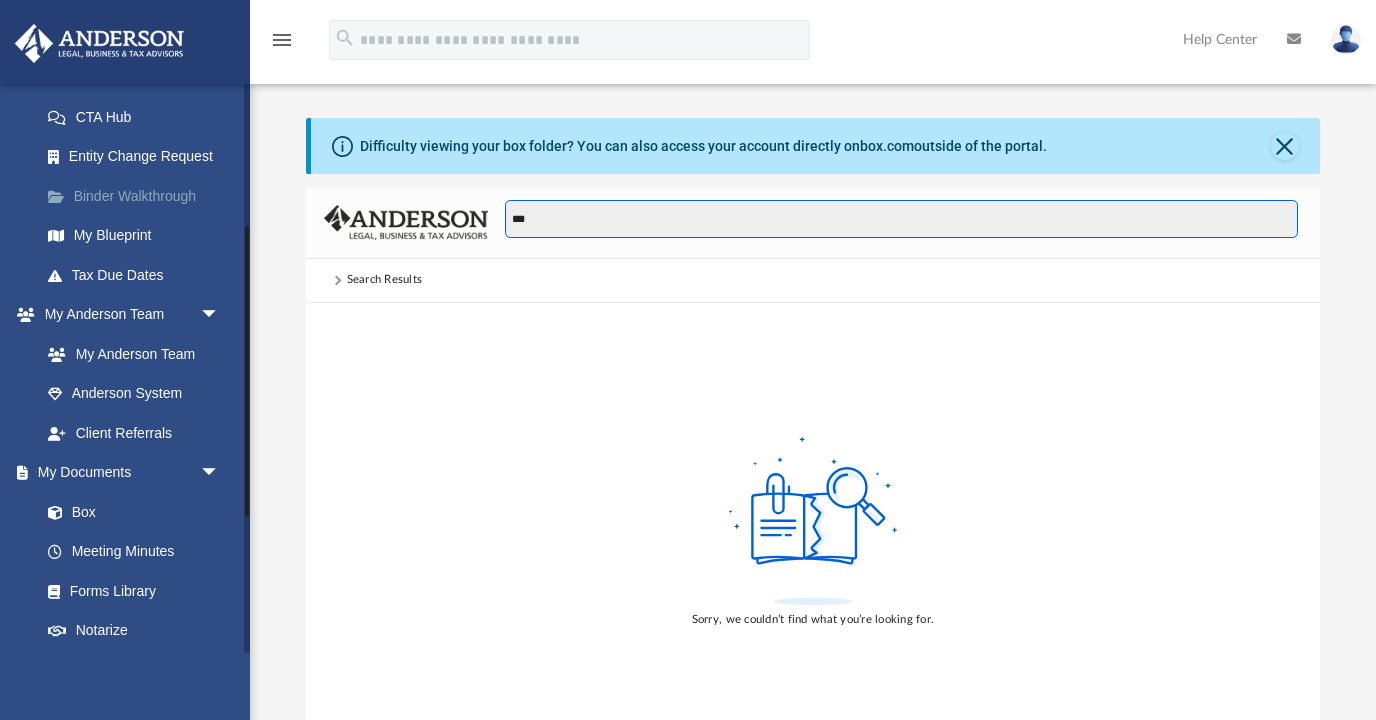 scroll, scrollTop: 476, scrollLeft: 0, axis: vertical 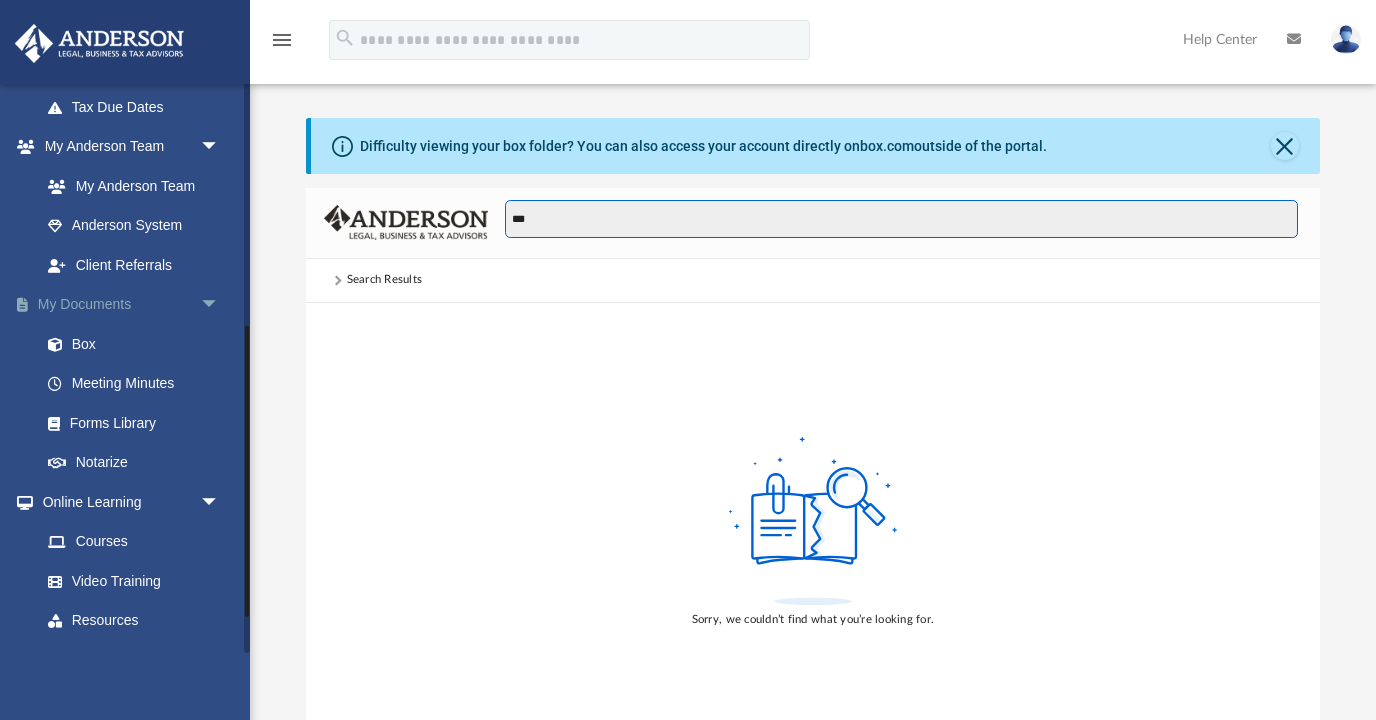 type on "***" 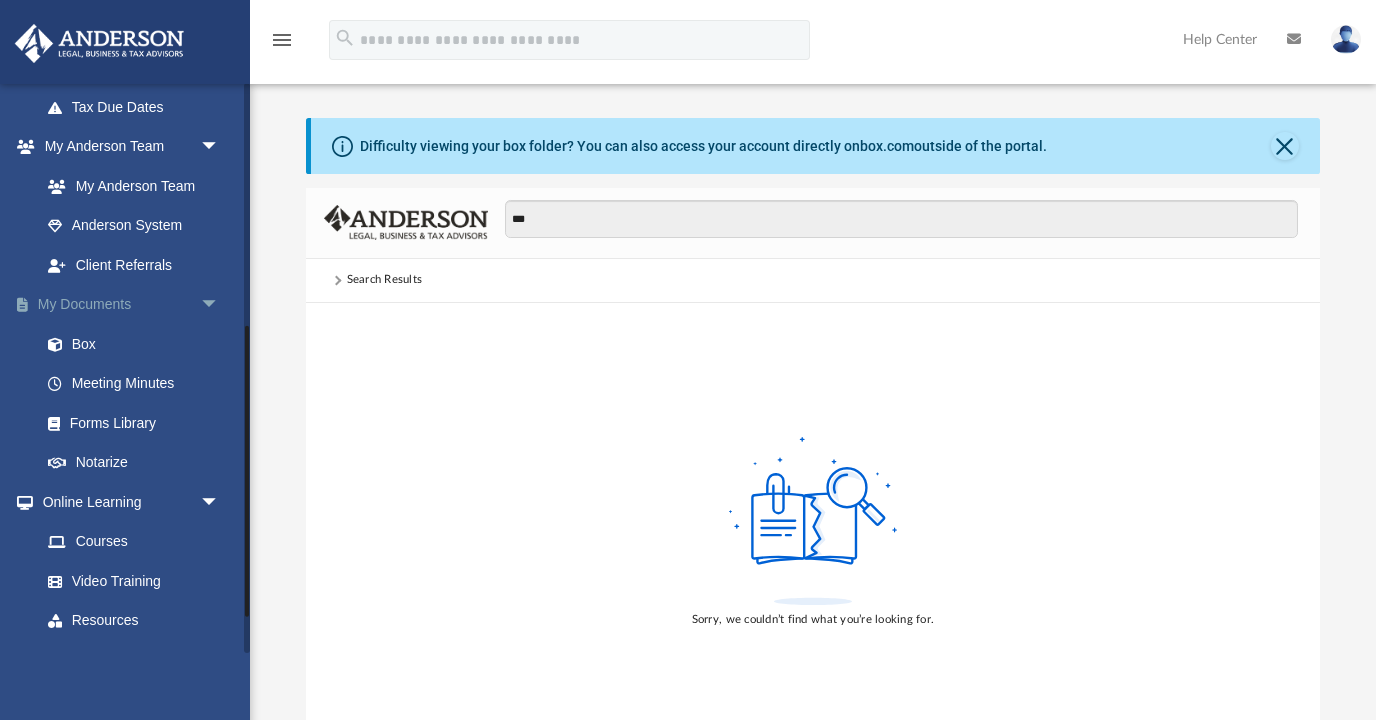 click on "My Documents arrow_drop_down" at bounding box center [132, 305] 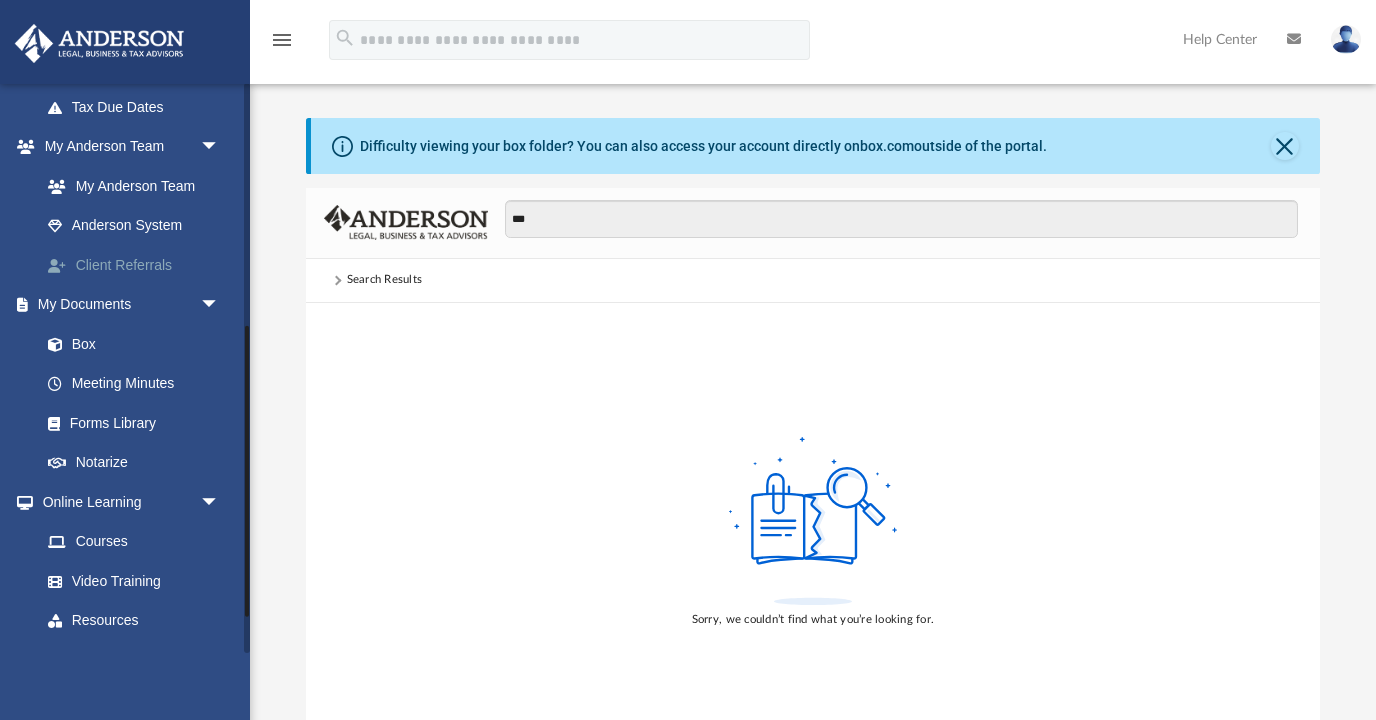 click on "Client Referrals" at bounding box center [139, 265] 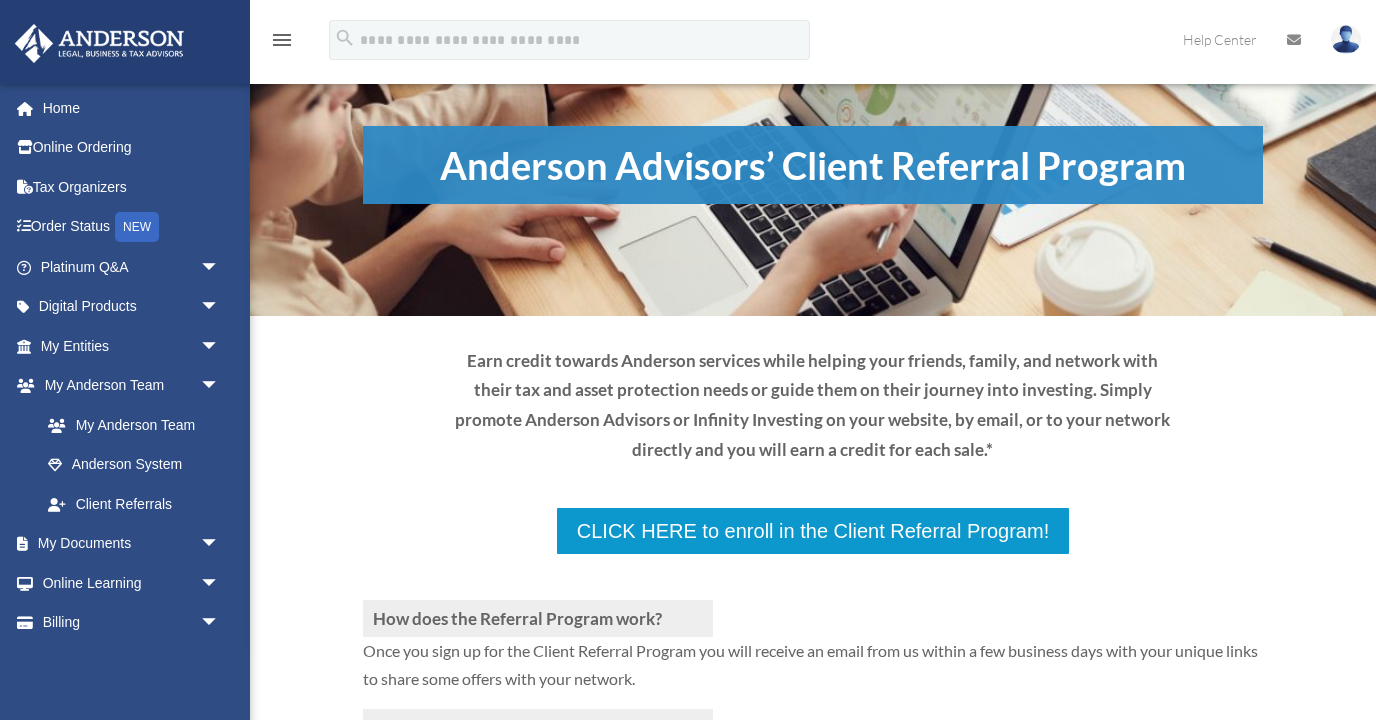 scroll, scrollTop: 0, scrollLeft: 0, axis: both 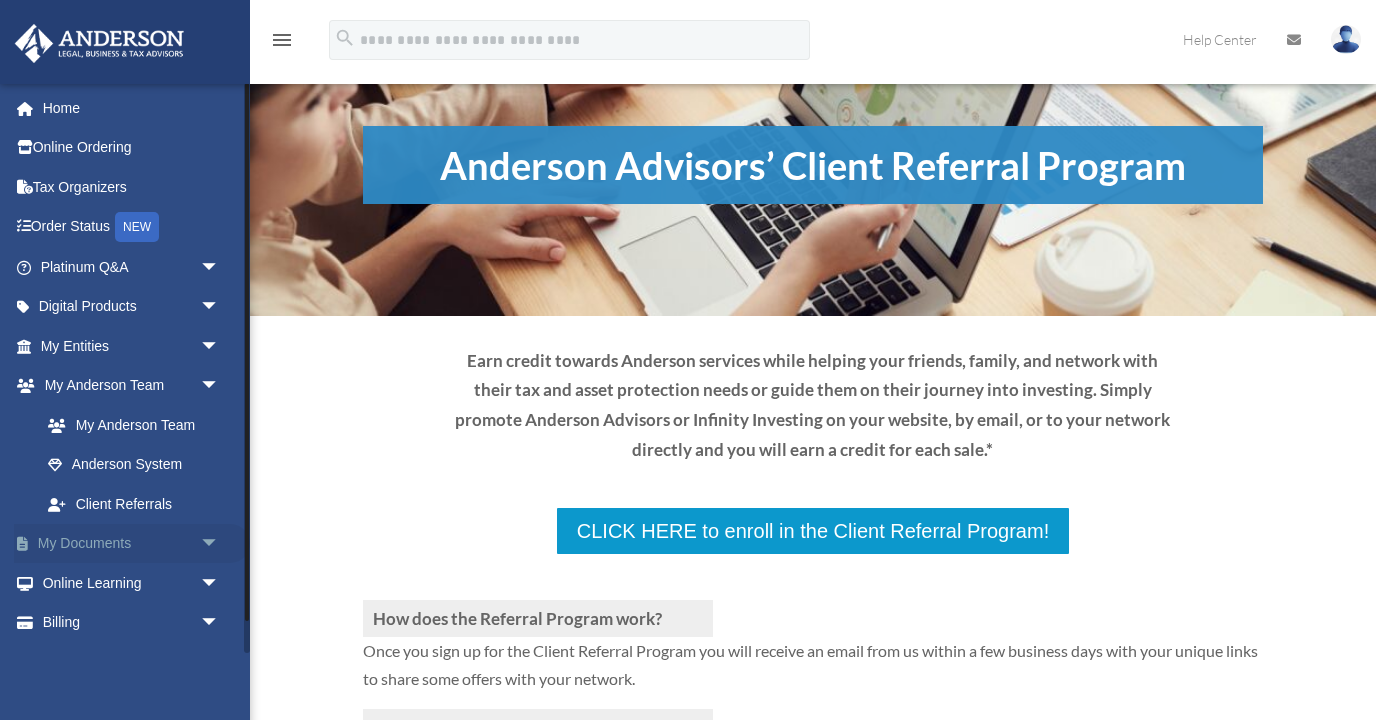 click on "My Documents arrow_drop_down" at bounding box center (132, 544) 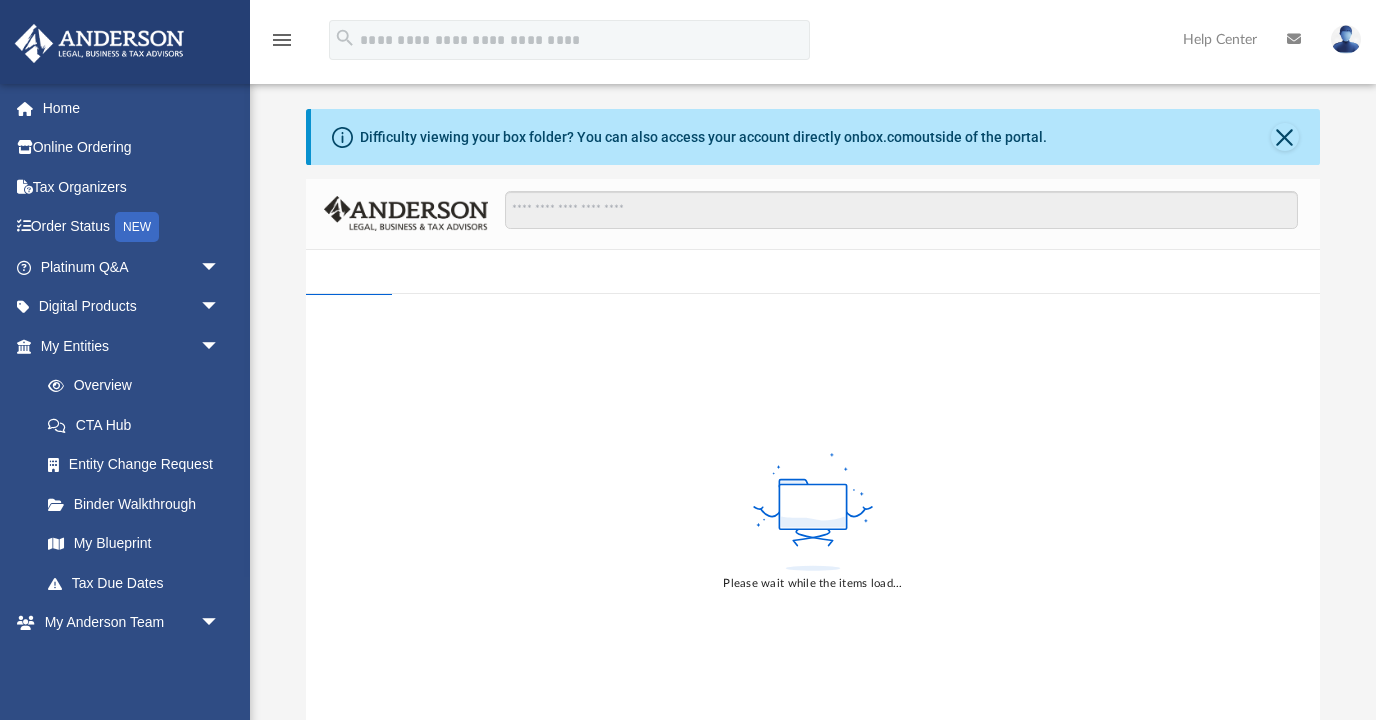 scroll, scrollTop: 0, scrollLeft: 0, axis: both 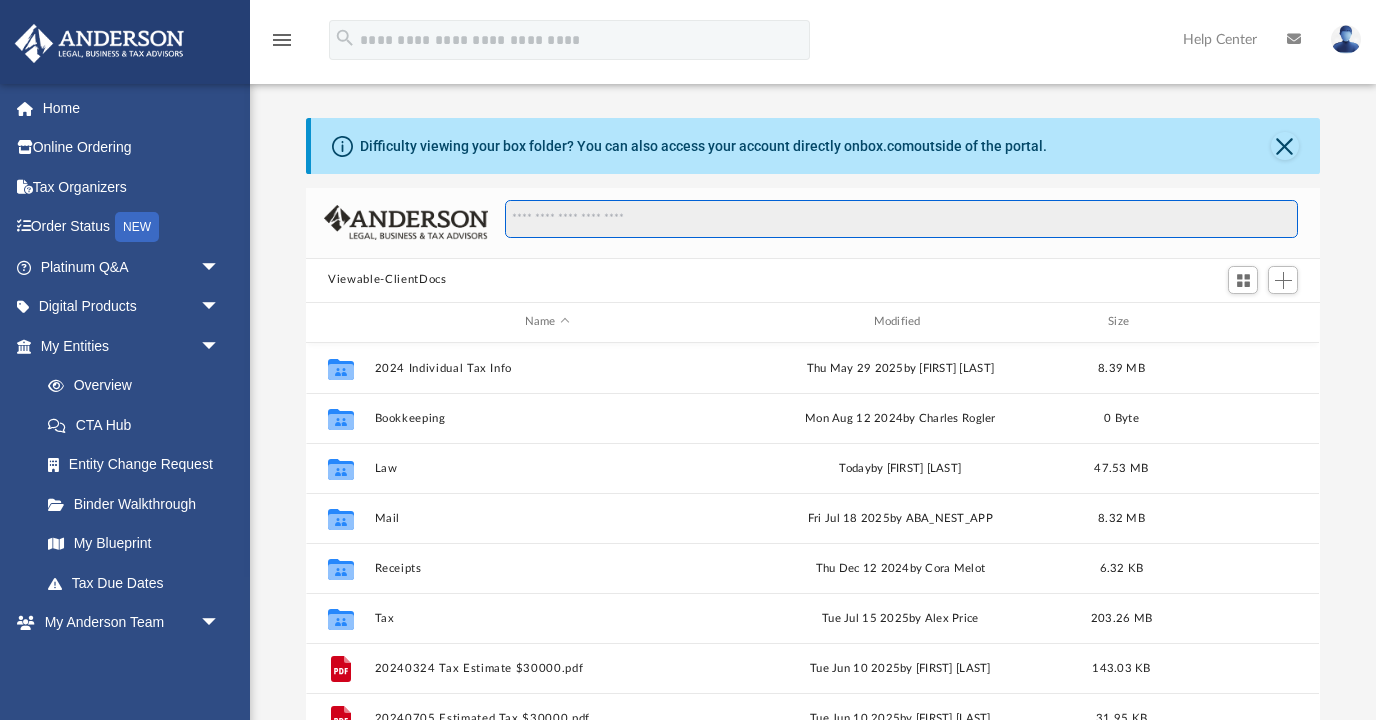 click at bounding box center [901, 219] 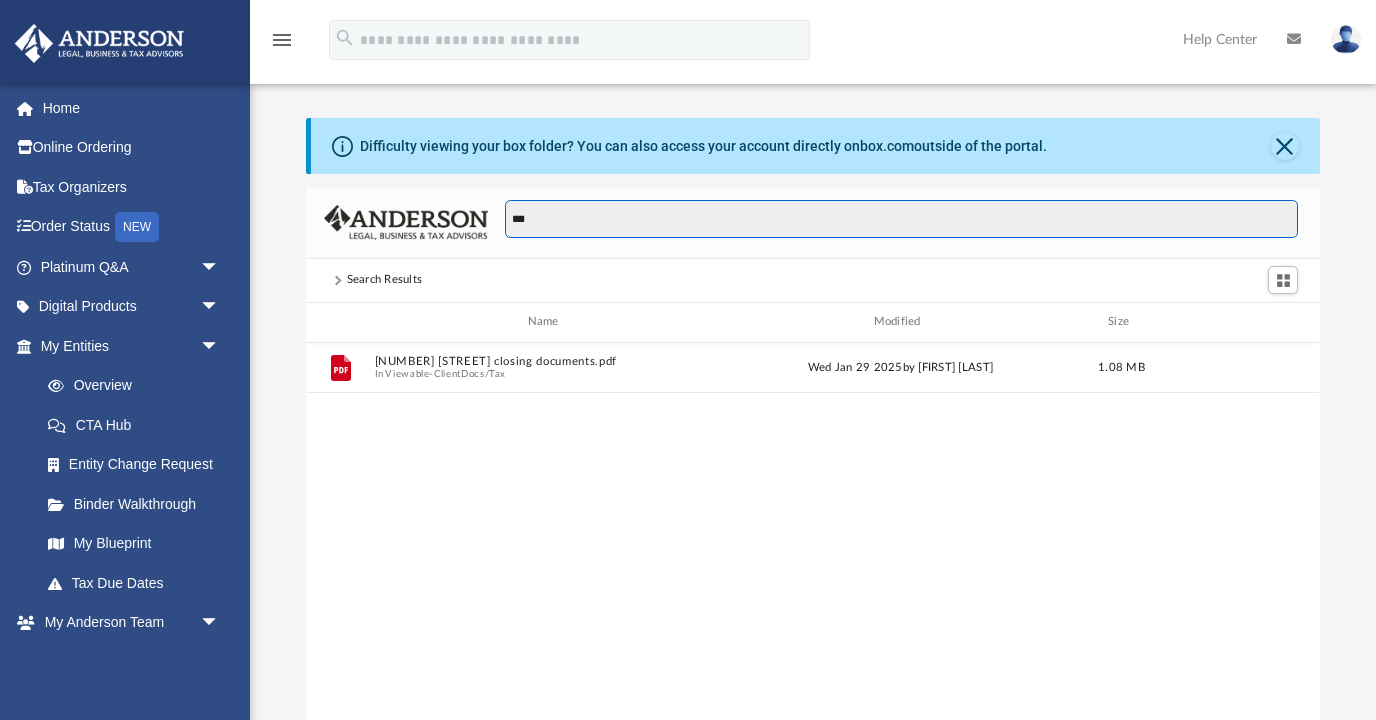 scroll, scrollTop: 1, scrollLeft: 0, axis: vertical 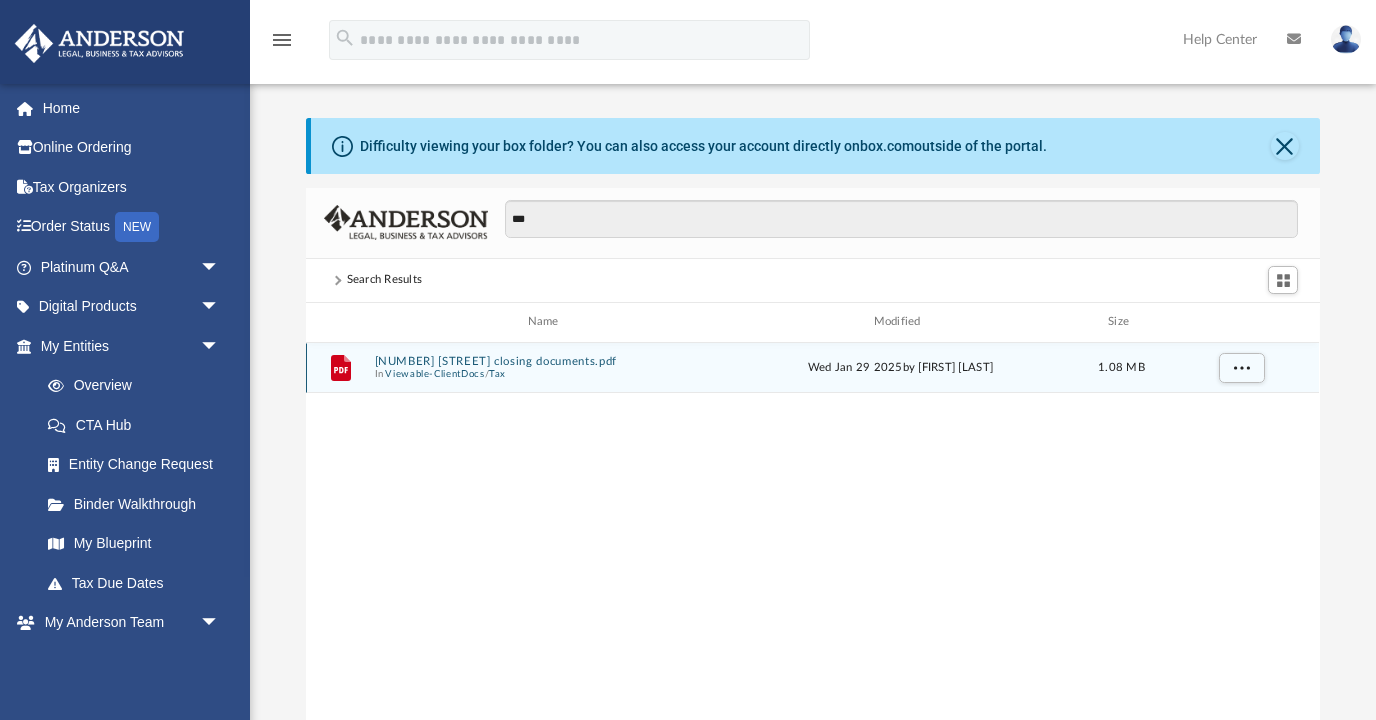 click on "[NUMBER] [STREET] closing documents.pdf" at bounding box center (547, 360) 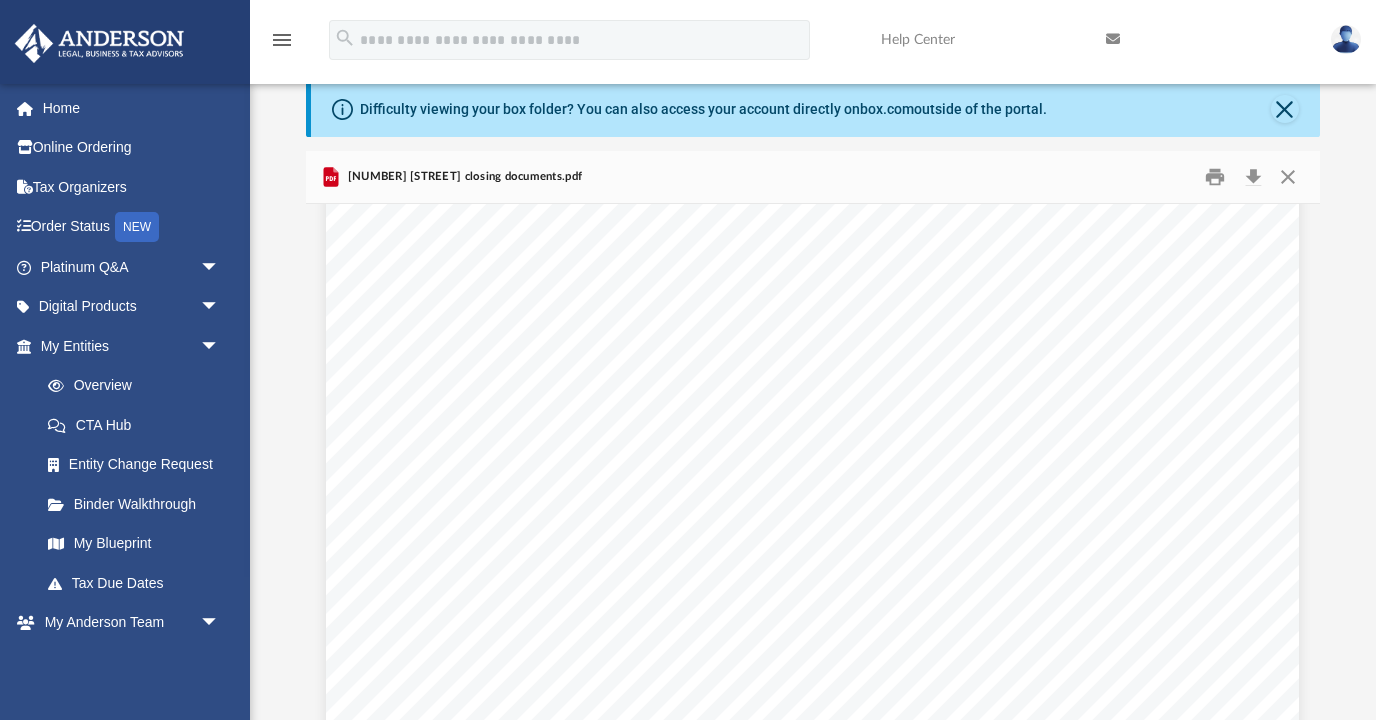 scroll, scrollTop: 0, scrollLeft: 0, axis: both 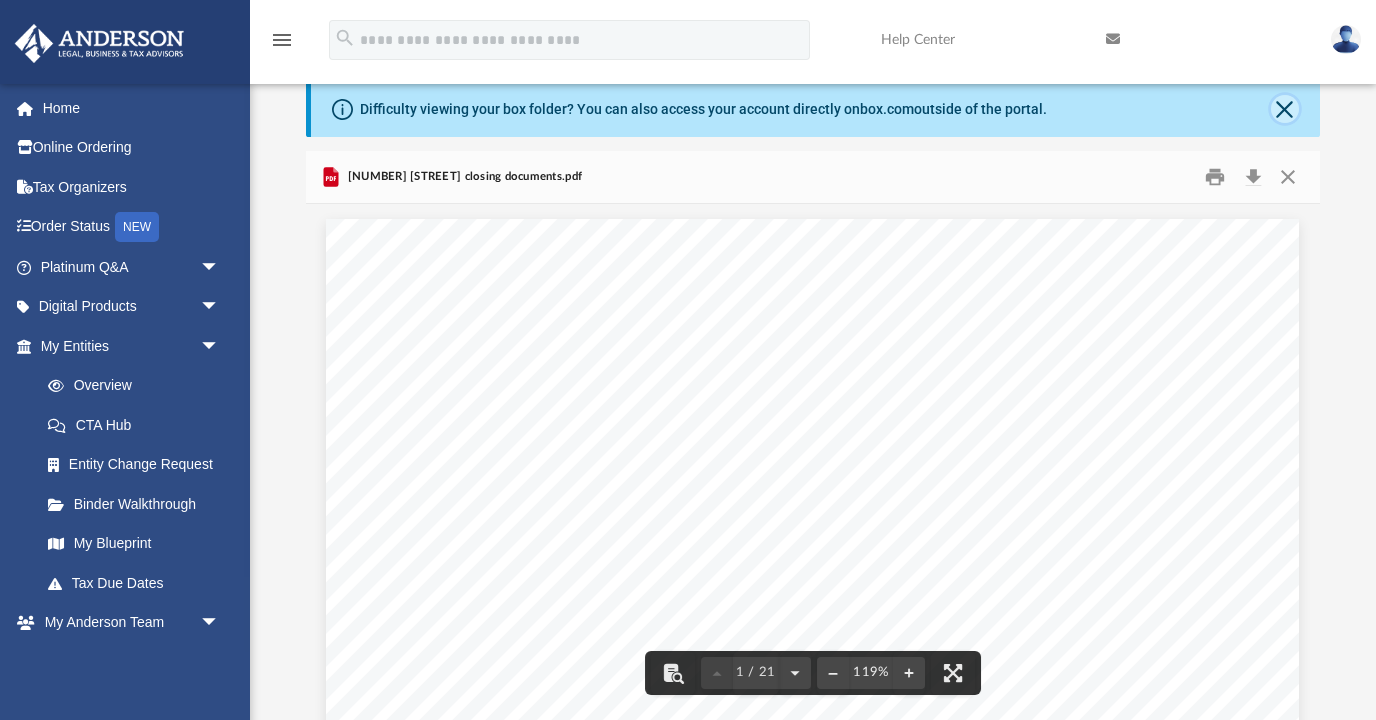 click 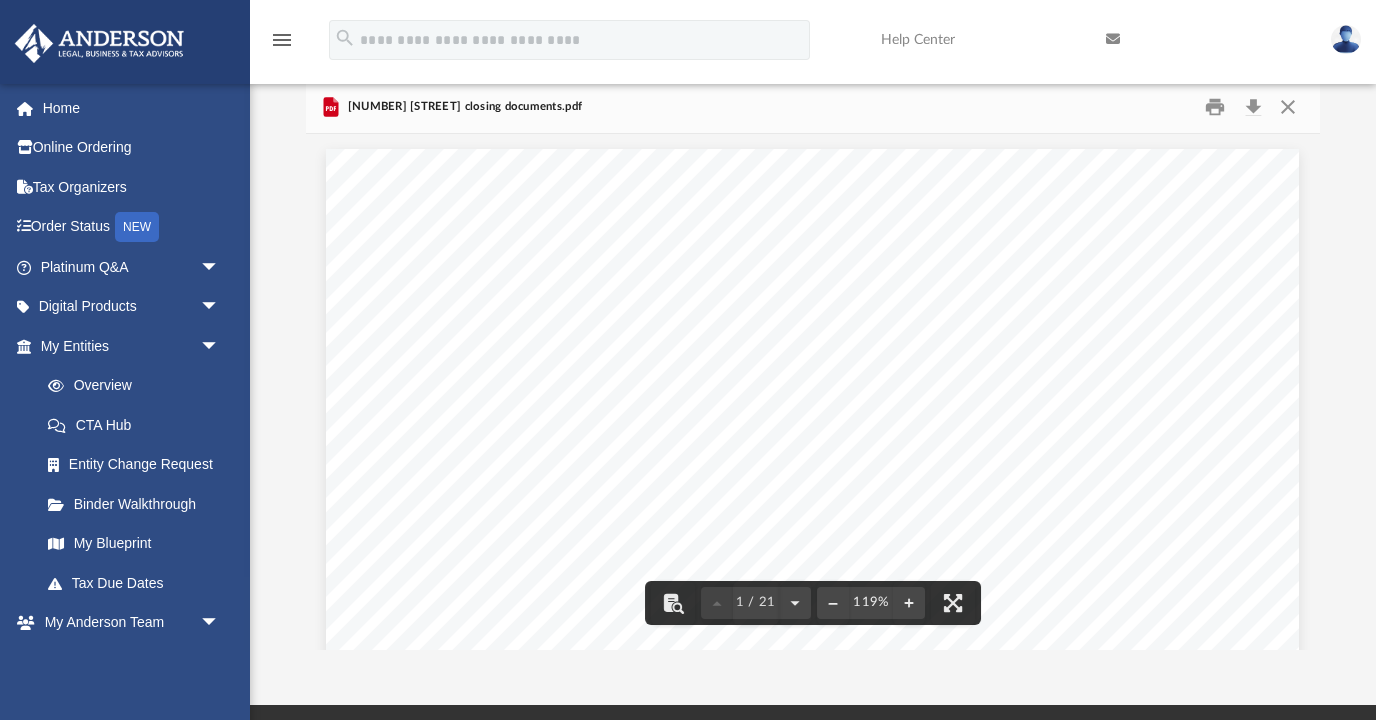 scroll, scrollTop: 0, scrollLeft: 0, axis: both 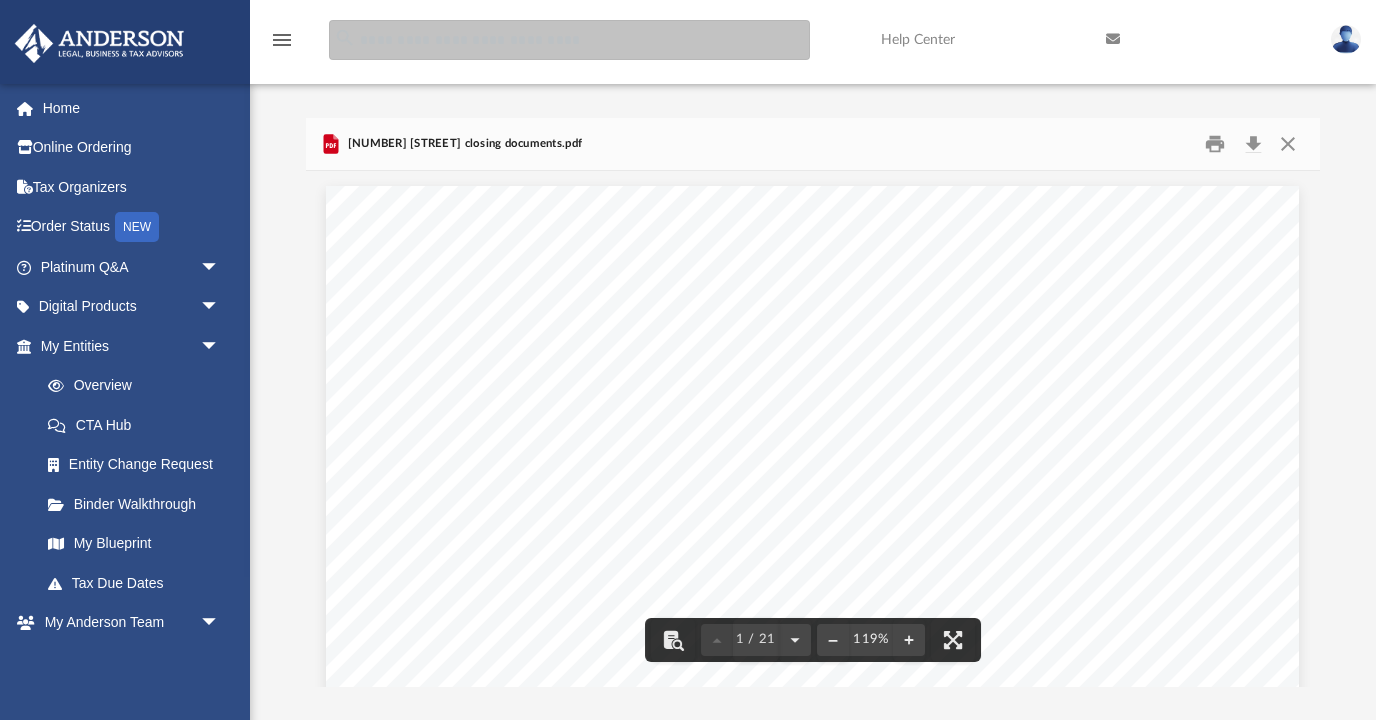 click at bounding box center (569, 40) 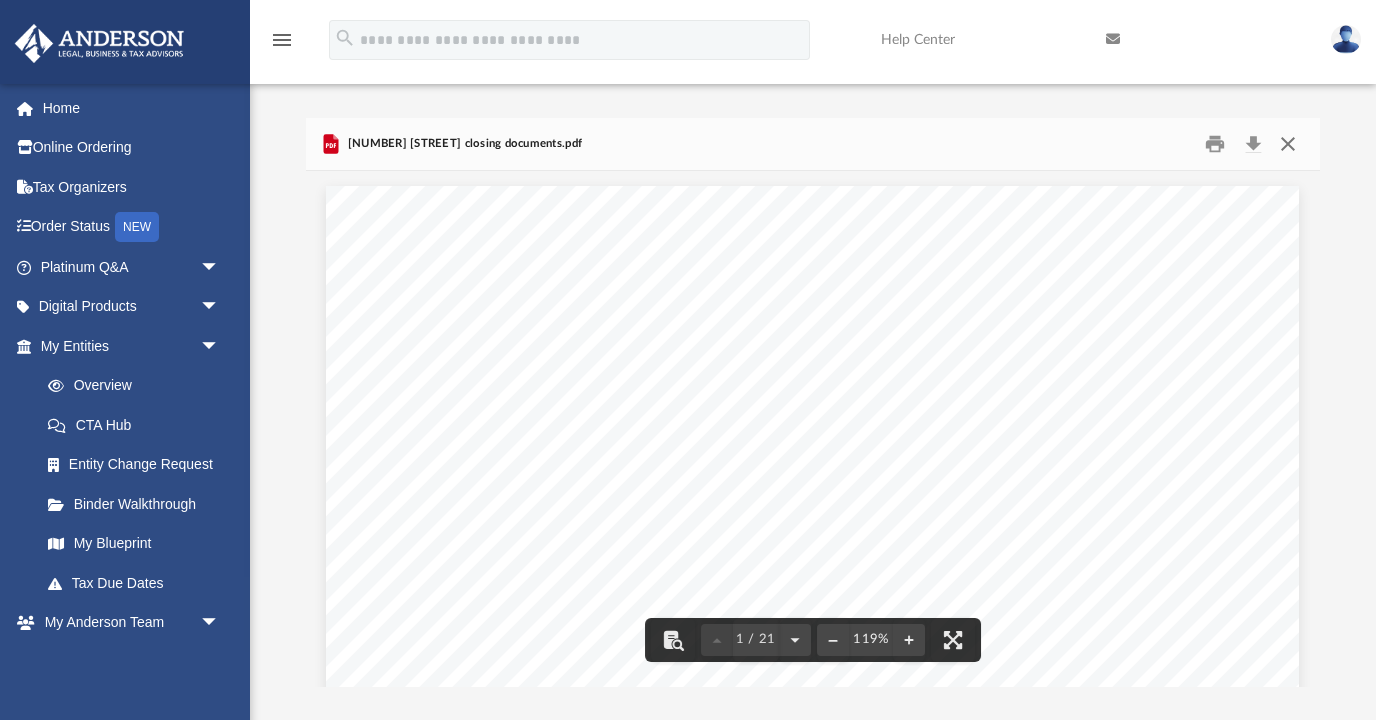 click at bounding box center (1288, 143) 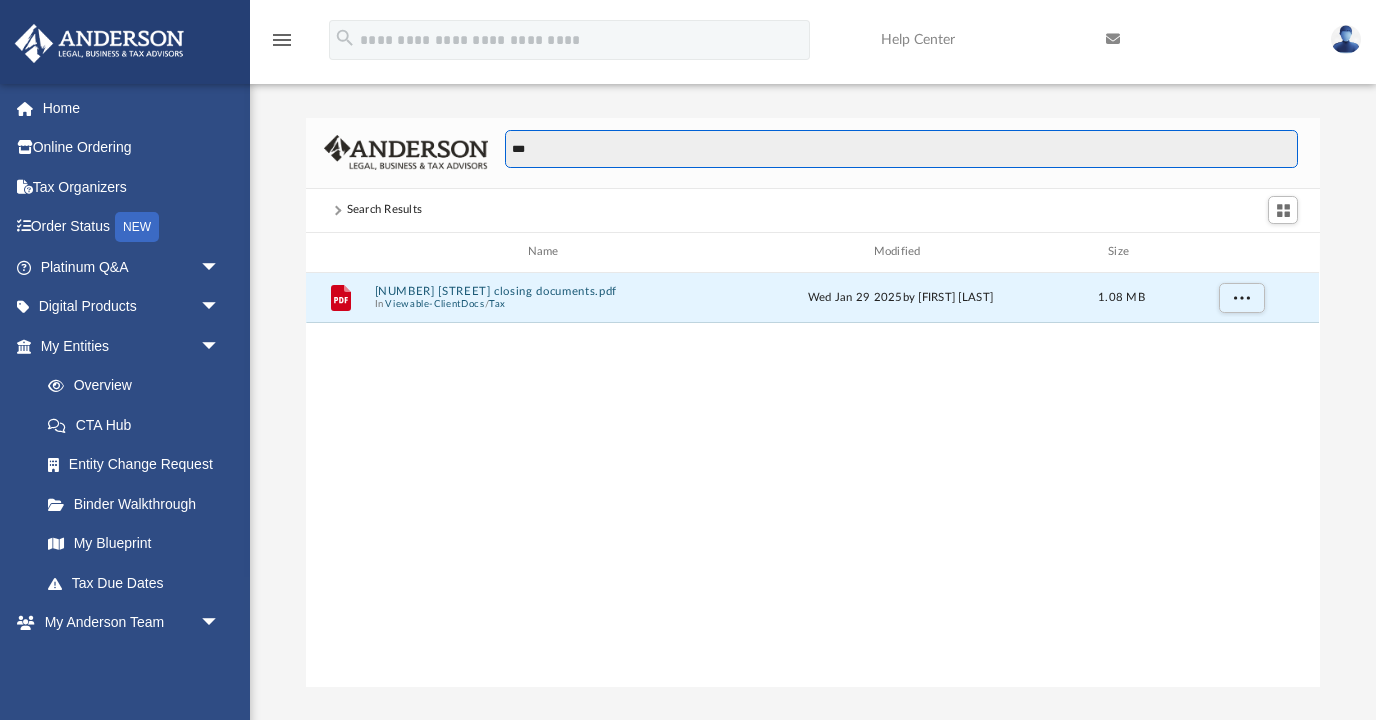 click on "***" at bounding box center [901, 149] 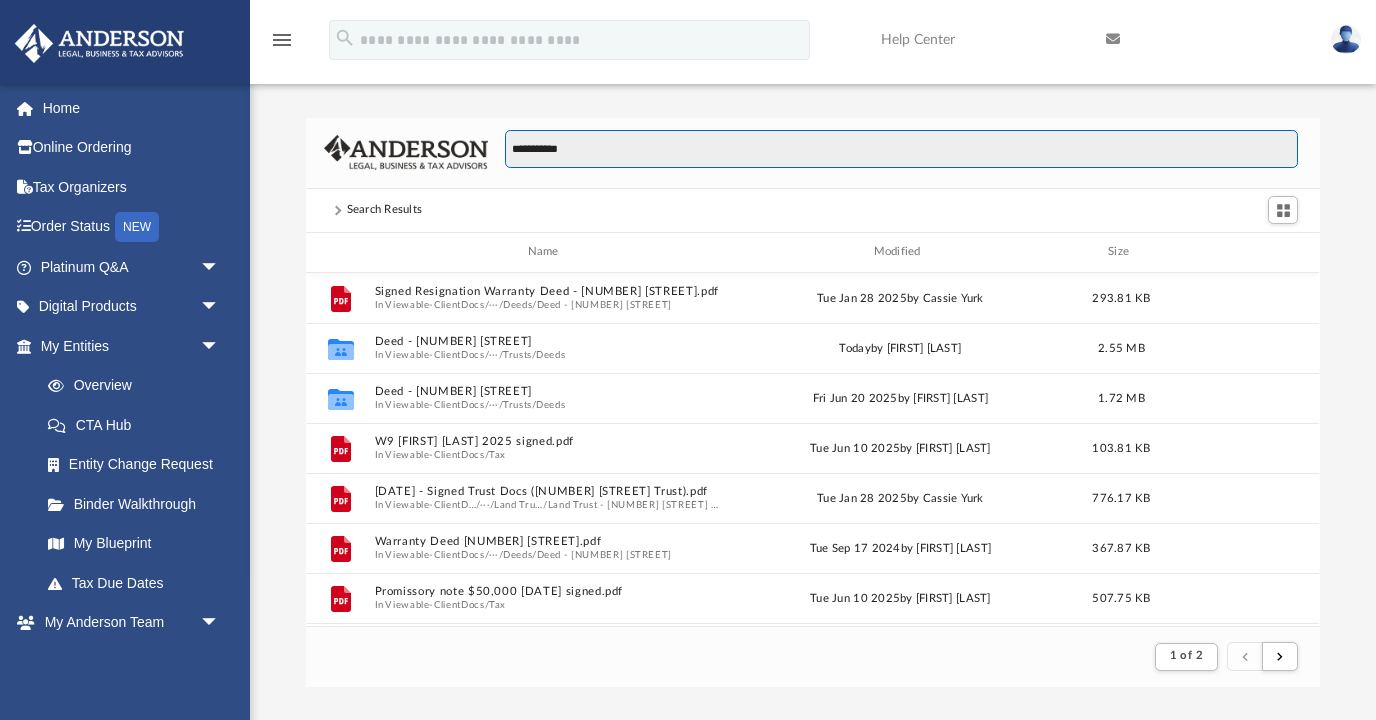 scroll, scrollTop: 393, scrollLeft: 1013, axis: both 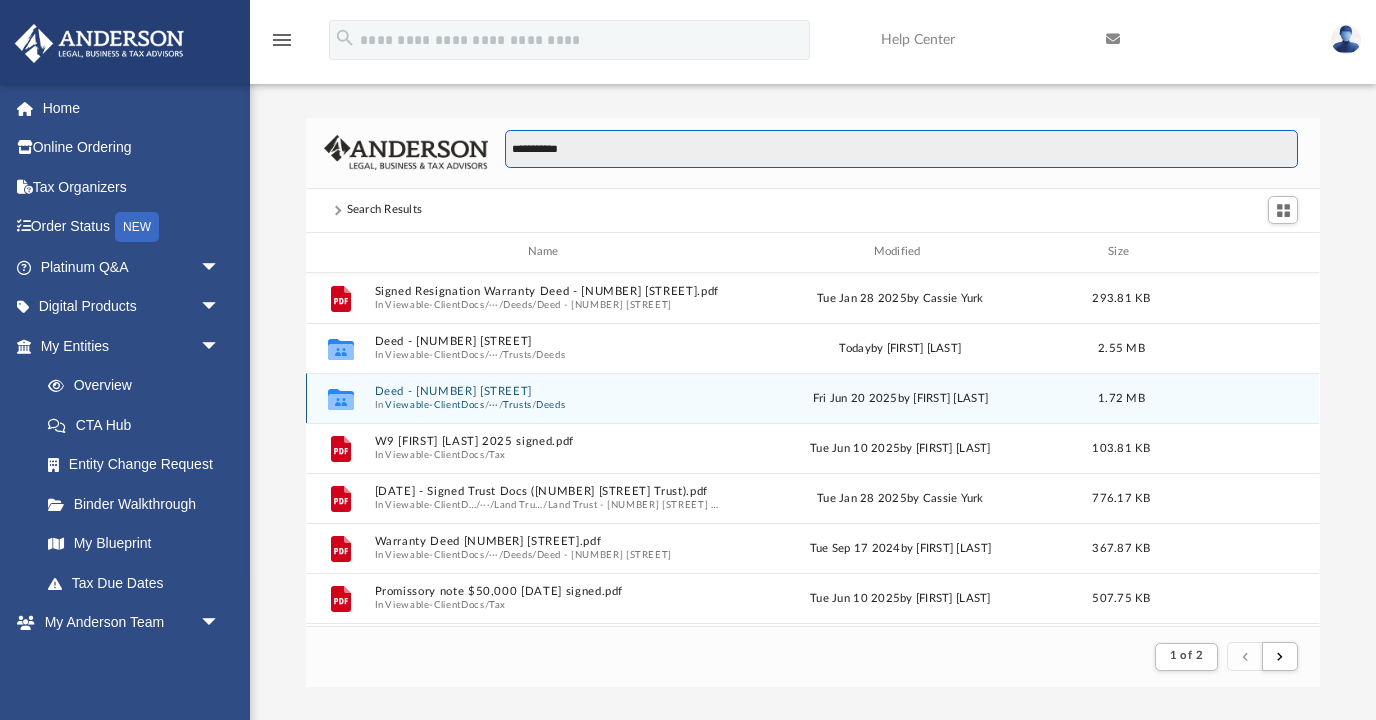 type on "**********" 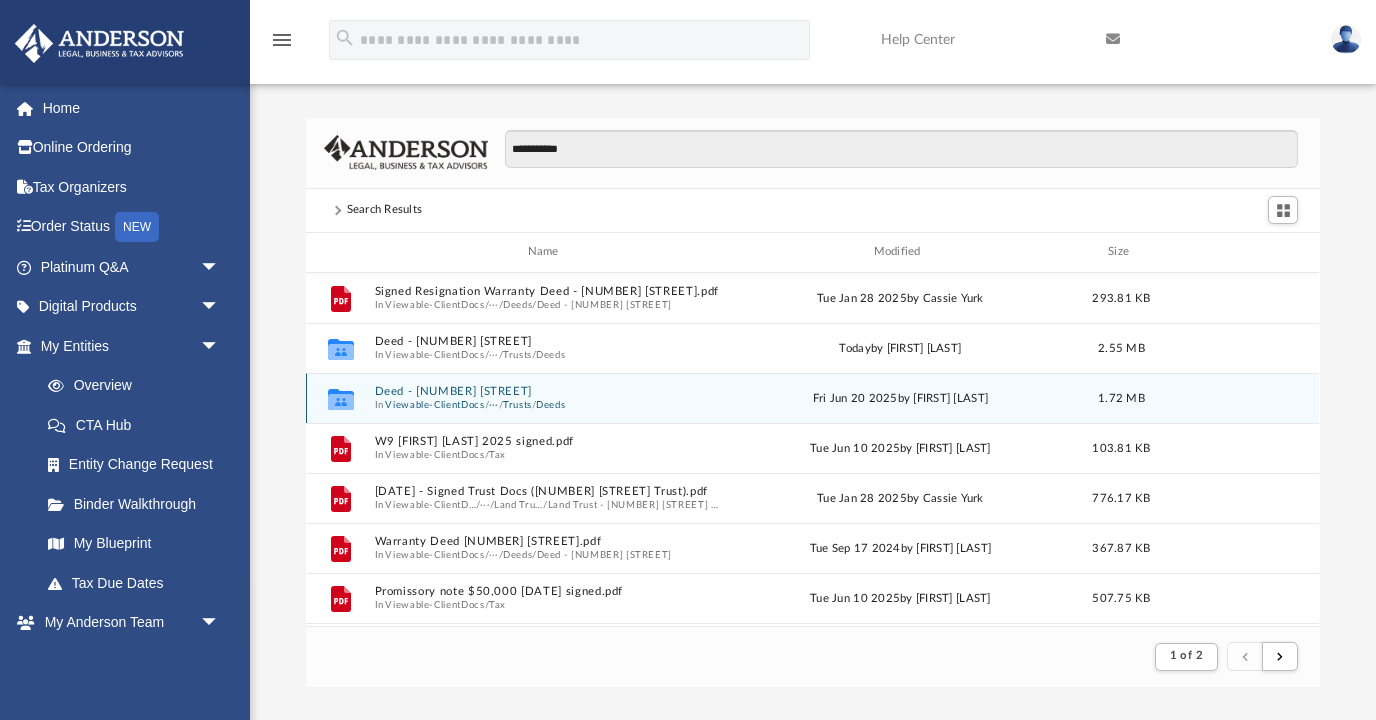 click on "Deed - [NUMBER] [STREET]" at bounding box center (547, 391) 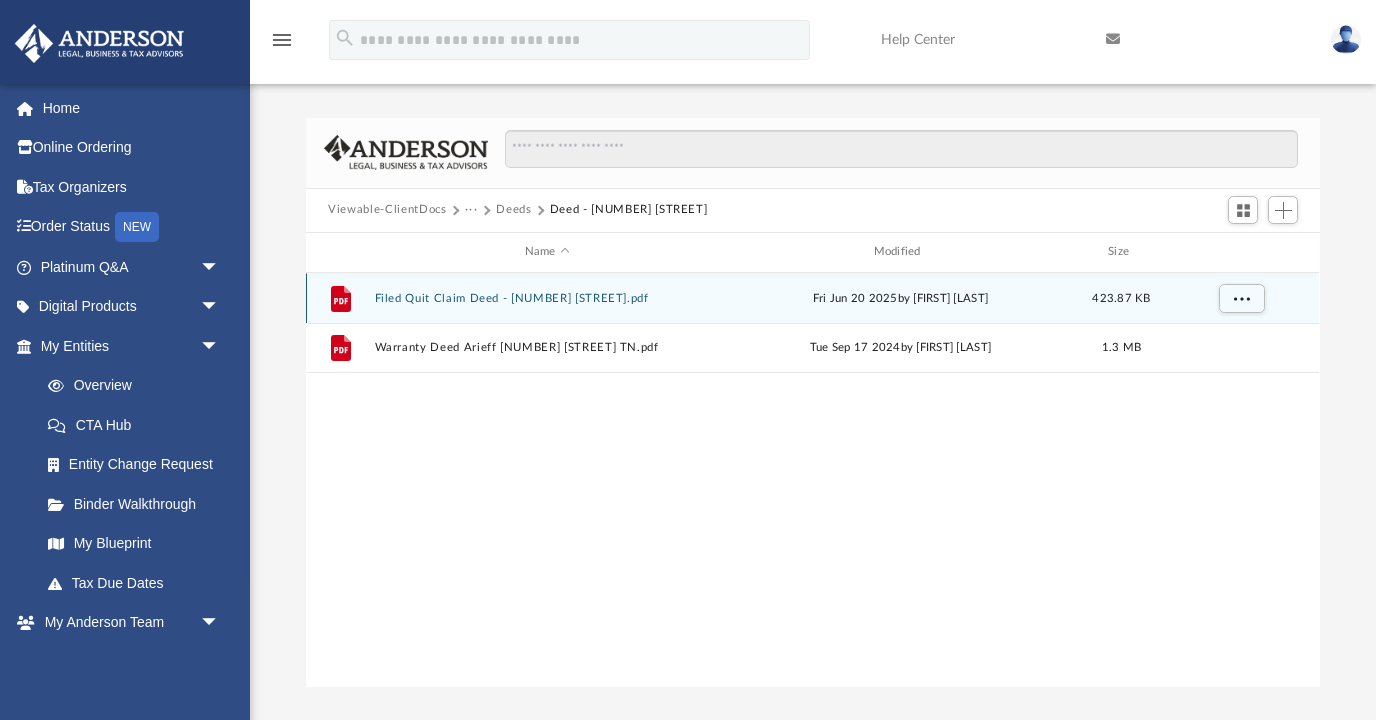 scroll, scrollTop: 1, scrollLeft: 0, axis: vertical 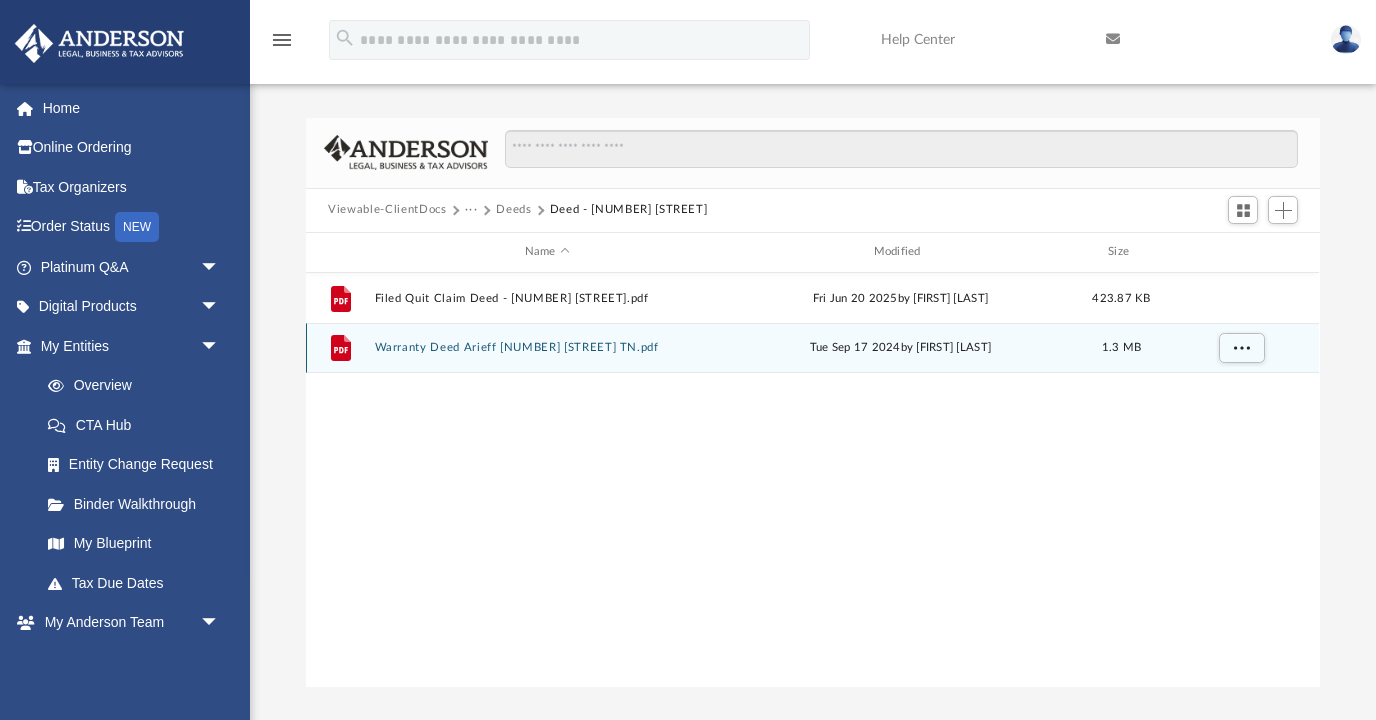 click on "Warranty Deed Arieff [NUMBER] [STREET] TN.pdf" at bounding box center [547, 347] 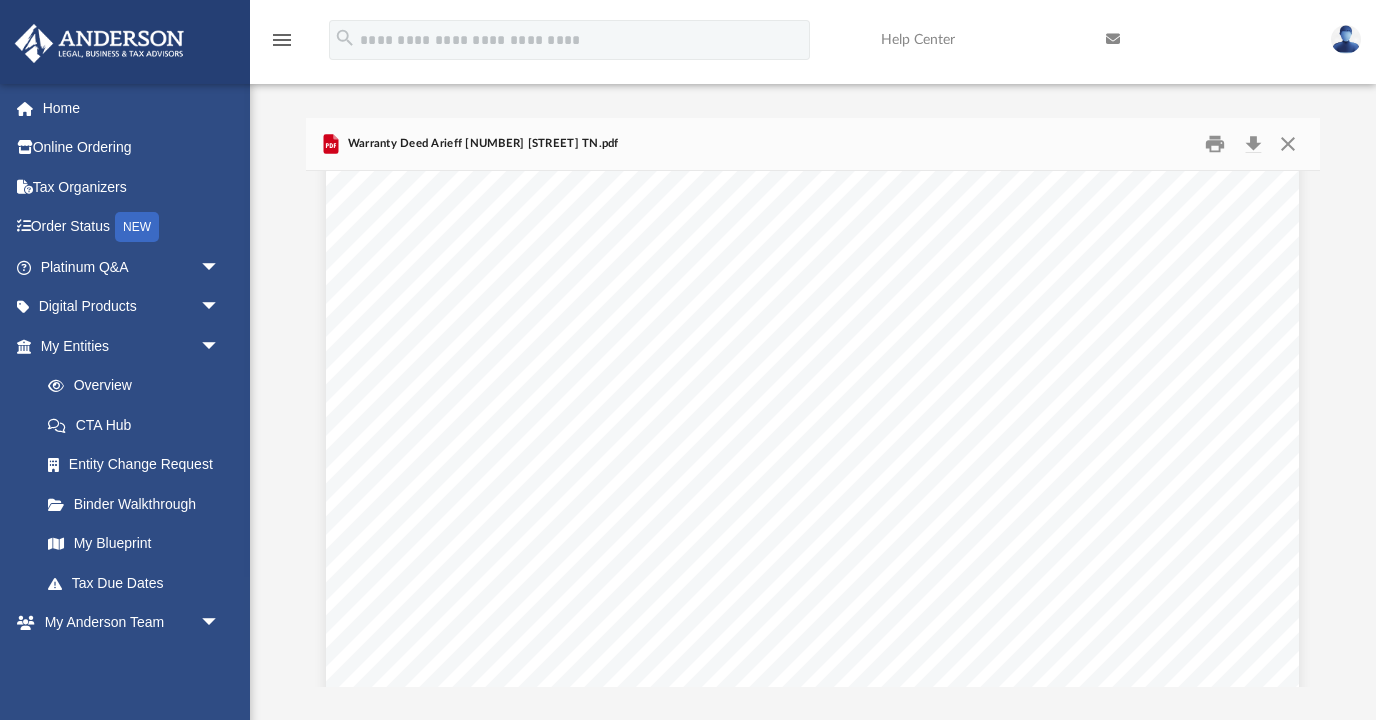 scroll, scrollTop: 0, scrollLeft: 0, axis: both 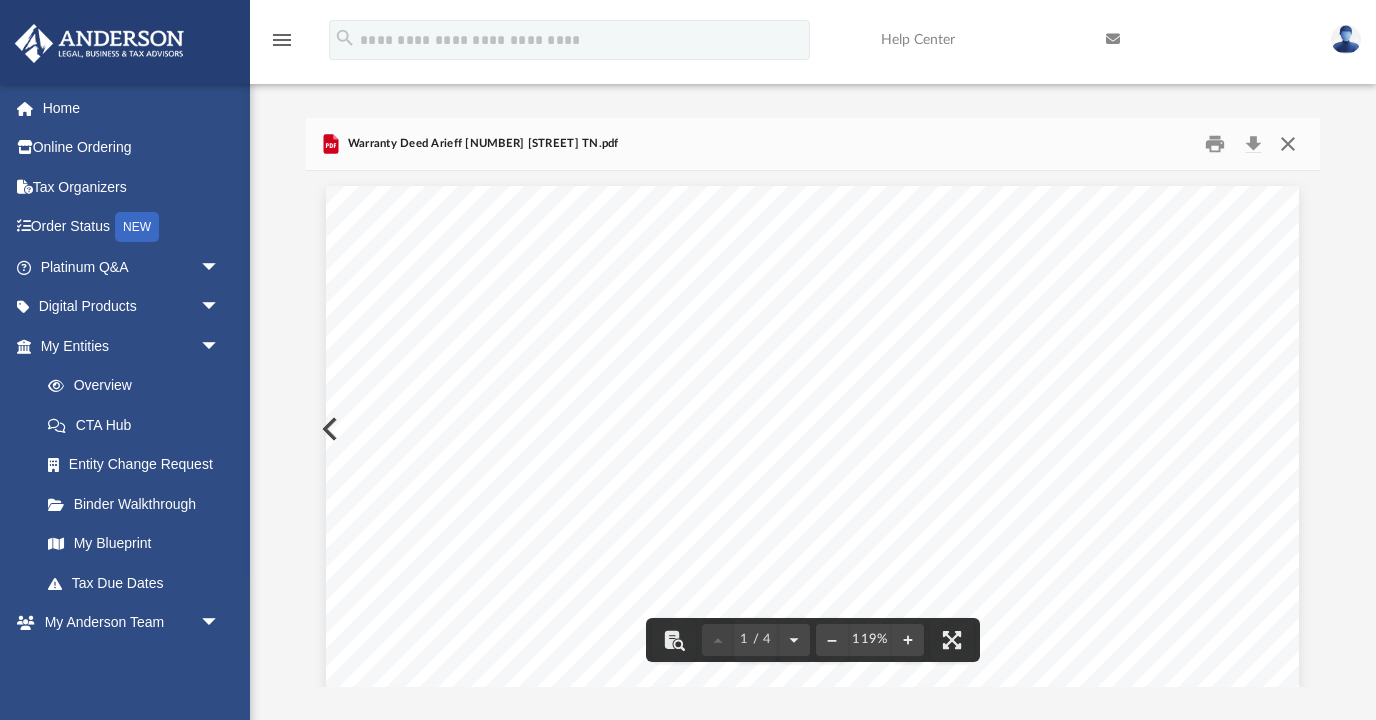 click at bounding box center [1288, 143] 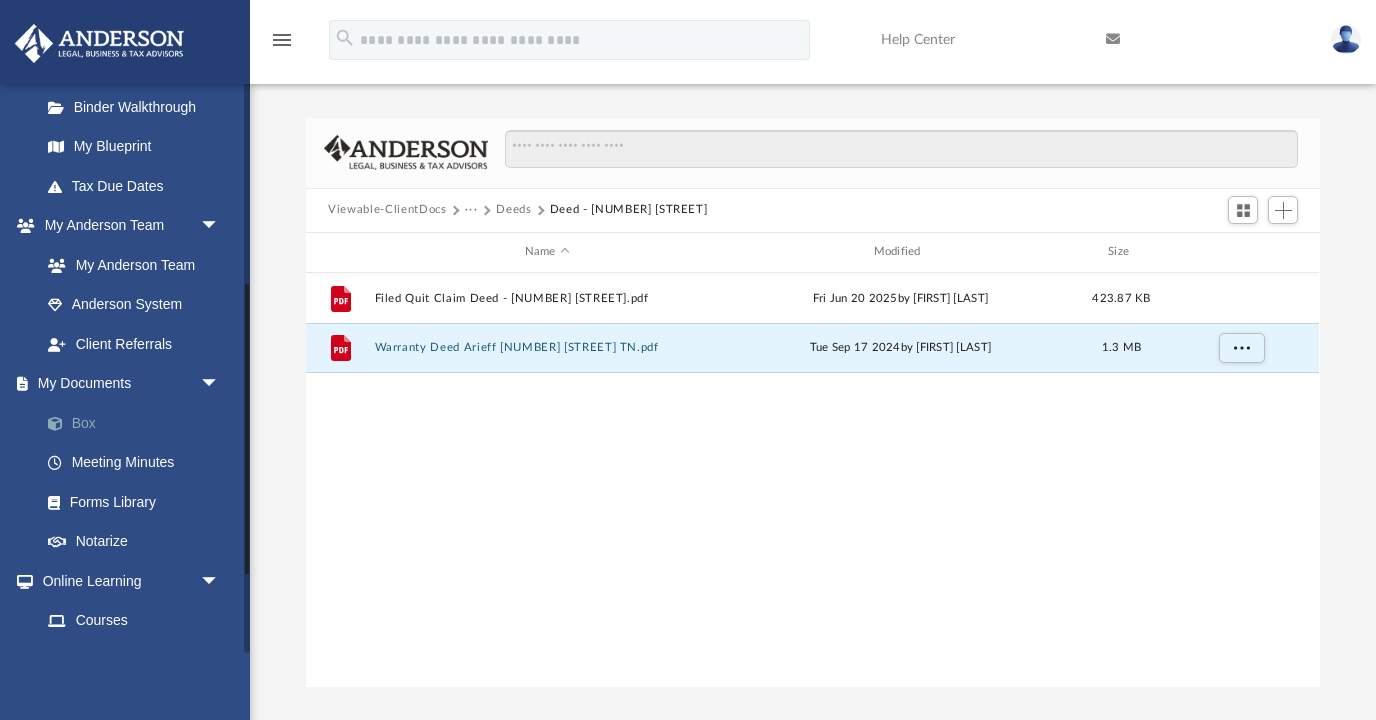 scroll, scrollTop: 413, scrollLeft: 0, axis: vertical 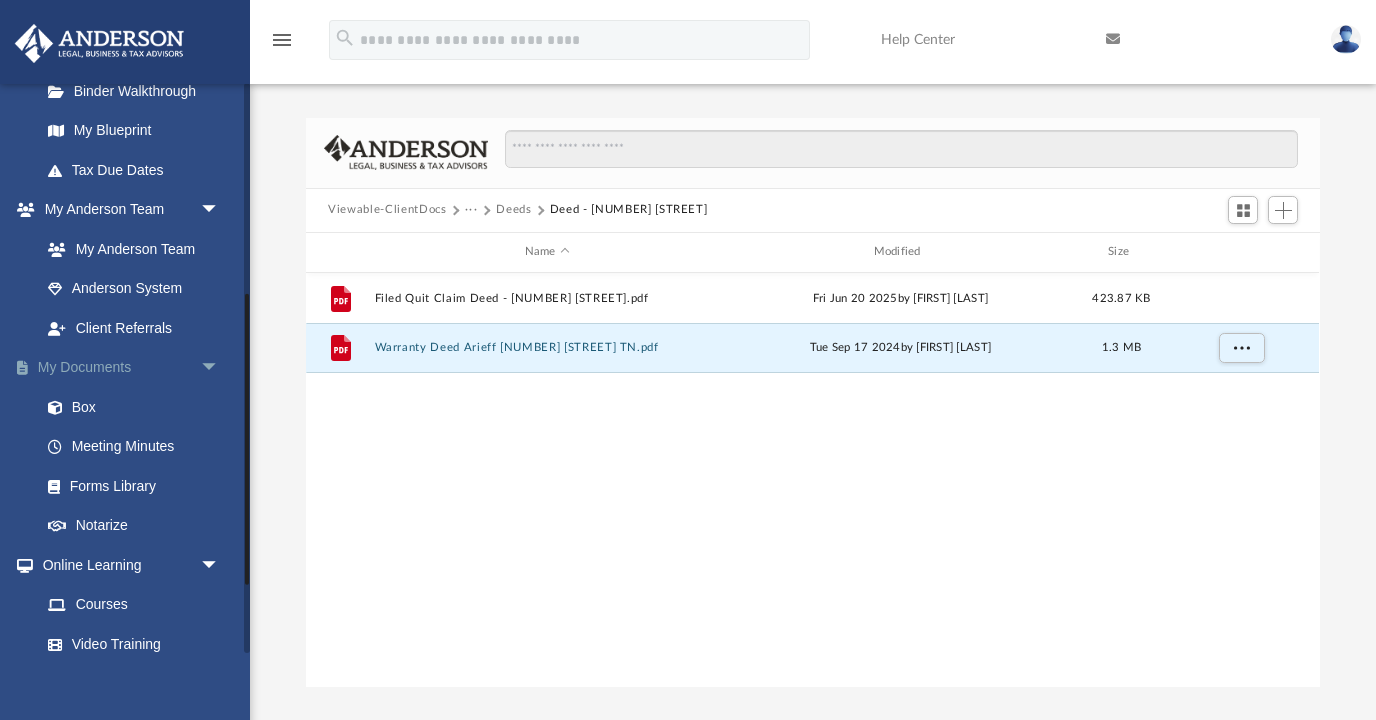 click on "My Documents arrow_drop_down" at bounding box center [132, 368] 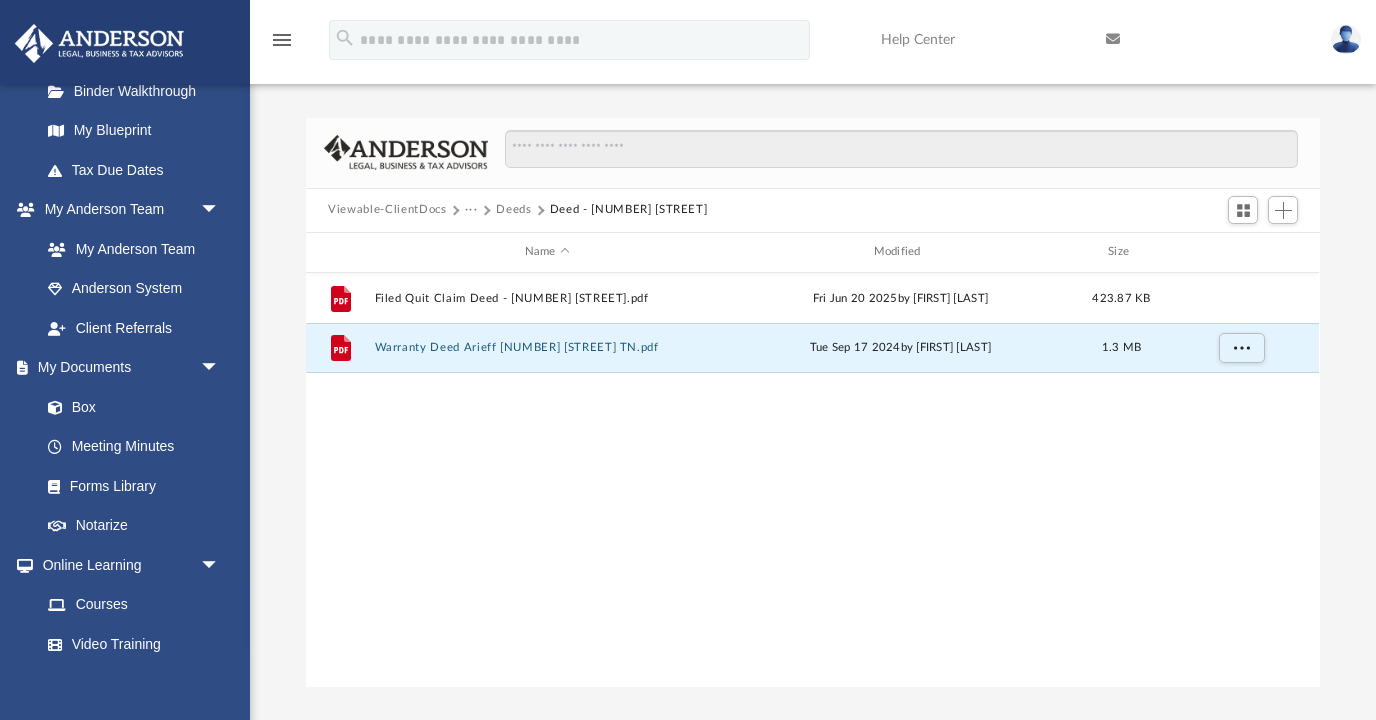 click on "Viewable-ClientDocs" at bounding box center (387, 210) 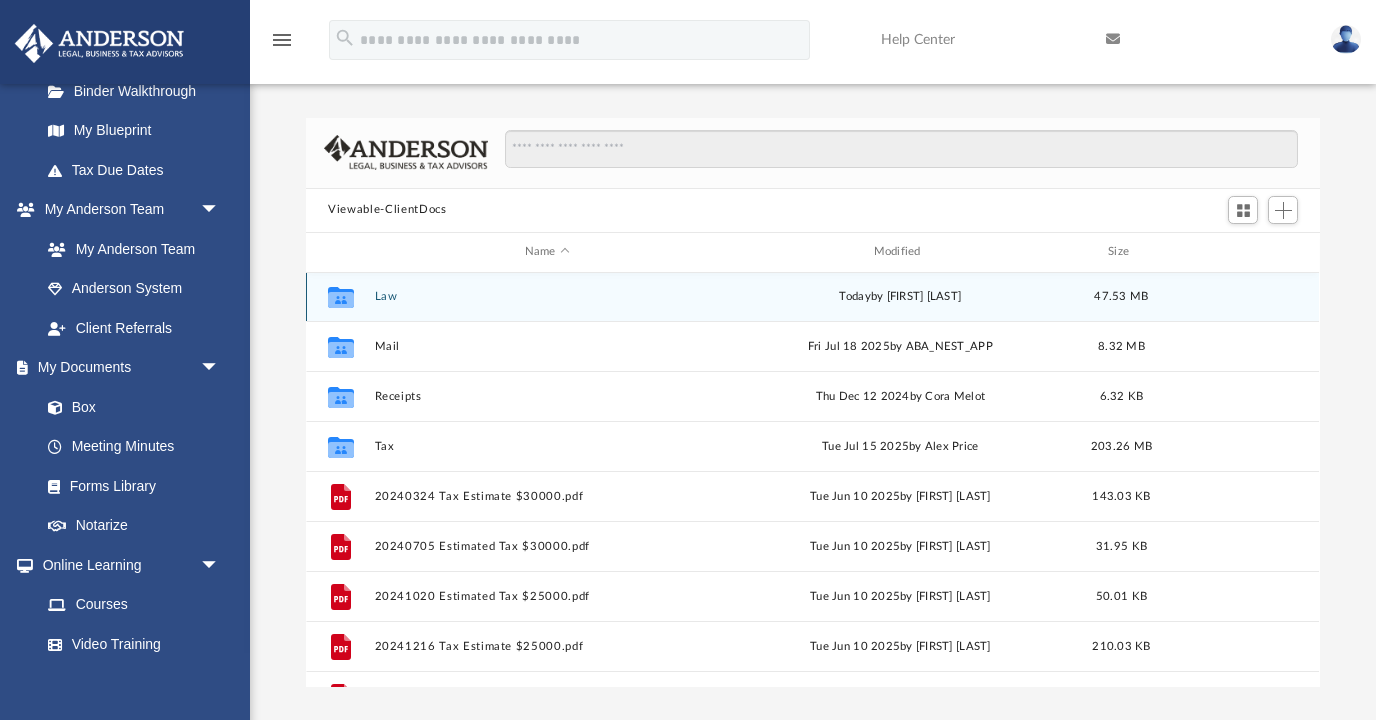 scroll, scrollTop: 113, scrollLeft: 0, axis: vertical 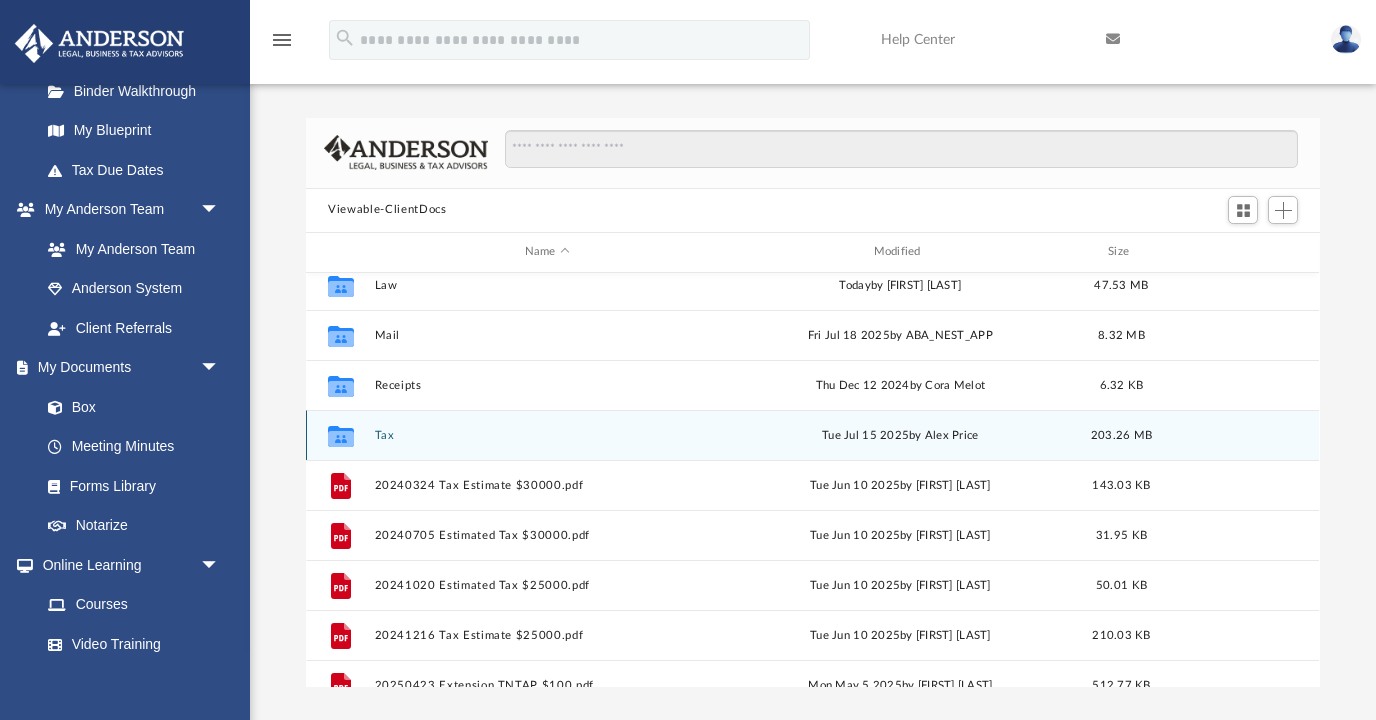 click on "Tax" at bounding box center [547, 434] 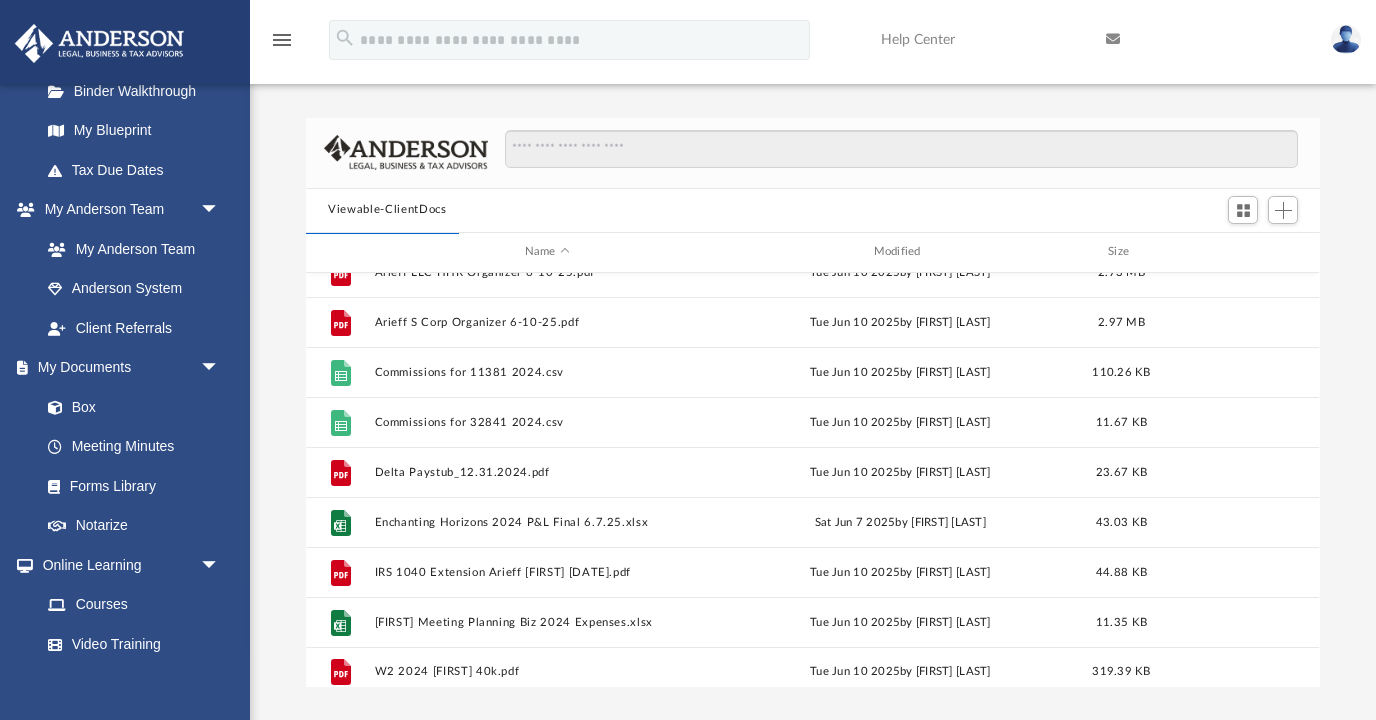 scroll, scrollTop: 635, scrollLeft: 0, axis: vertical 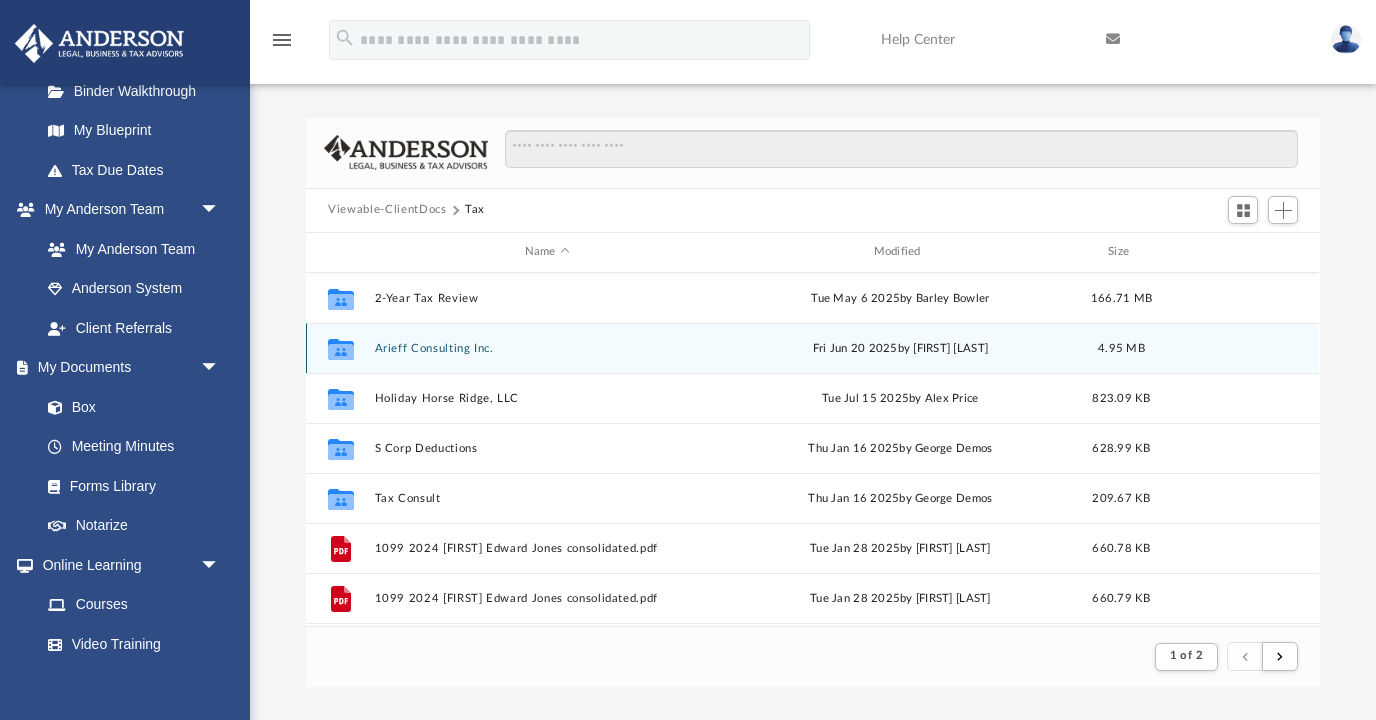 click on "Arieff Consulting Inc." at bounding box center [547, 347] 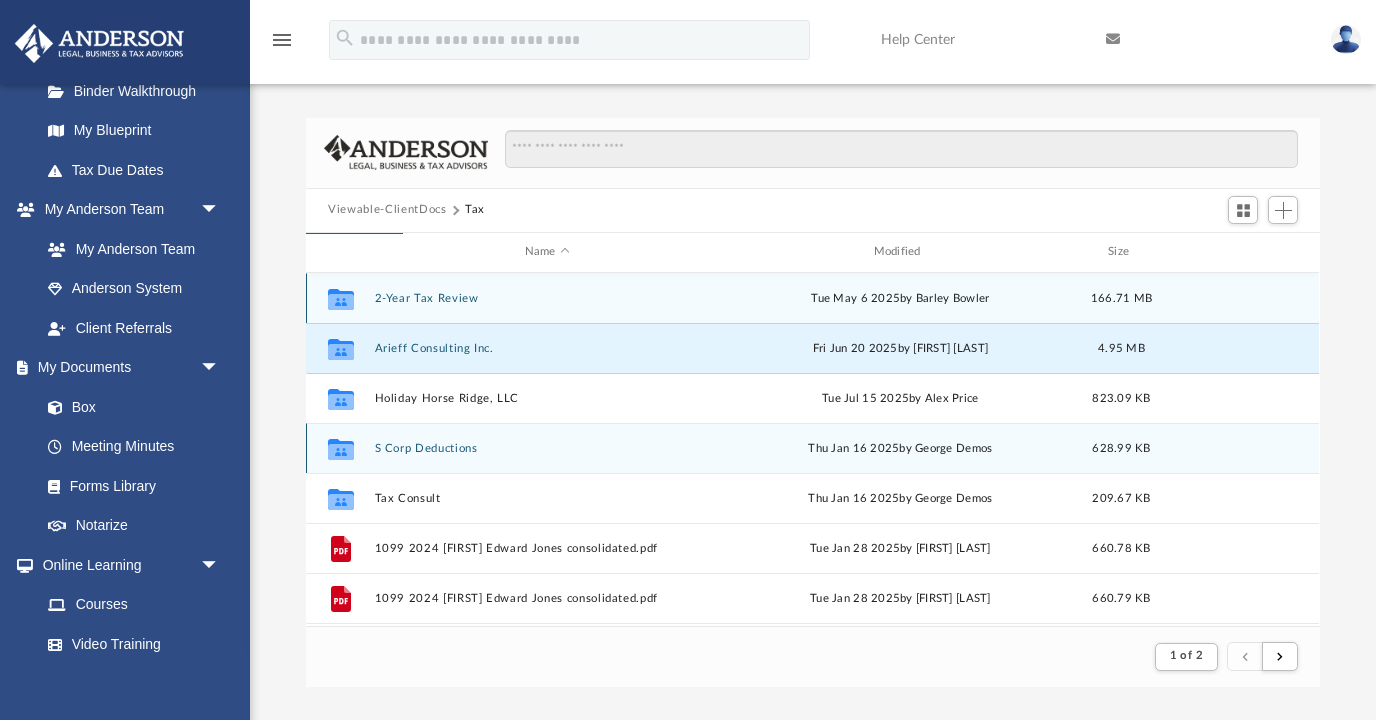 scroll, scrollTop: 1, scrollLeft: 0, axis: vertical 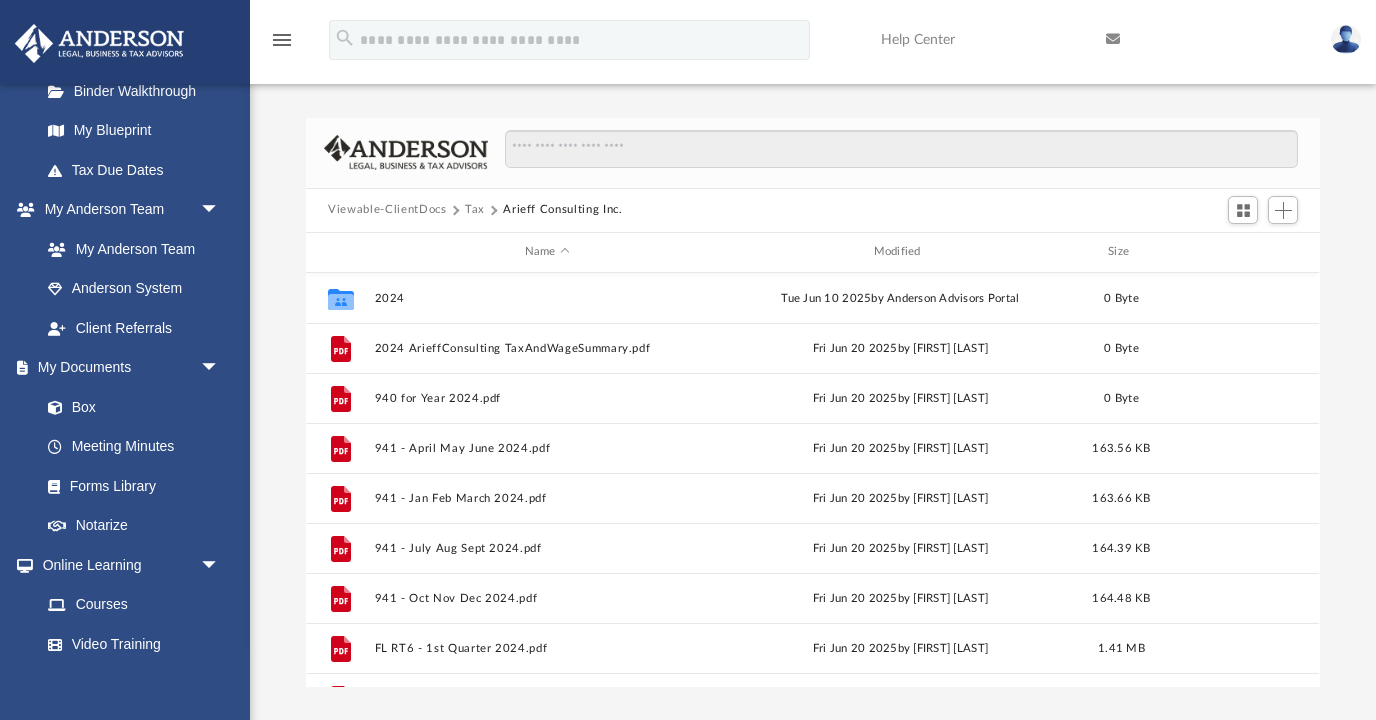 click on "Viewable-ClientDocs" at bounding box center (387, 210) 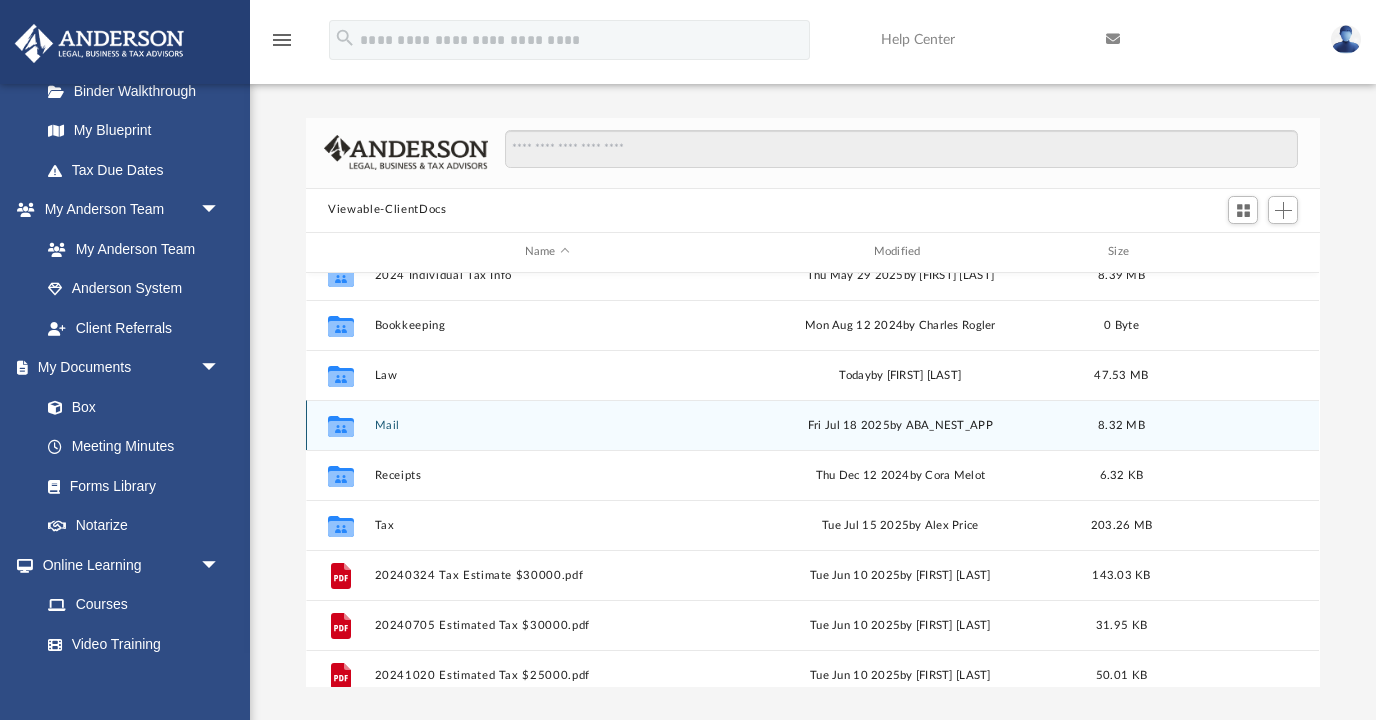 scroll, scrollTop: 13, scrollLeft: 0, axis: vertical 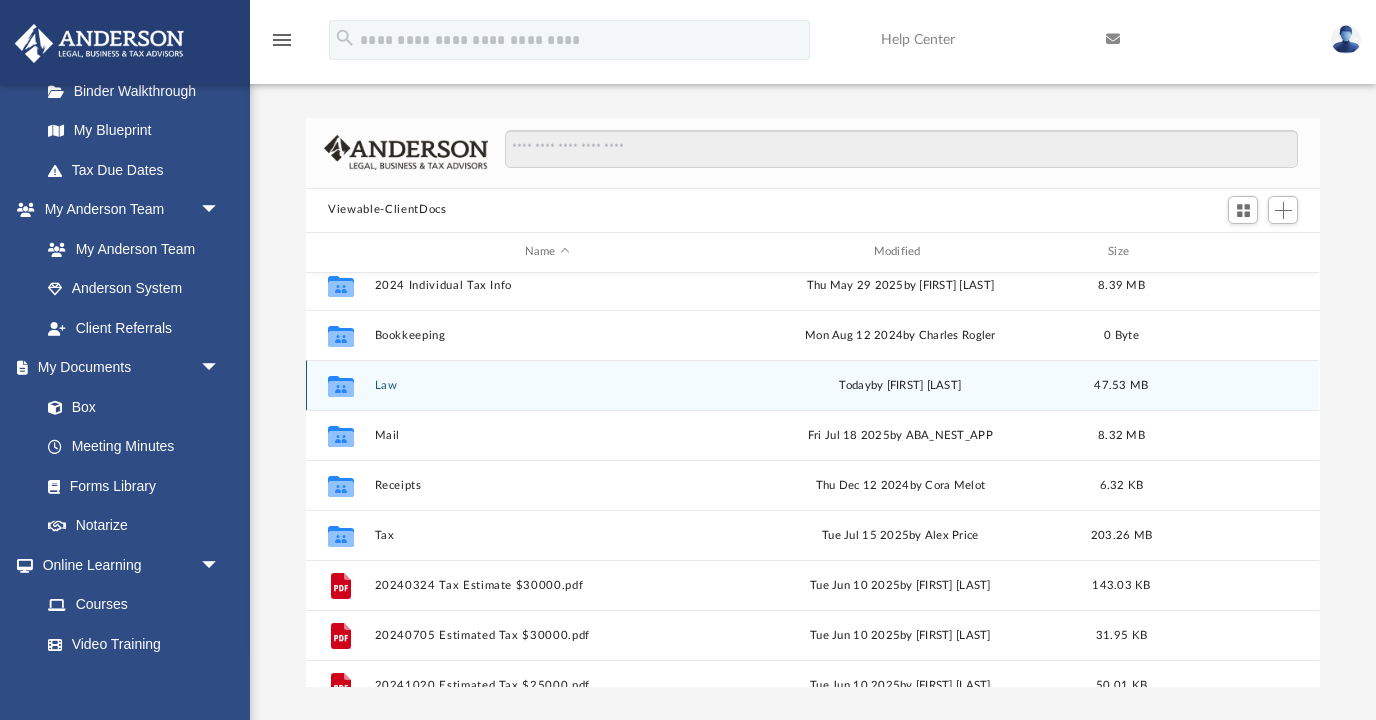 click on "Law" at bounding box center (547, 384) 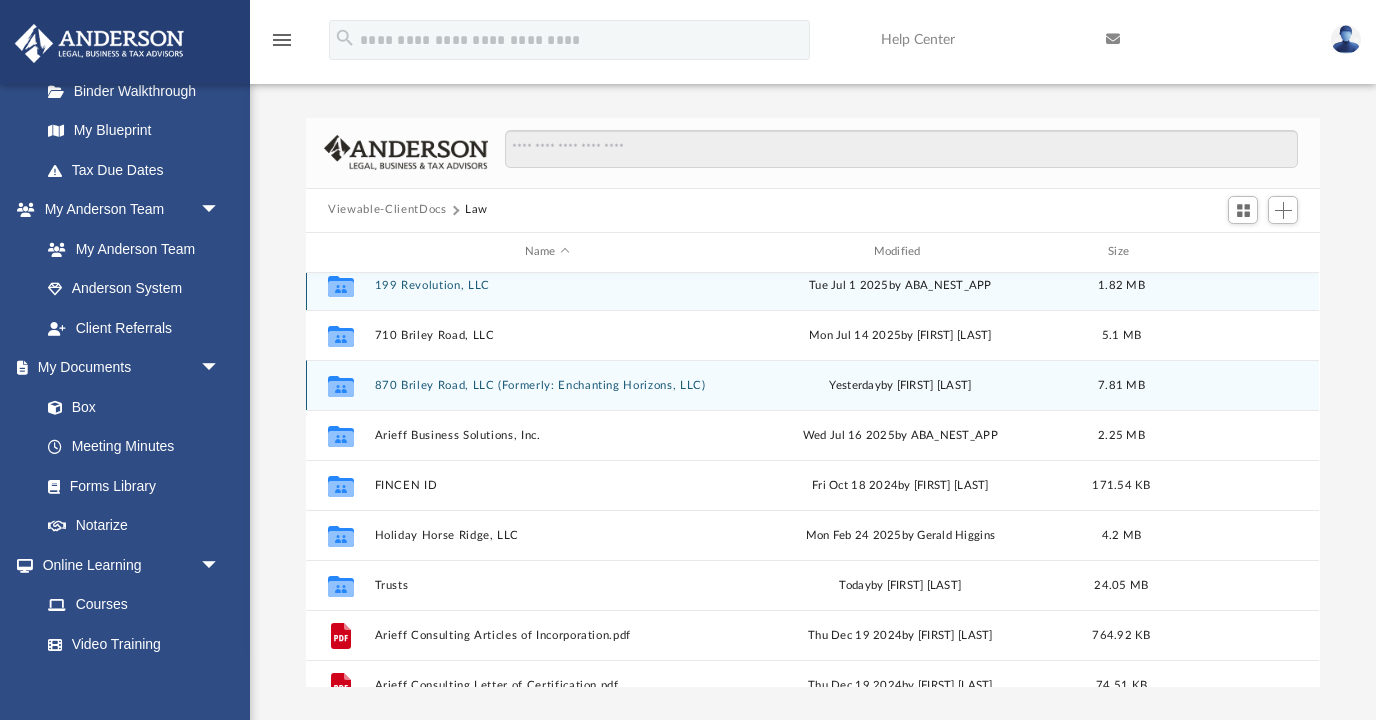 scroll, scrollTop: 0, scrollLeft: 0, axis: both 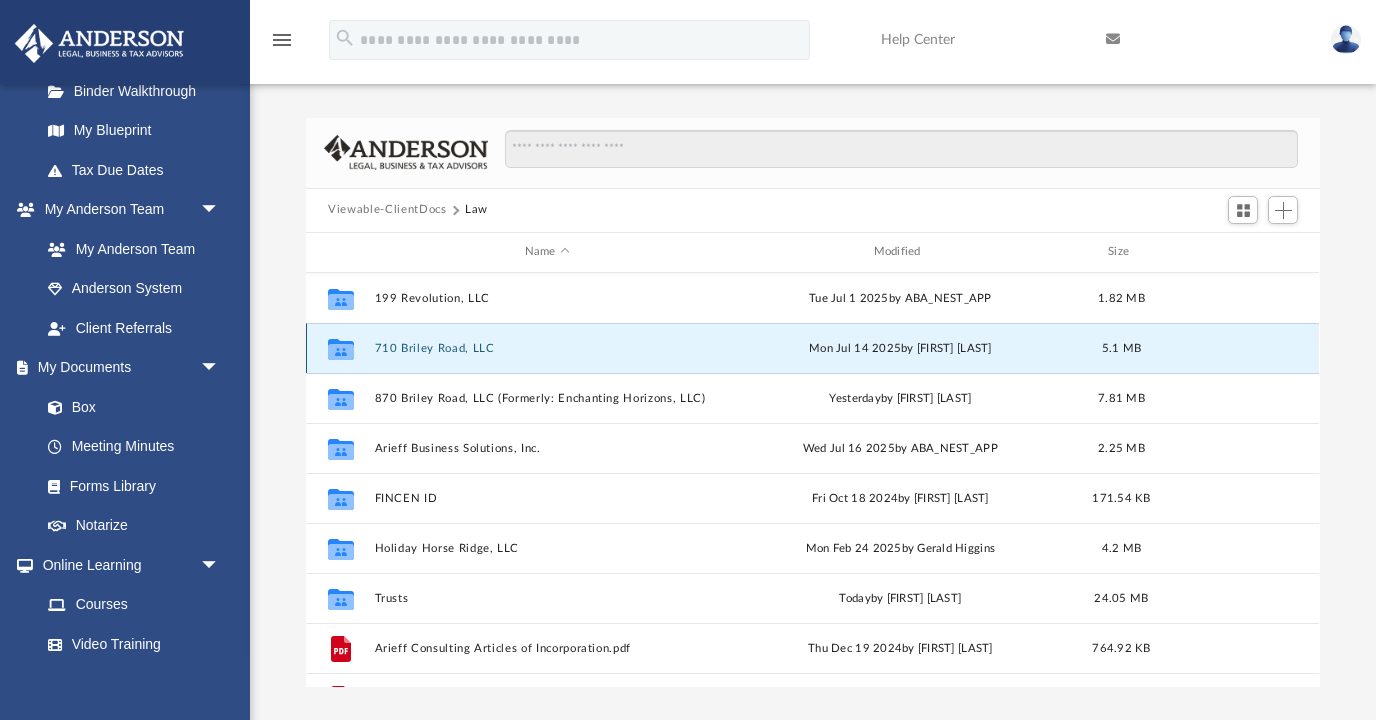 click on "710 Briley Road, LLC" at bounding box center [547, 347] 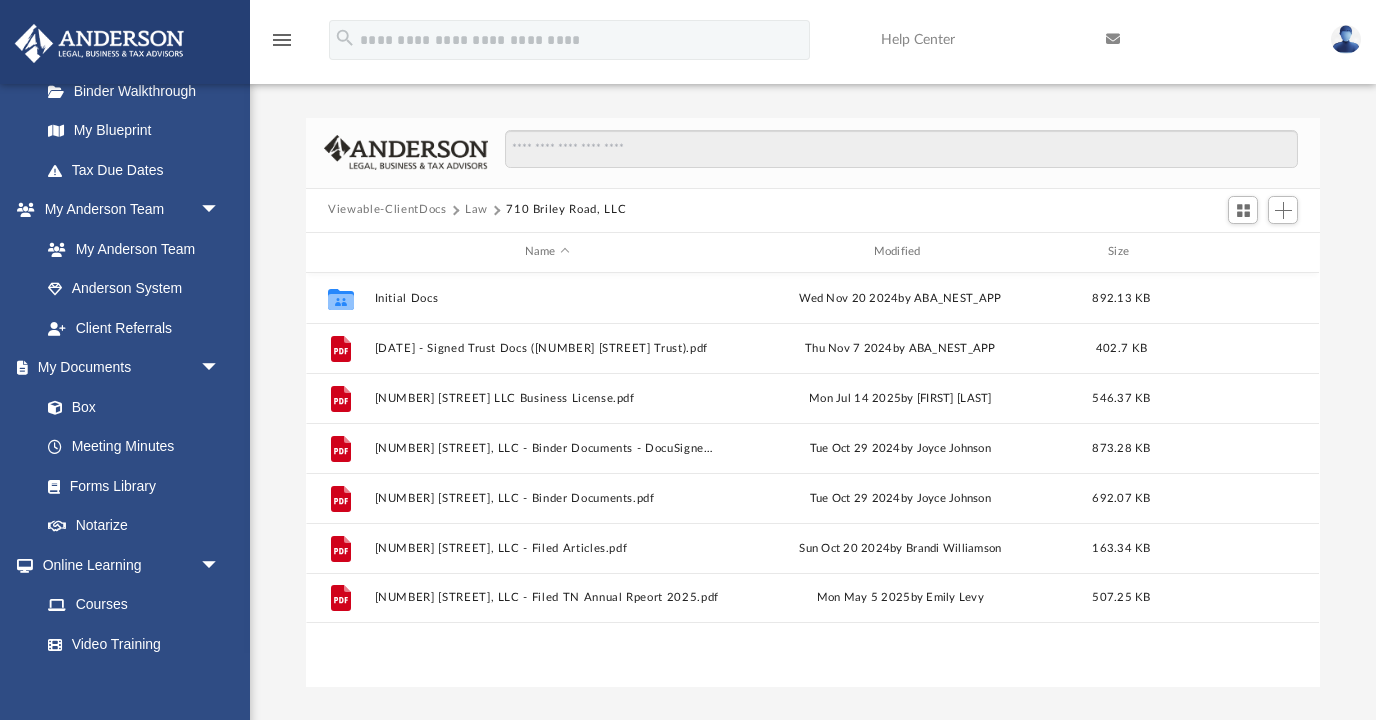 click on "Law" at bounding box center [476, 210] 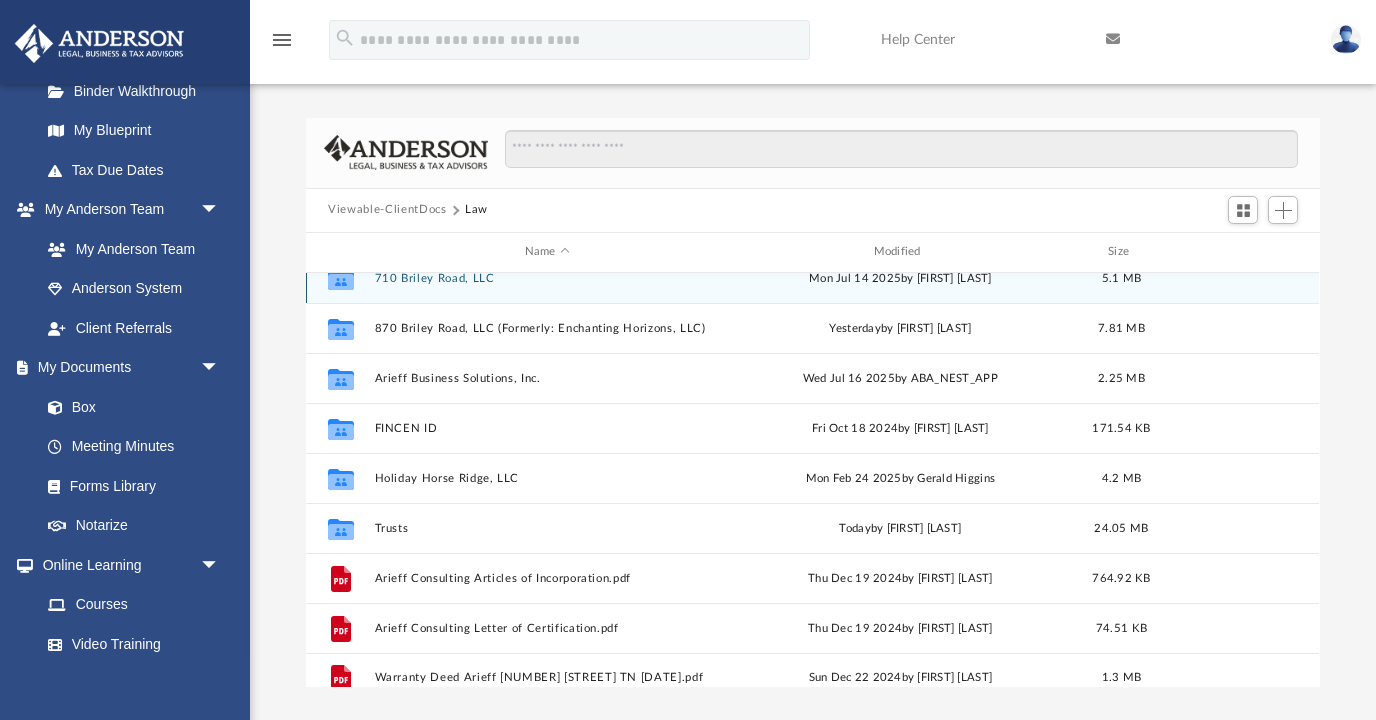 scroll, scrollTop: 85, scrollLeft: 0, axis: vertical 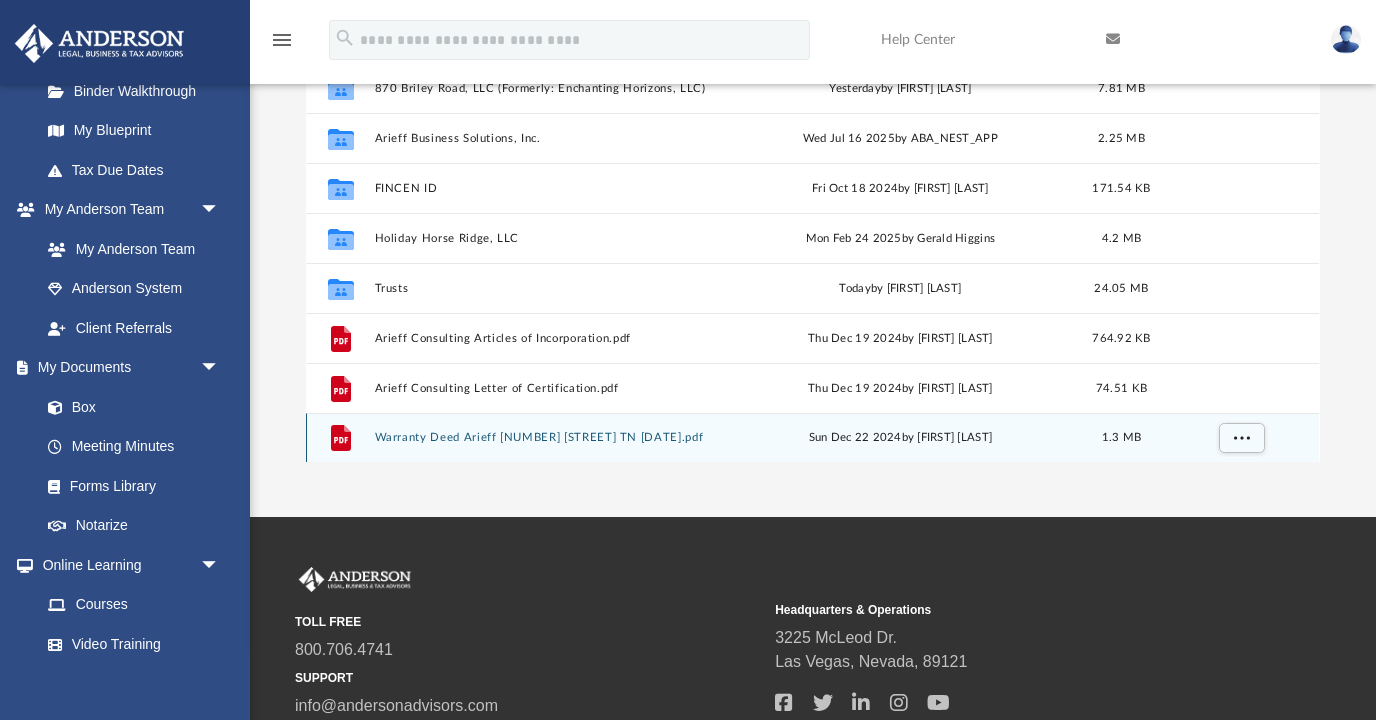 click on "Warranty Deed Arieff [NUMBER] [STREET] TN [DATE].pdf" at bounding box center [547, 437] 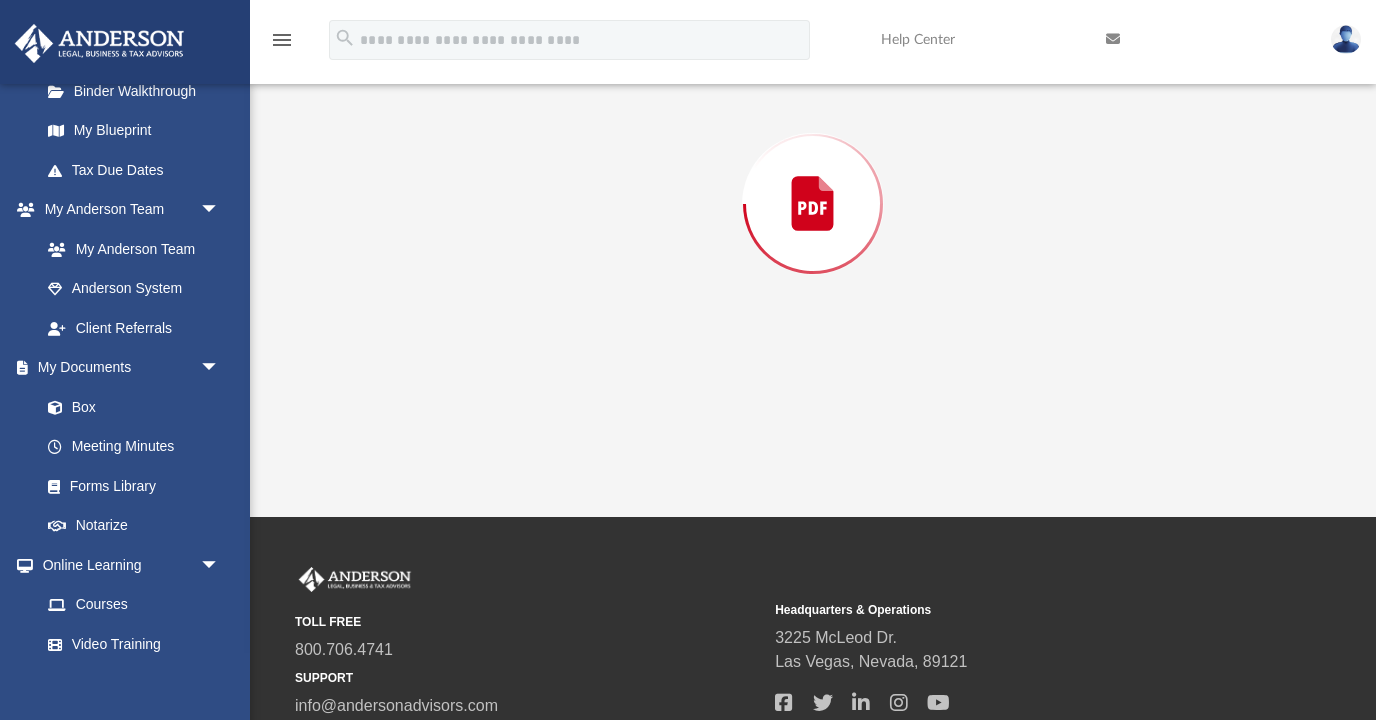 scroll, scrollTop: 118, scrollLeft: 0, axis: vertical 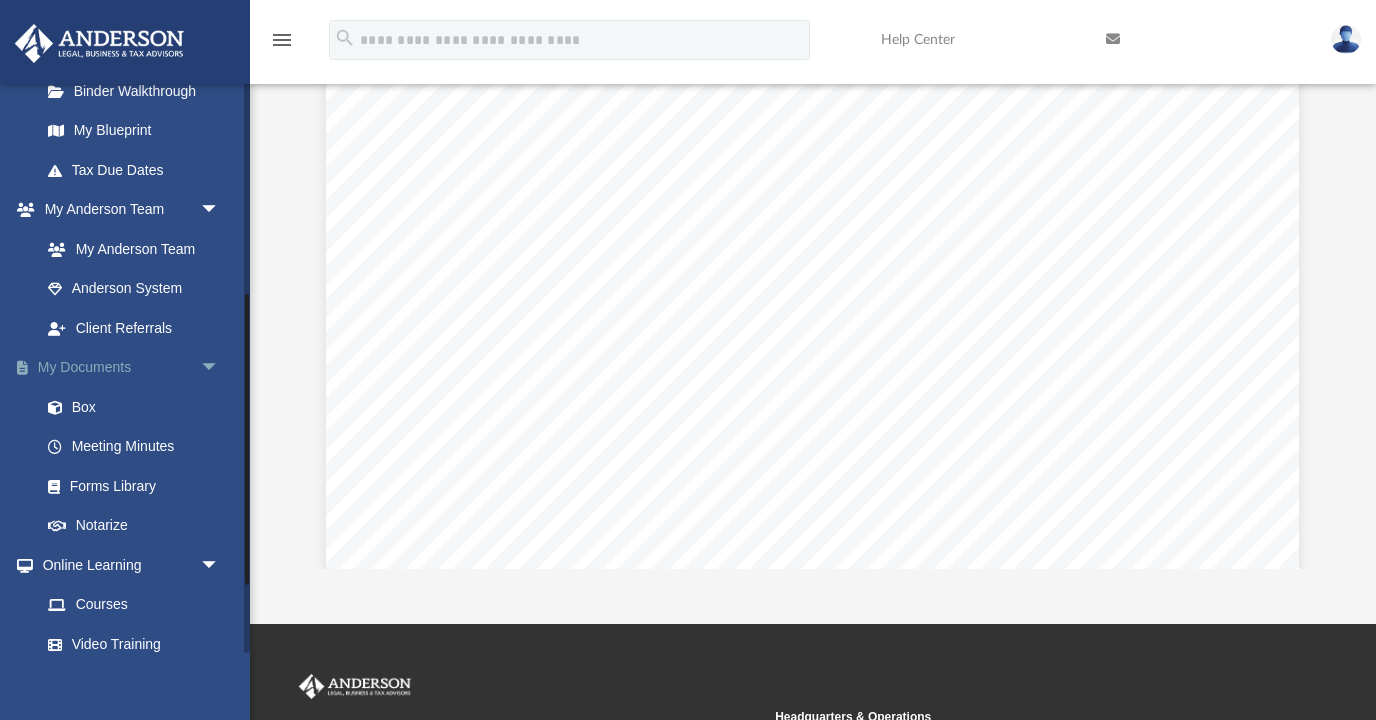 click on "My Documents arrow_drop_down" at bounding box center (132, 368) 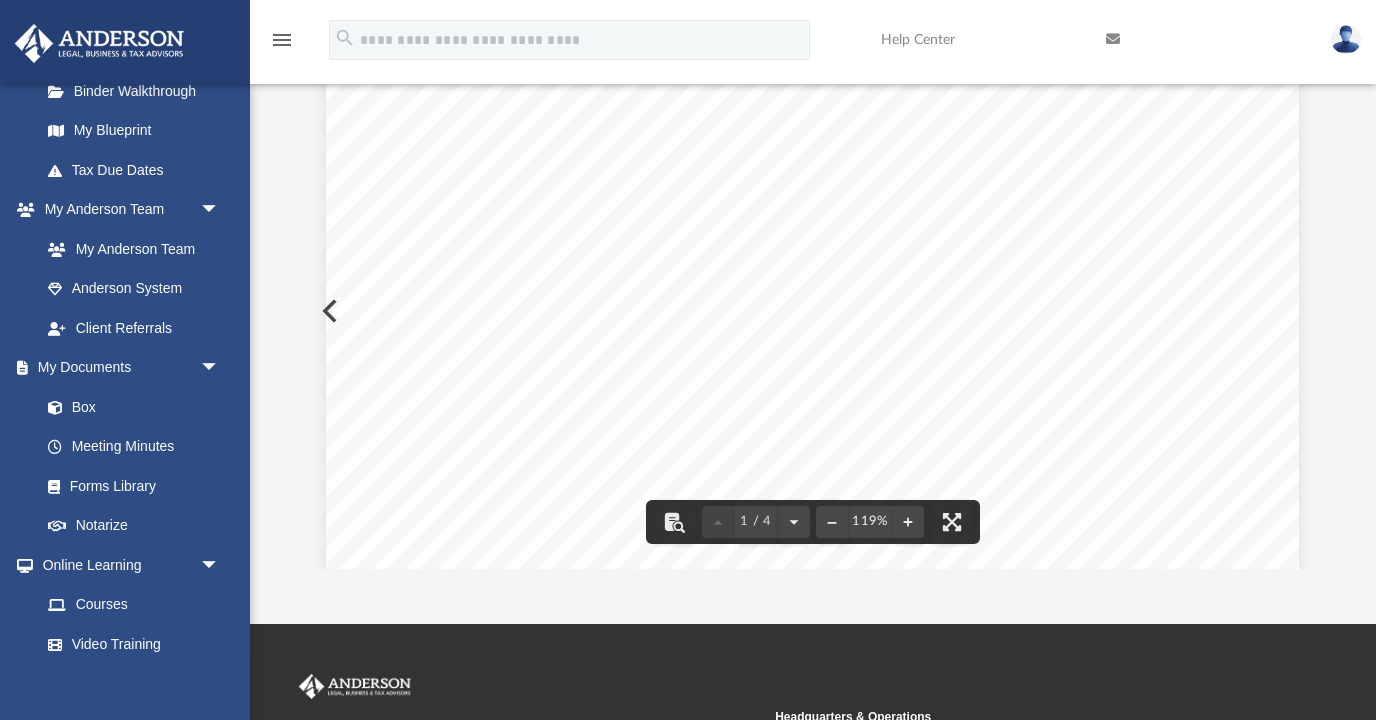 scroll, scrollTop: 0, scrollLeft: 0, axis: both 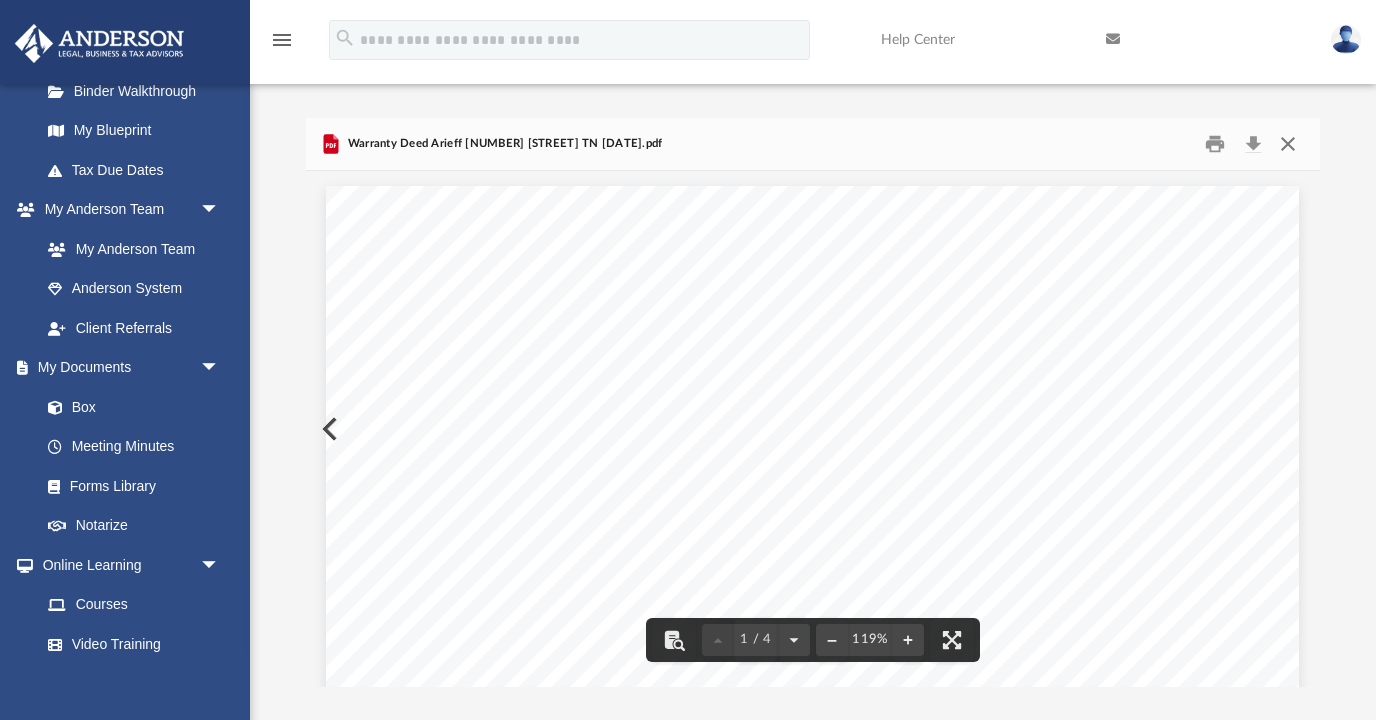 click at bounding box center (1288, 143) 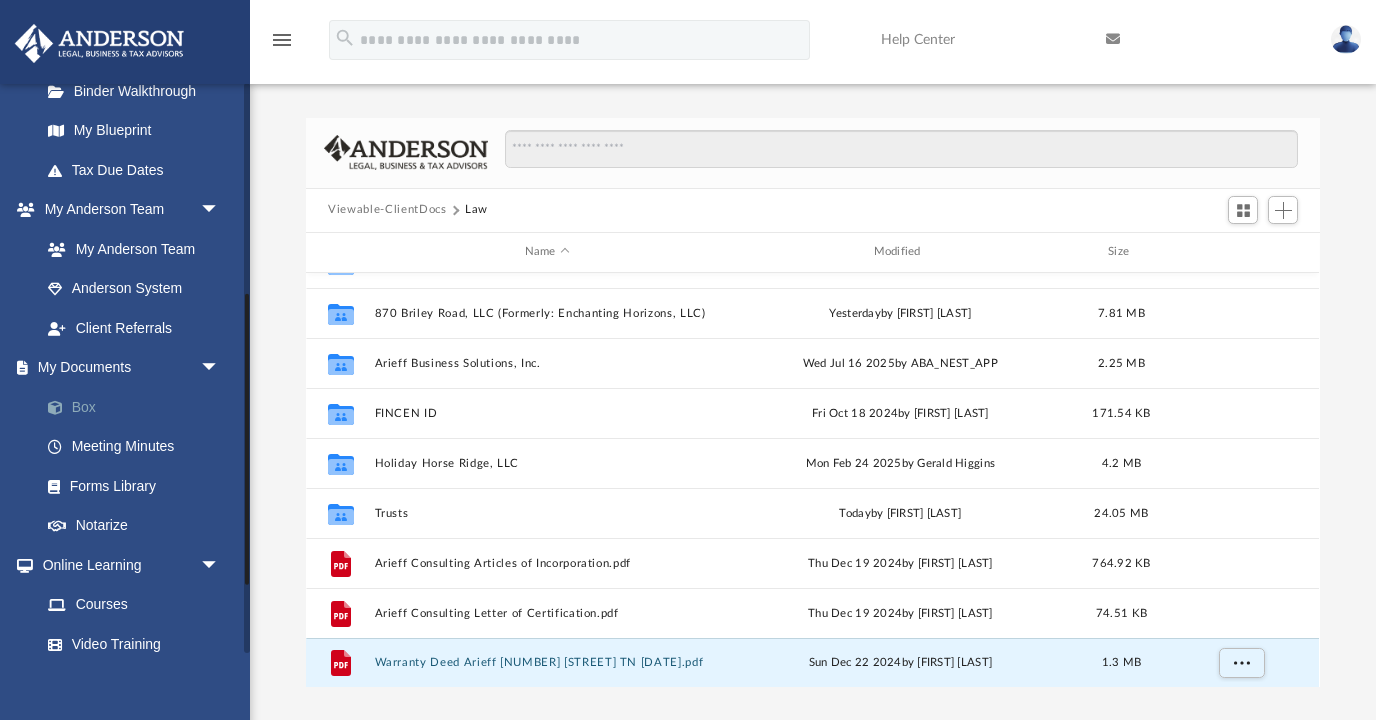 click on "Box" at bounding box center (139, 407) 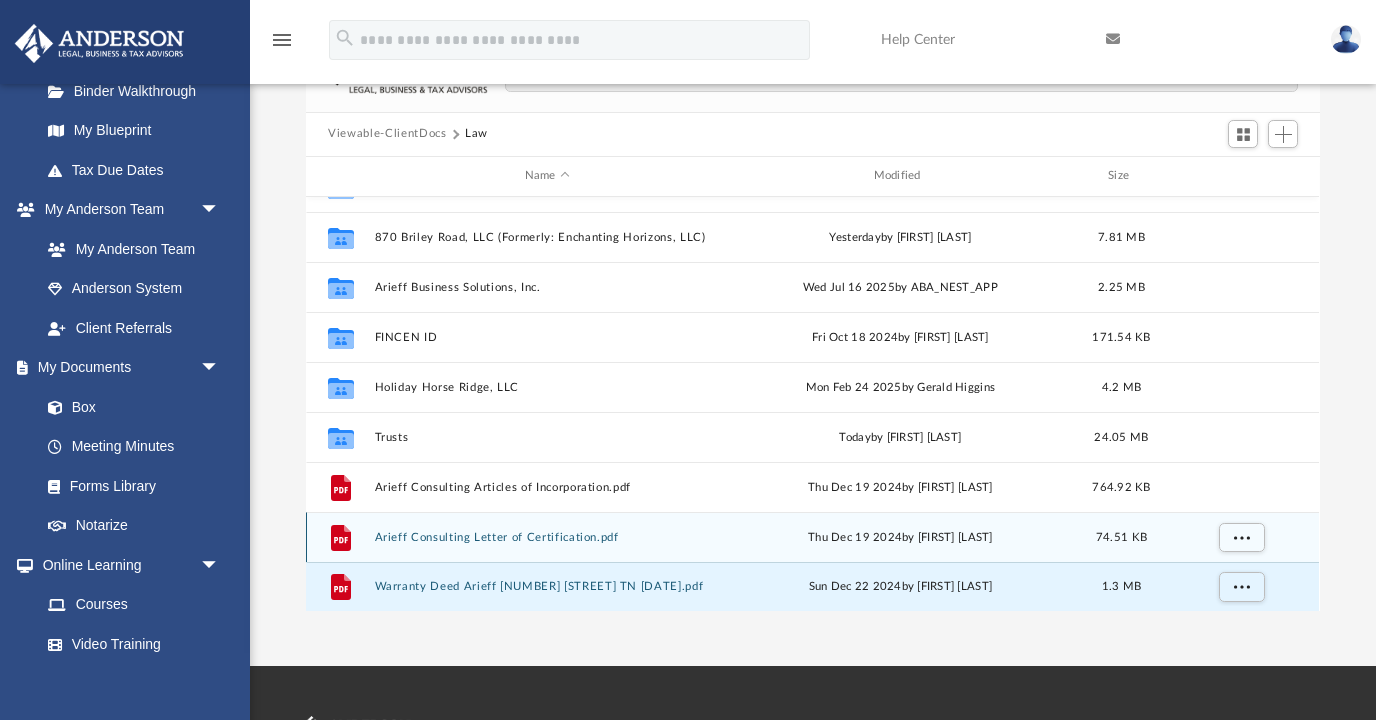 scroll, scrollTop: 131, scrollLeft: 0, axis: vertical 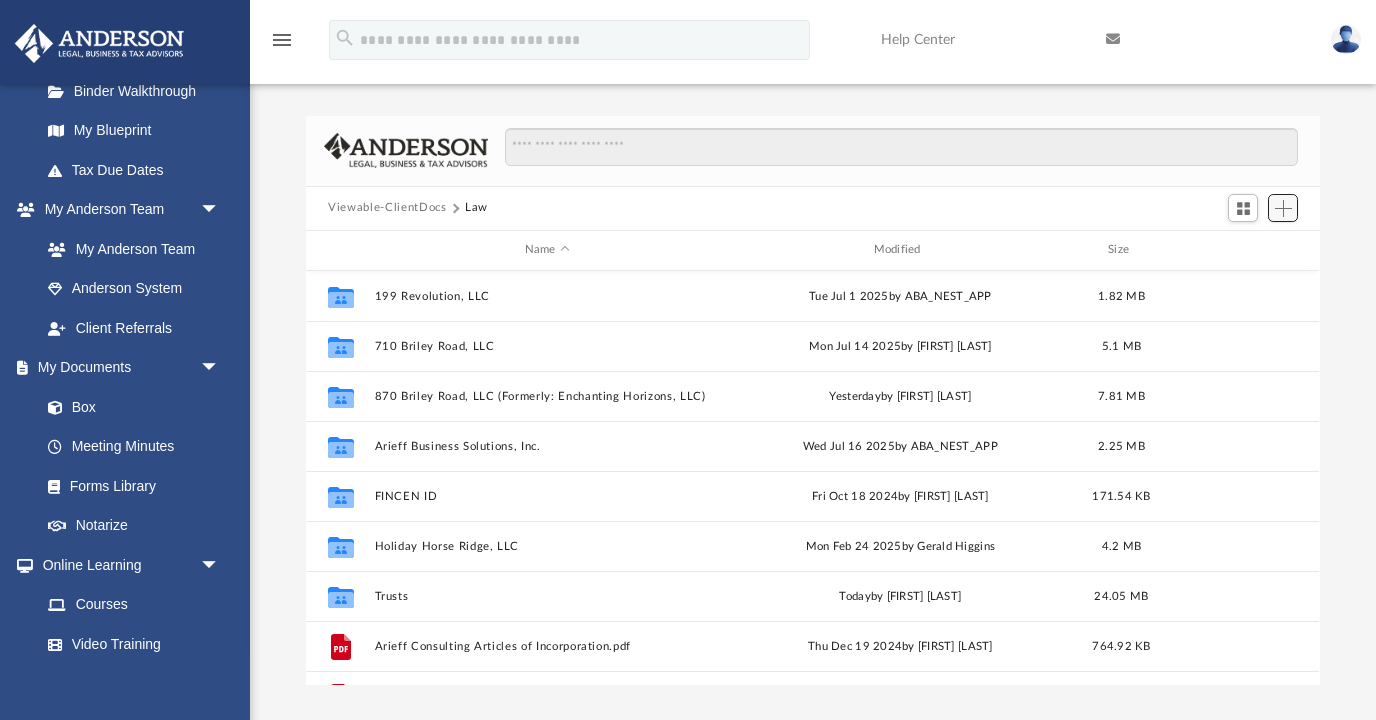 click at bounding box center [1283, 208] 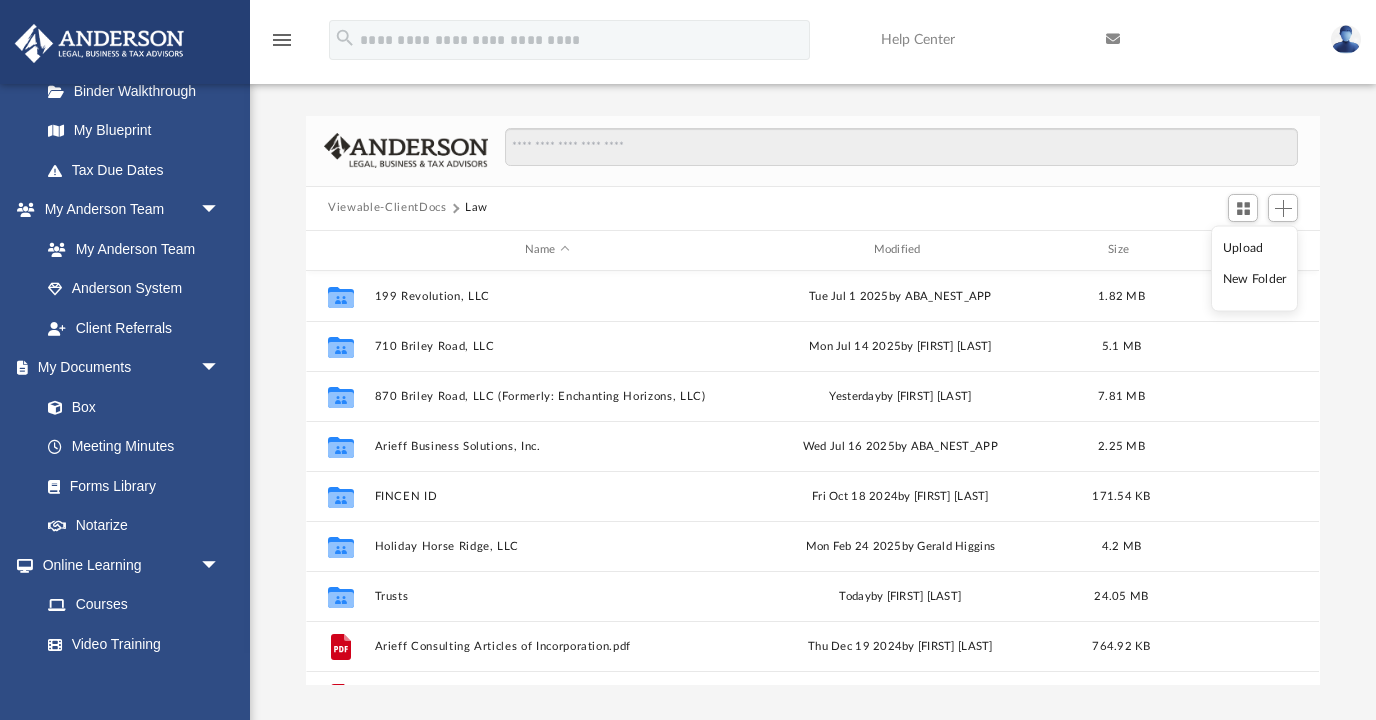 click on "Upload" at bounding box center (1255, 247) 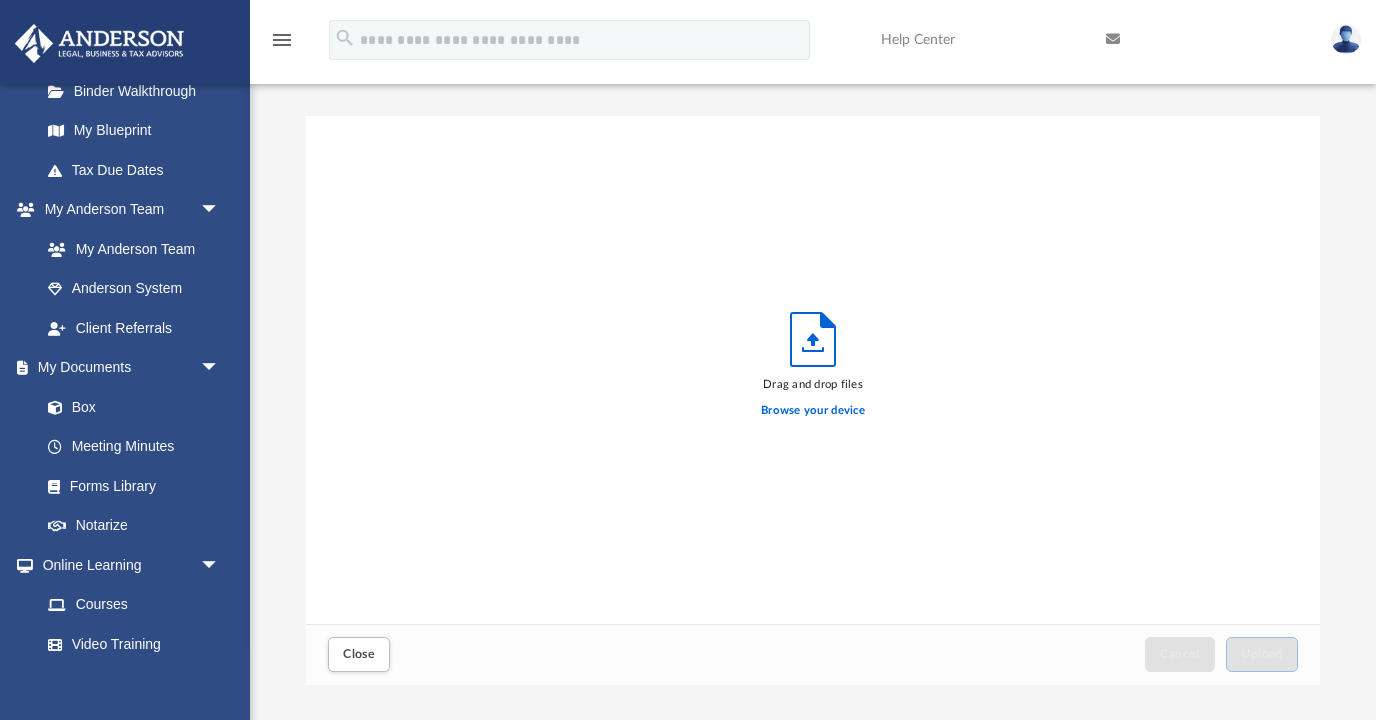 scroll, scrollTop: 1, scrollLeft: 0, axis: vertical 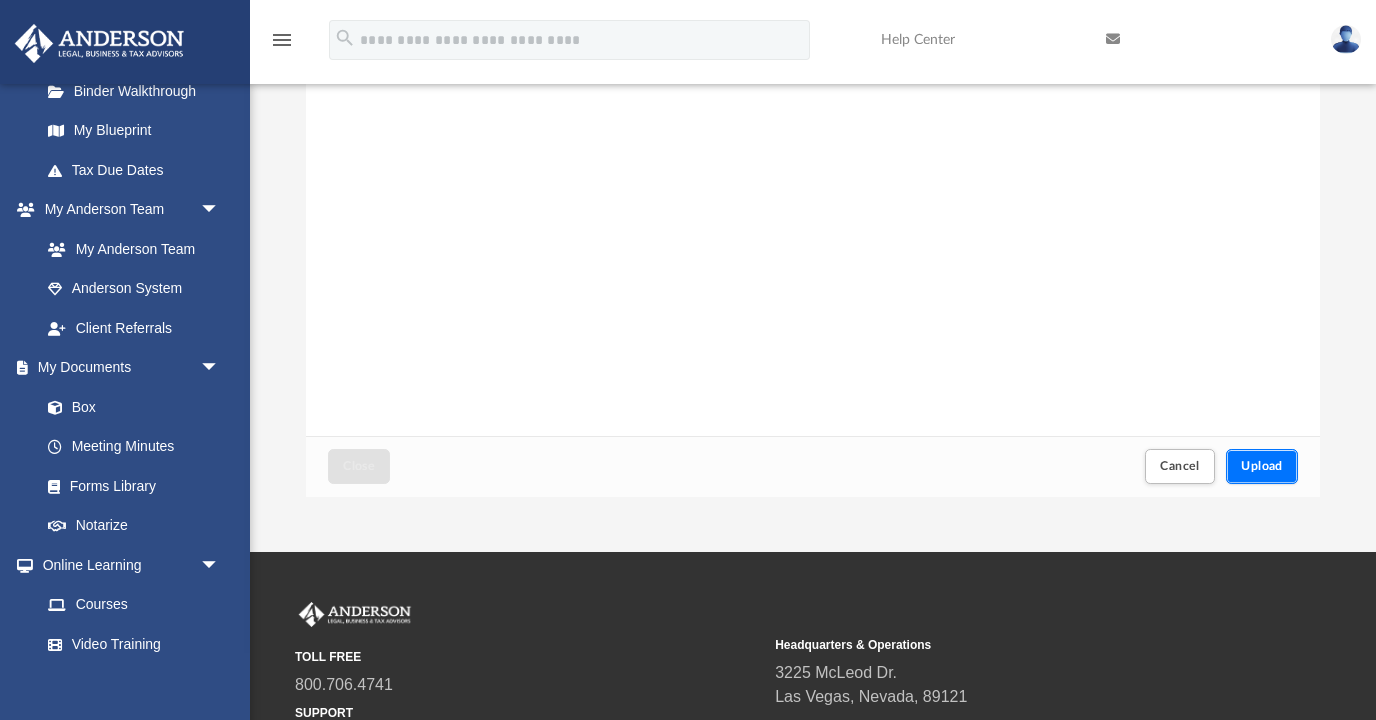 click on "Upload" at bounding box center (1262, 466) 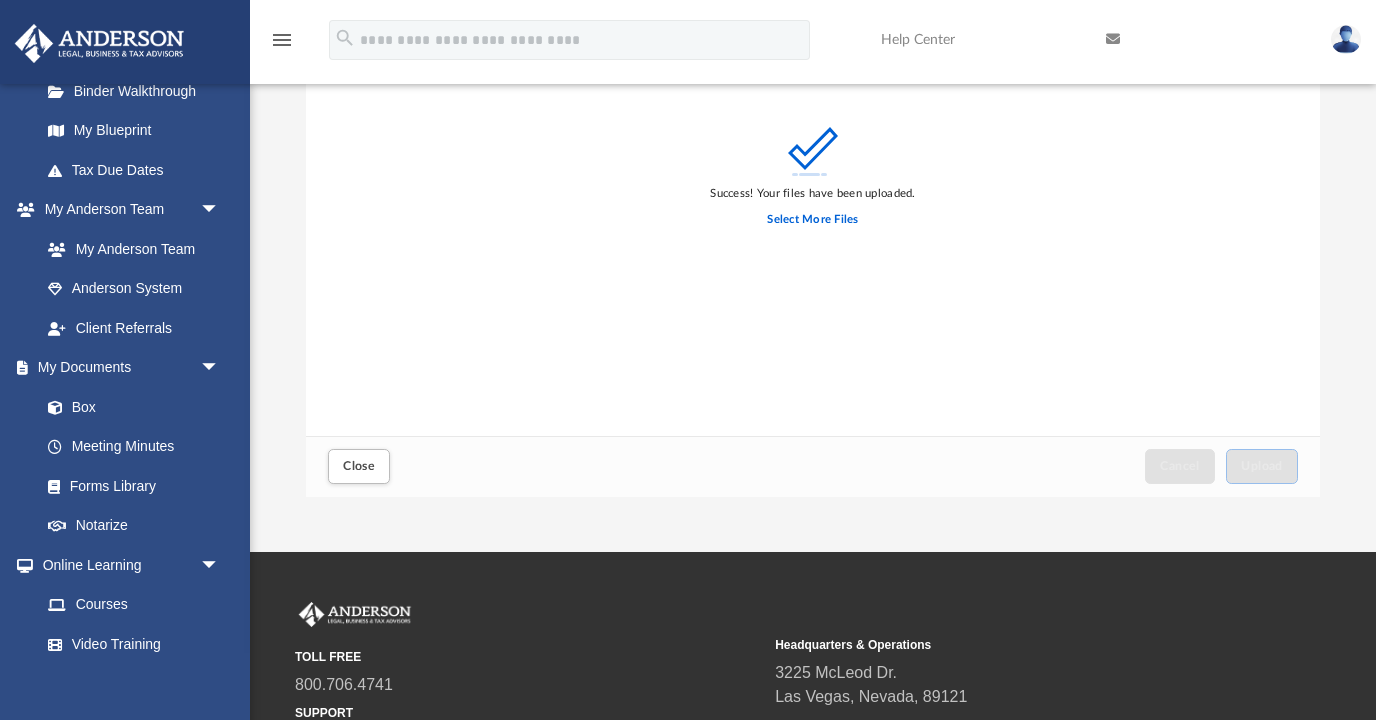 scroll, scrollTop: 0, scrollLeft: 0, axis: both 